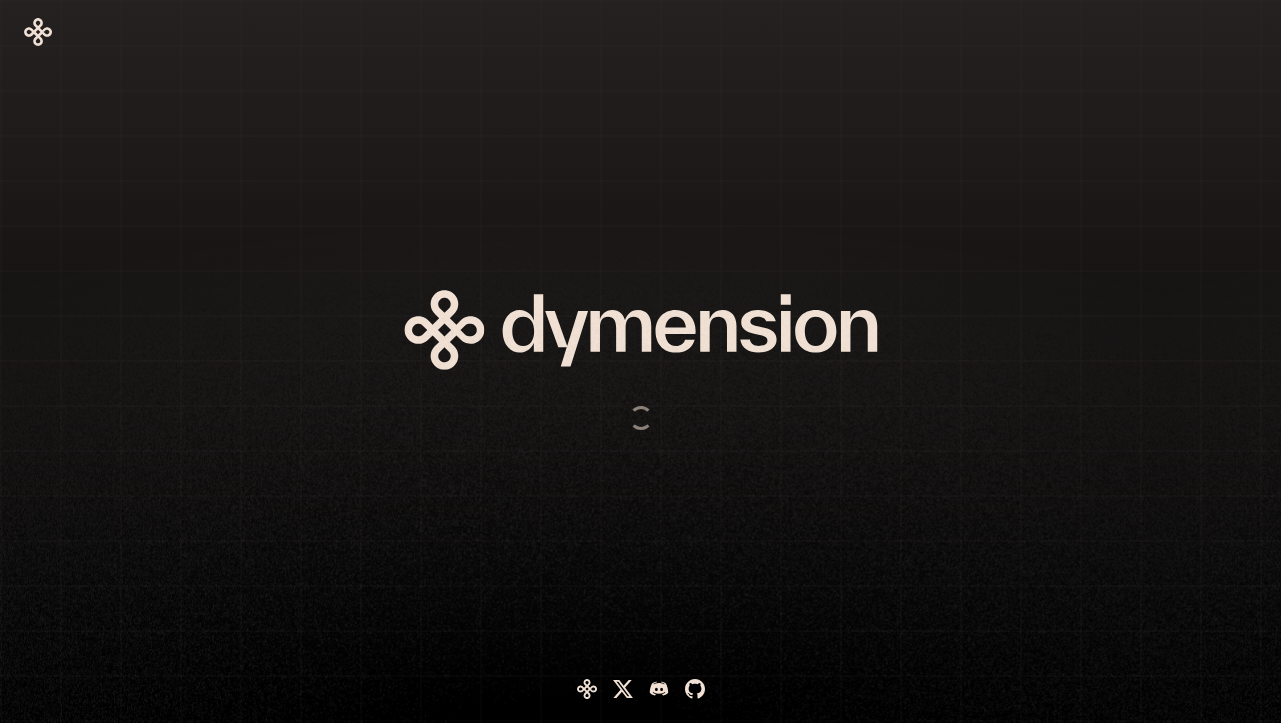 scroll, scrollTop: 0, scrollLeft: 0, axis: both 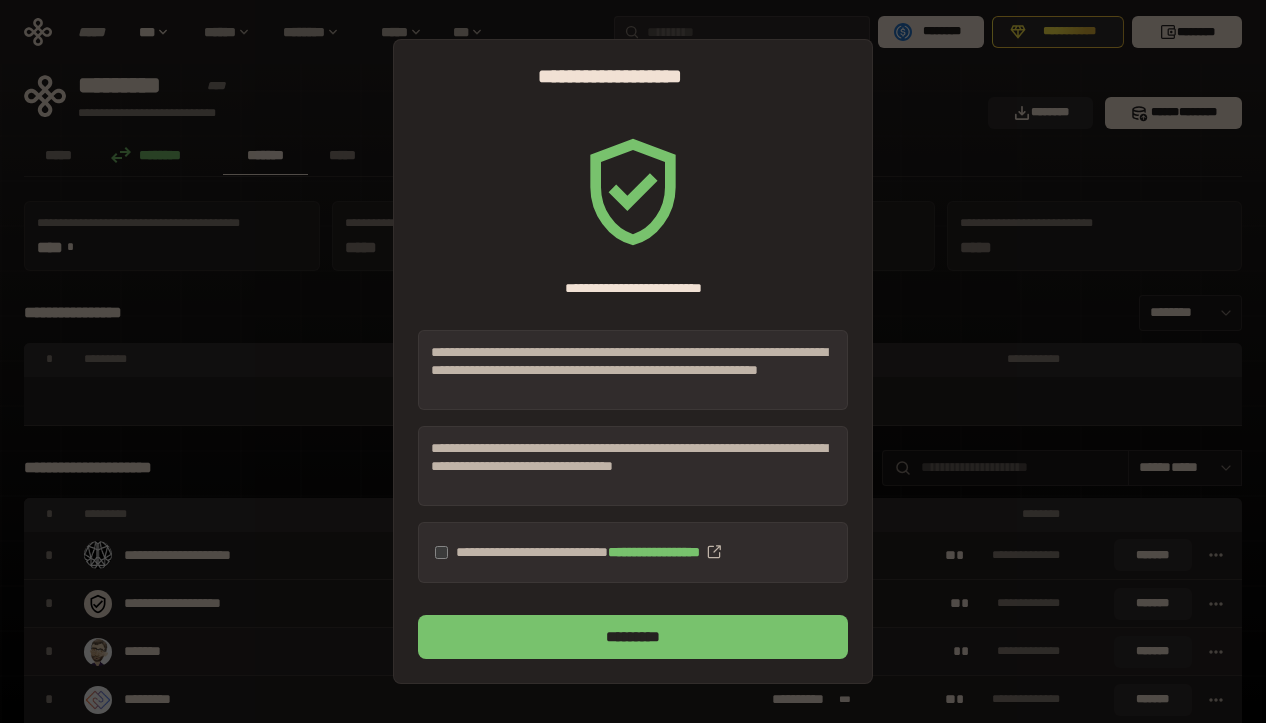 click on "*********" at bounding box center (633, 636) 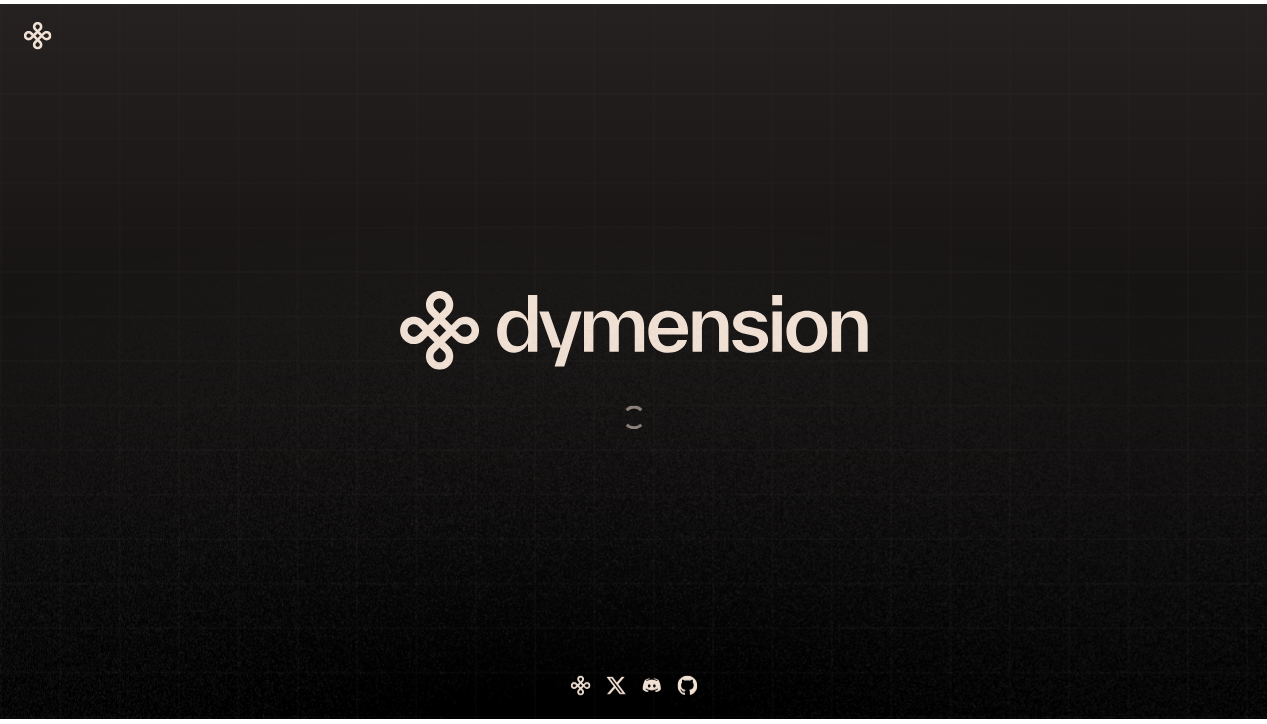 scroll, scrollTop: 0, scrollLeft: 0, axis: both 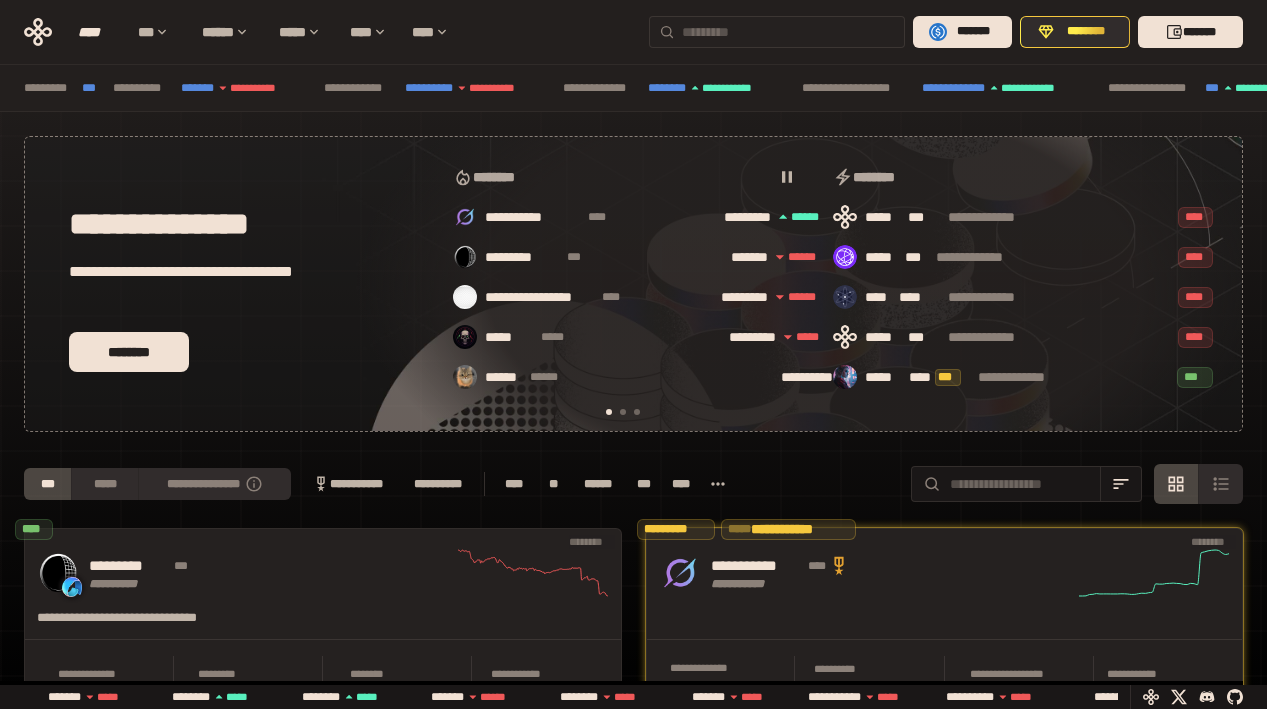 click at bounding box center (777, 32) 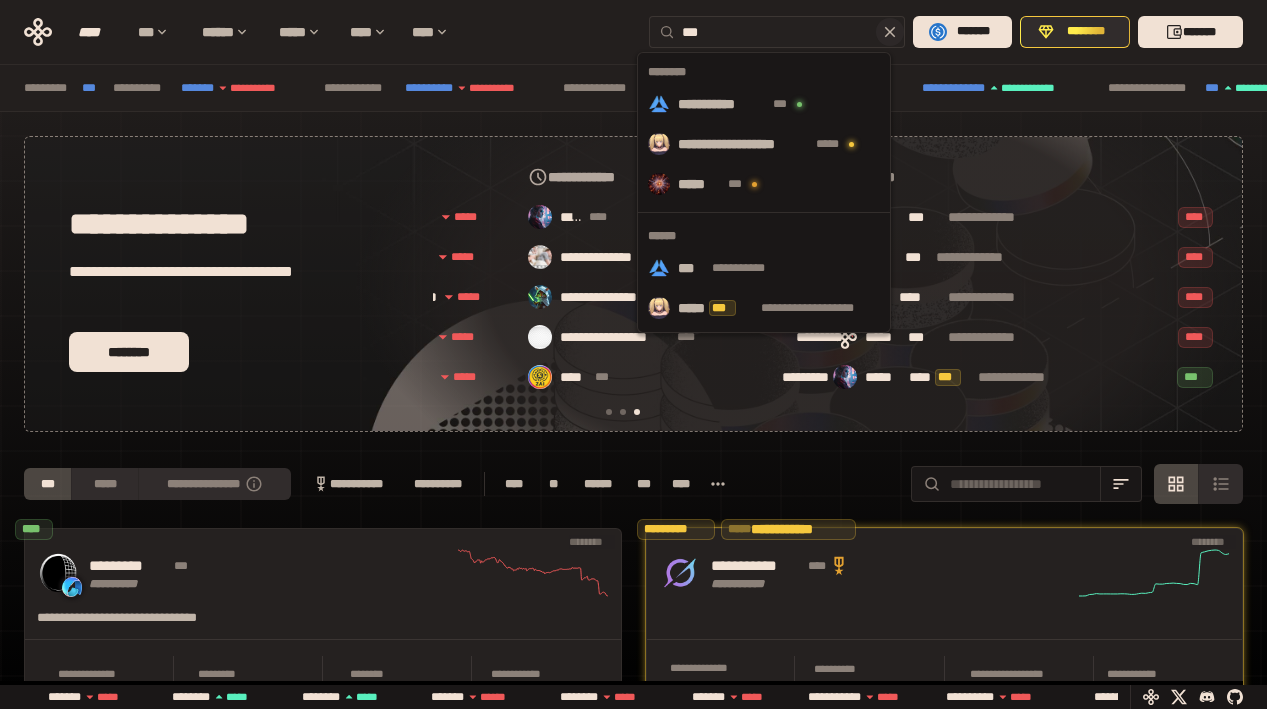 scroll, scrollTop: 0, scrollLeft: 856, axis: horizontal 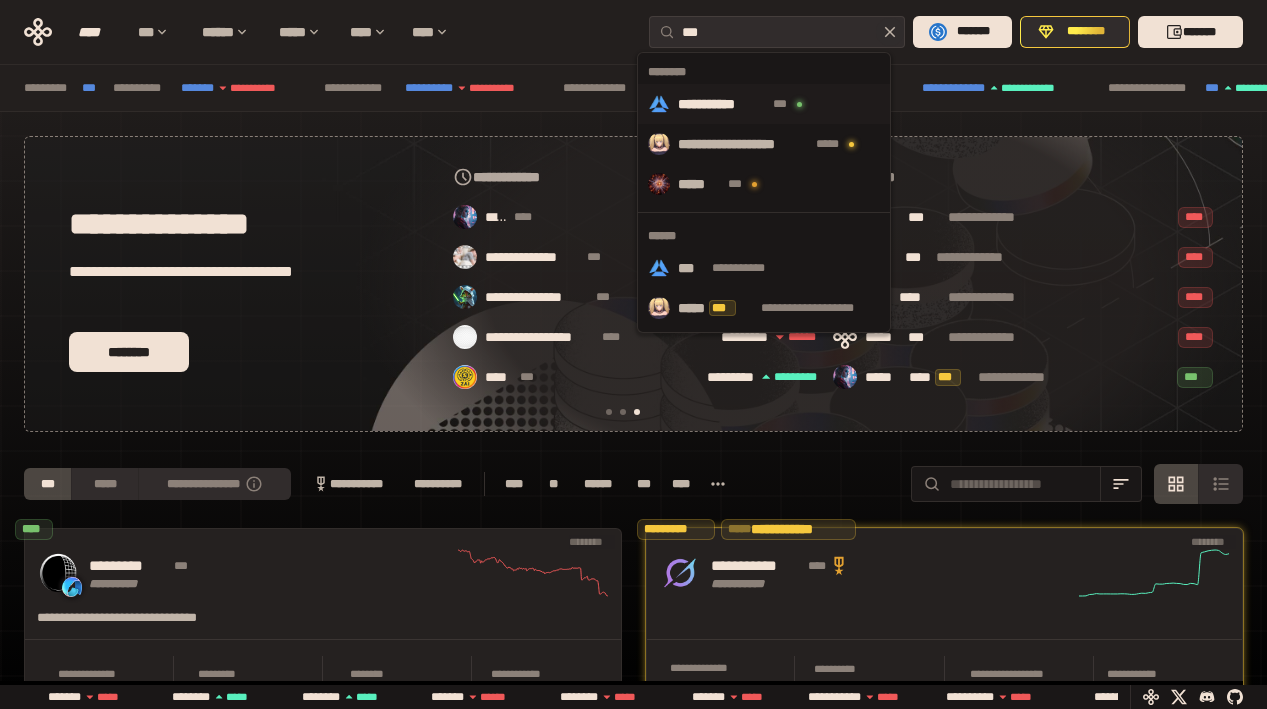 click on "**********" at bounding box center (722, 104) 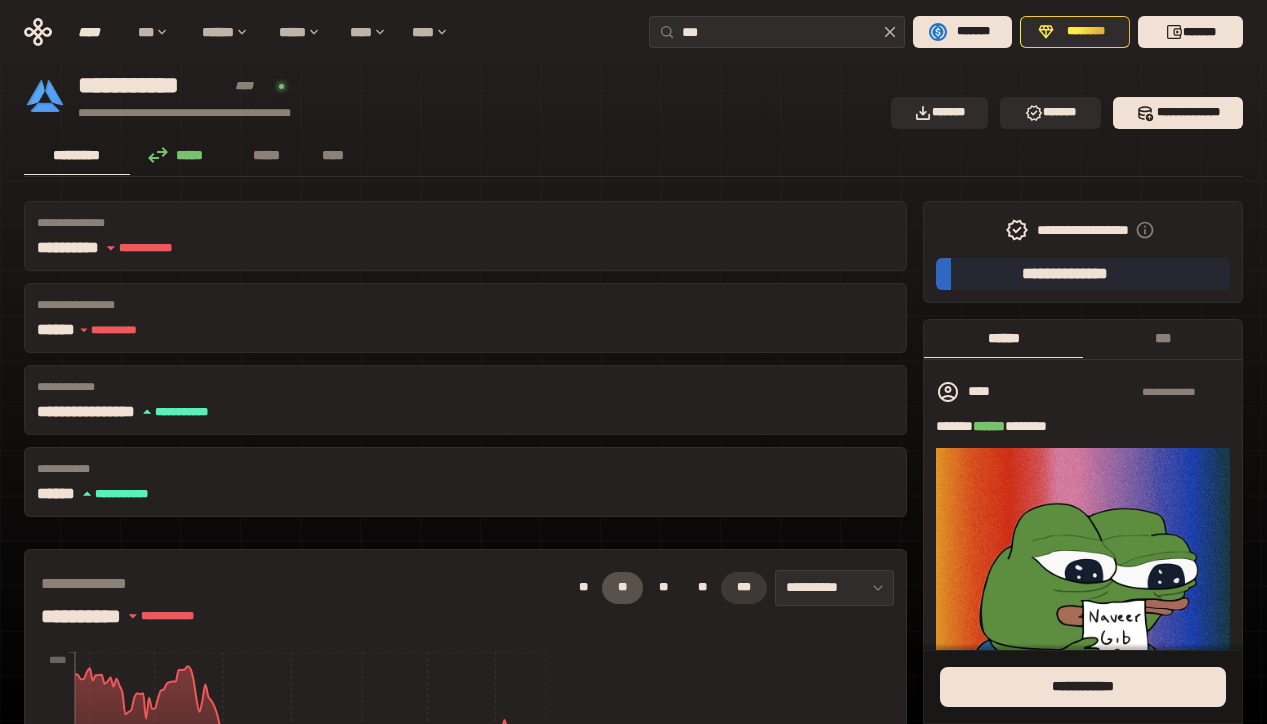 click on "***" at bounding box center [744, 588] 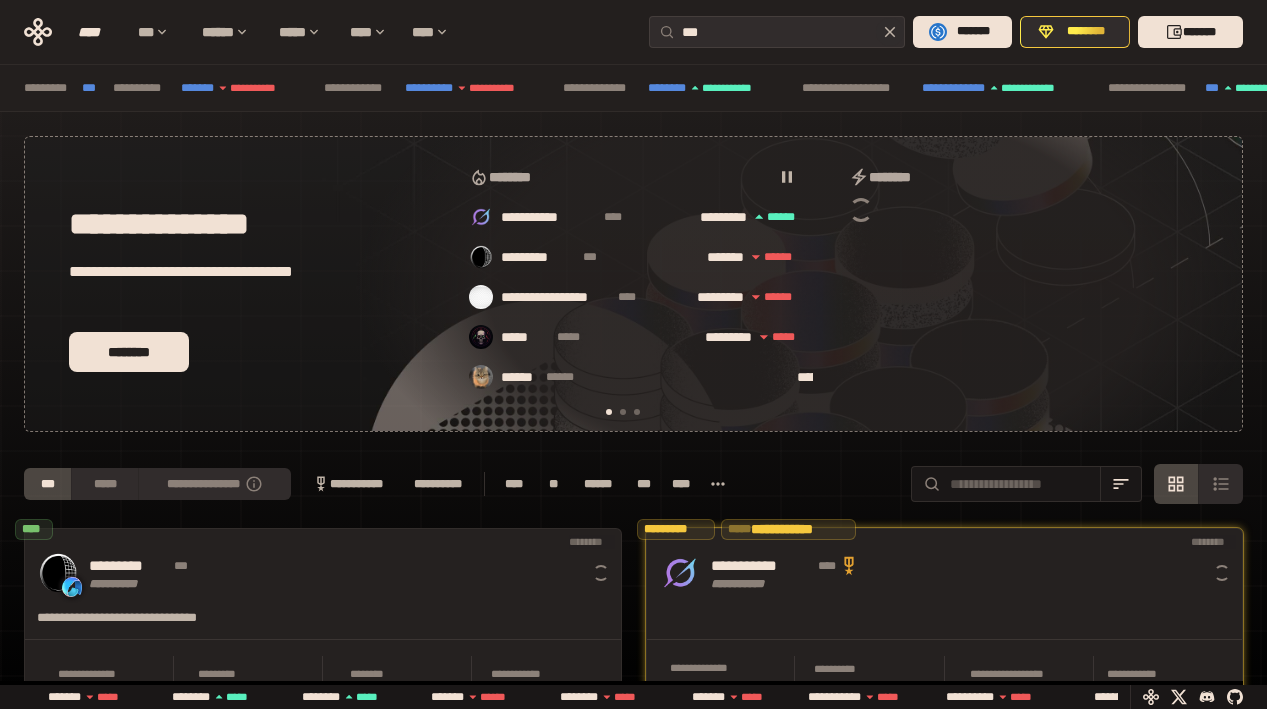 scroll, scrollTop: 0, scrollLeft: 16, axis: horizontal 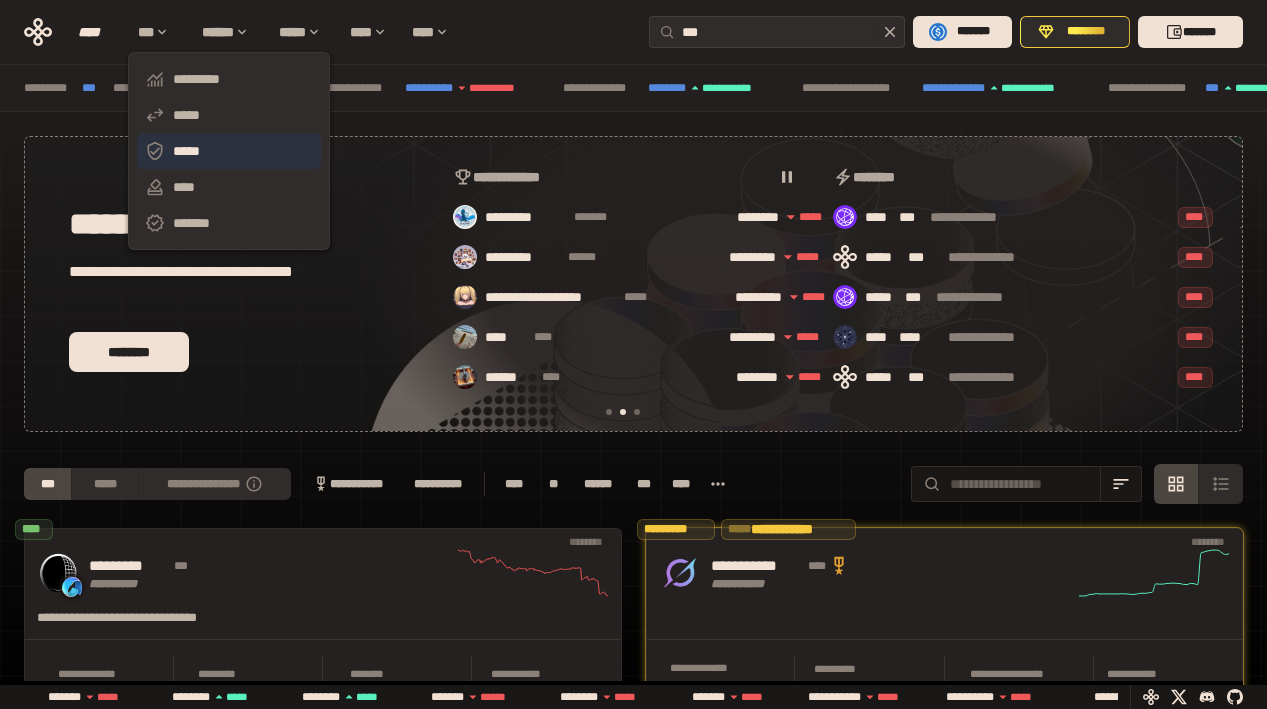 click on "*****" at bounding box center [229, 151] 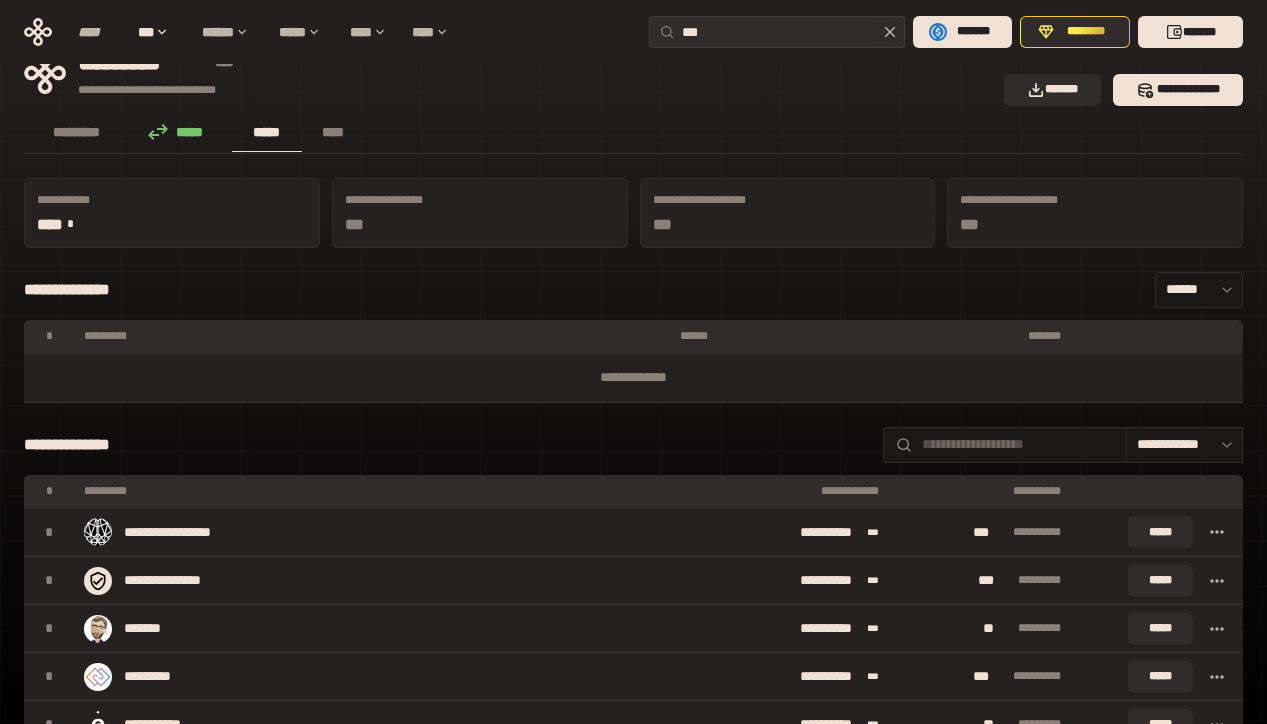 scroll, scrollTop: 0, scrollLeft: 0, axis: both 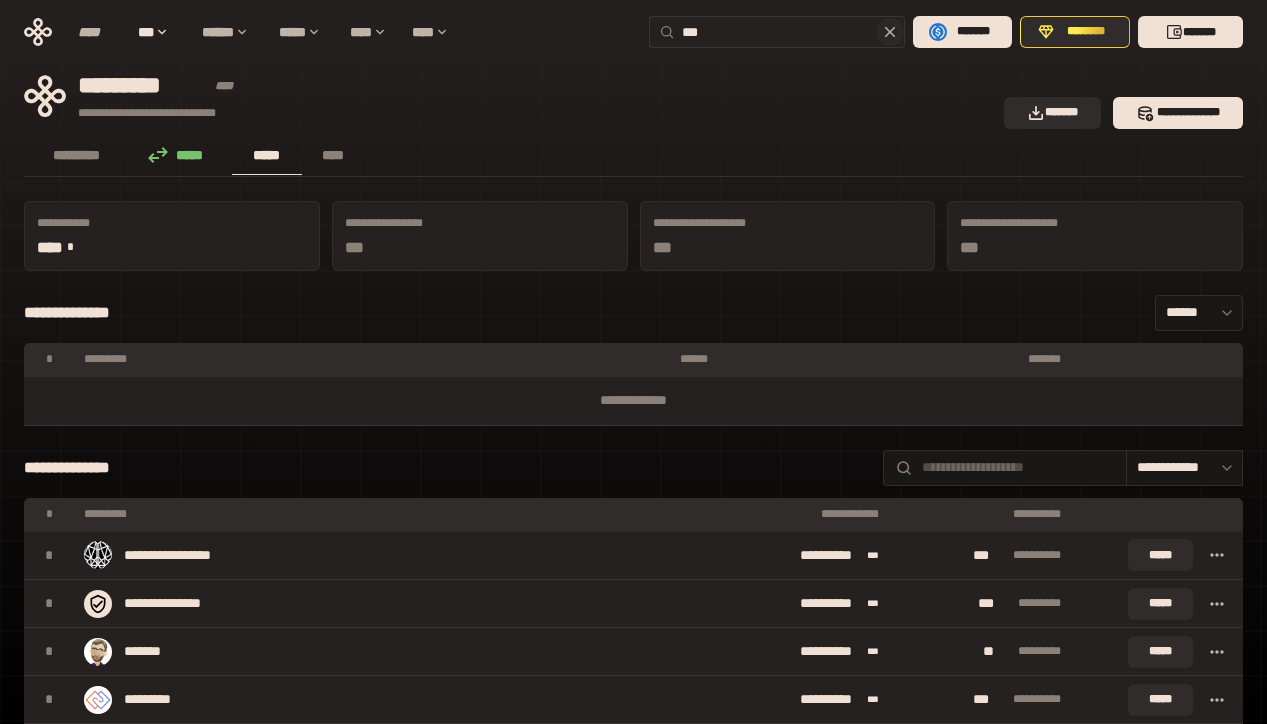 click on "***" at bounding box center (789, 32) 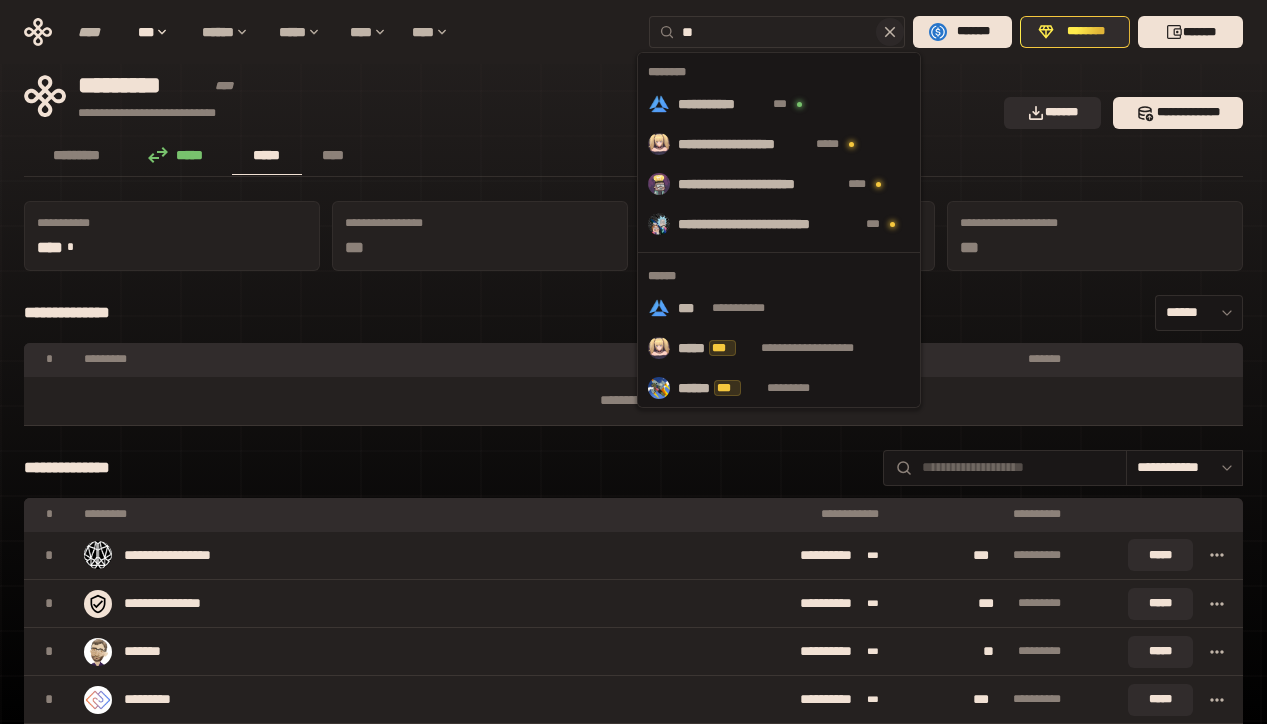 type on "*" 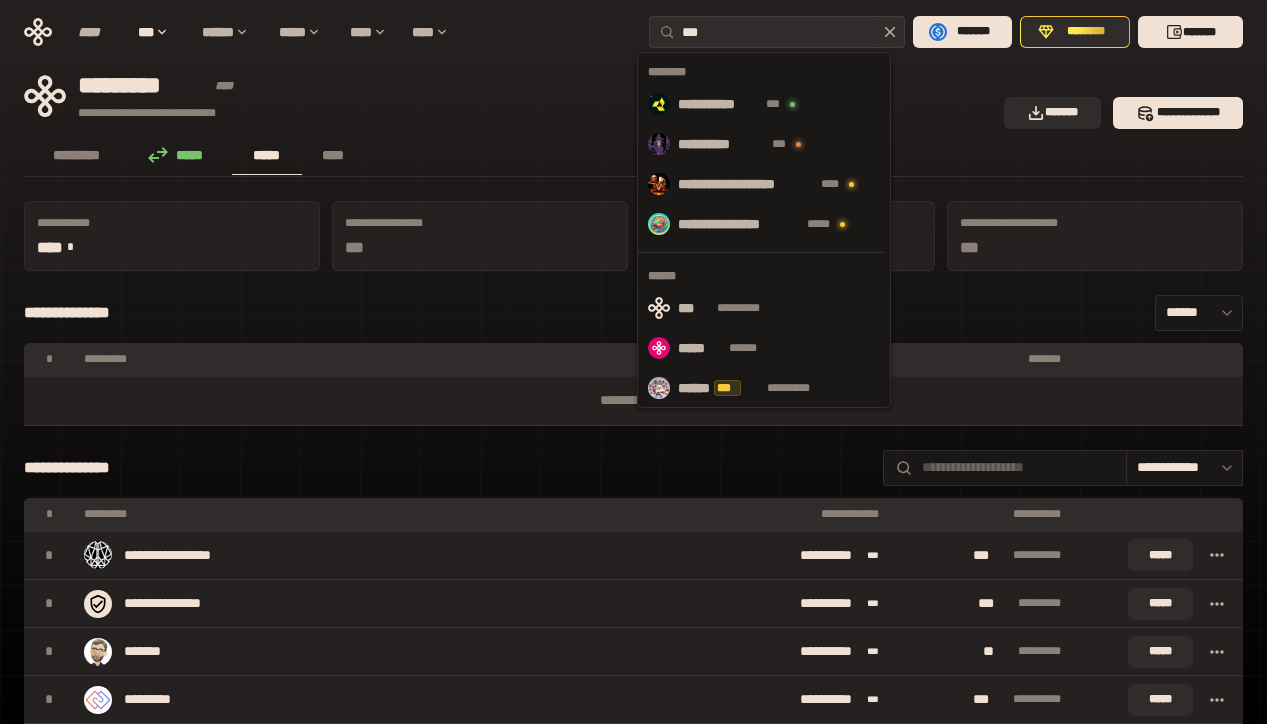 click on "*********" at bounding box center [749, 308] 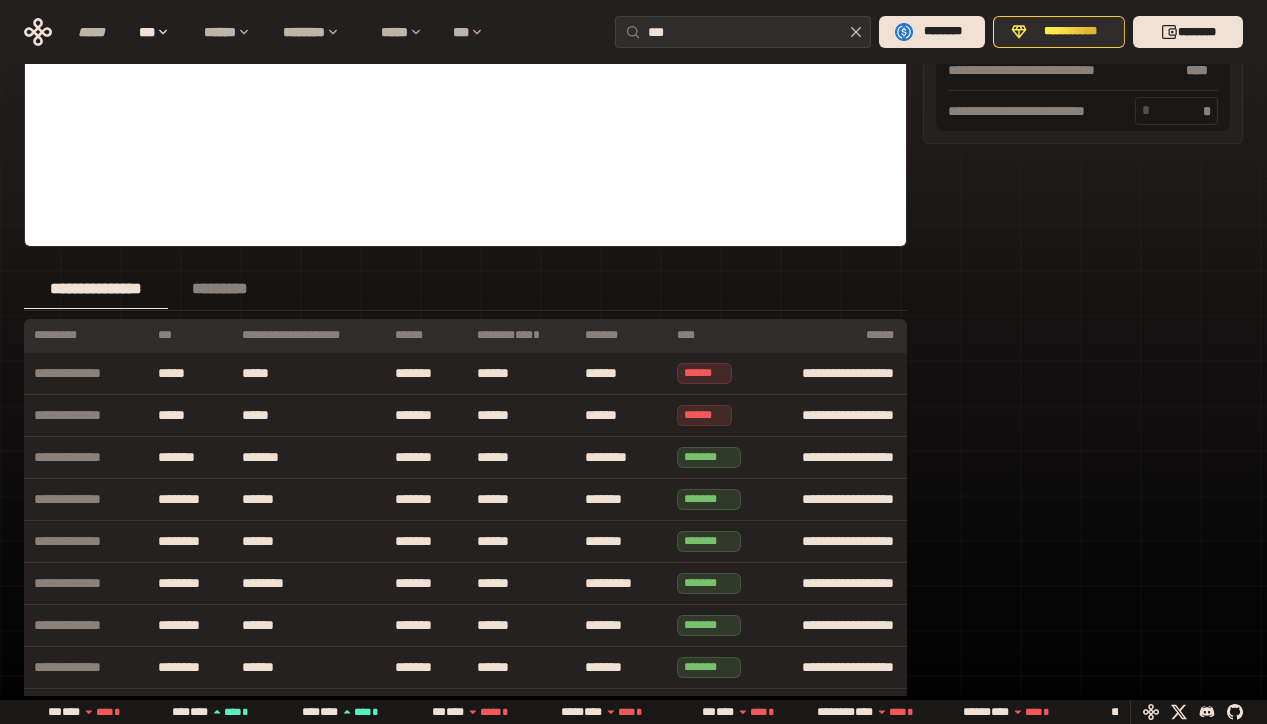 scroll, scrollTop: 728, scrollLeft: 0, axis: vertical 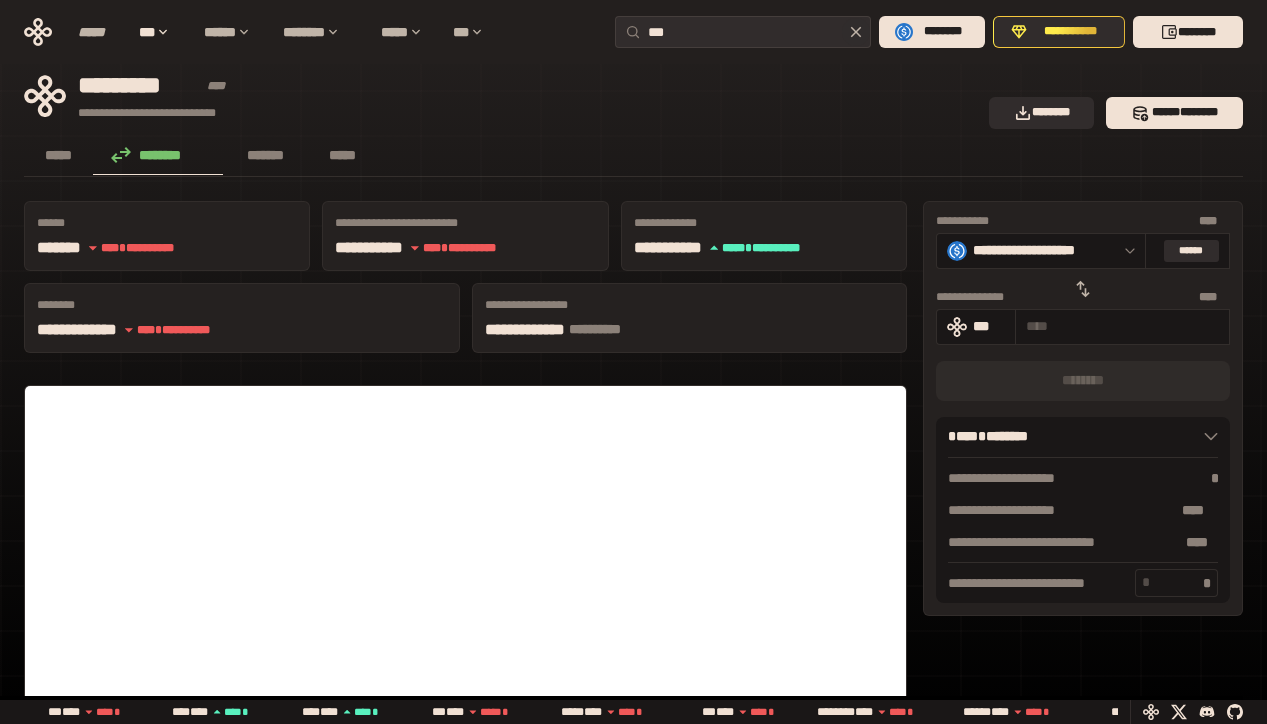 drag, startPoint x: 913, startPoint y: 551, endPoint x: 912, endPoint y: 577, distance: 26.019224 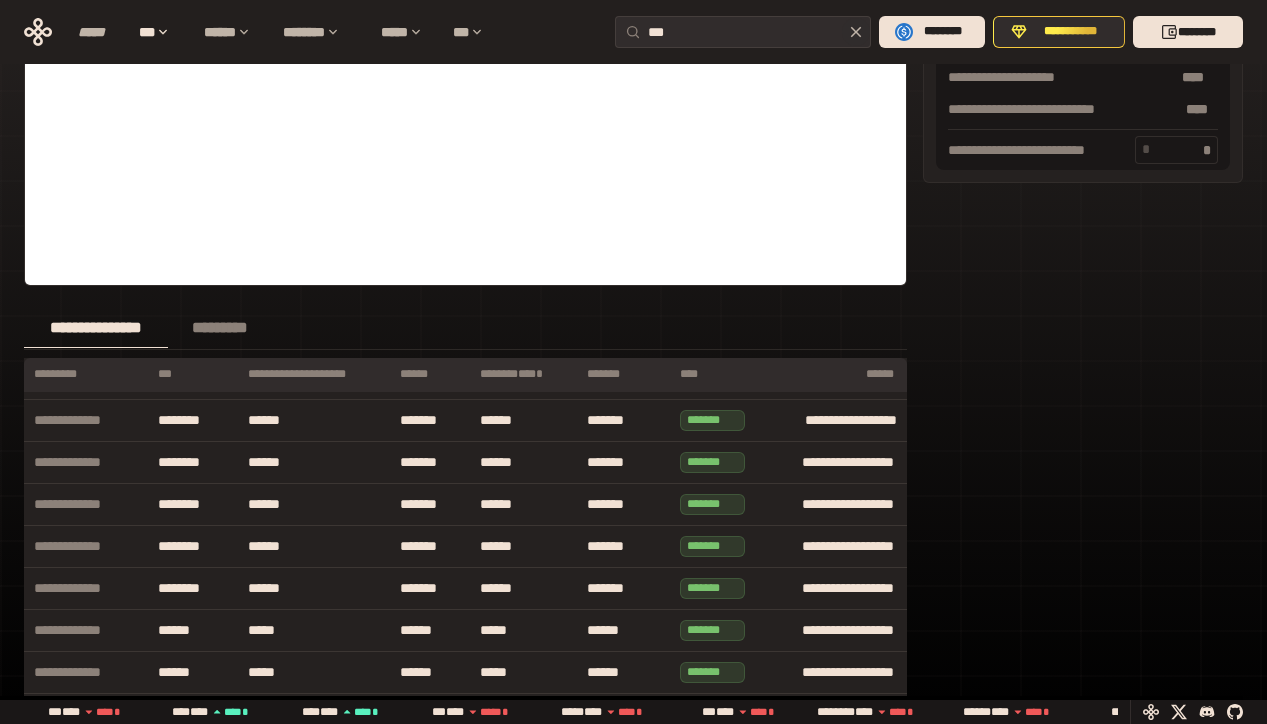 scroll, scrollTop: 0, scrollLeft: 0, axis: both 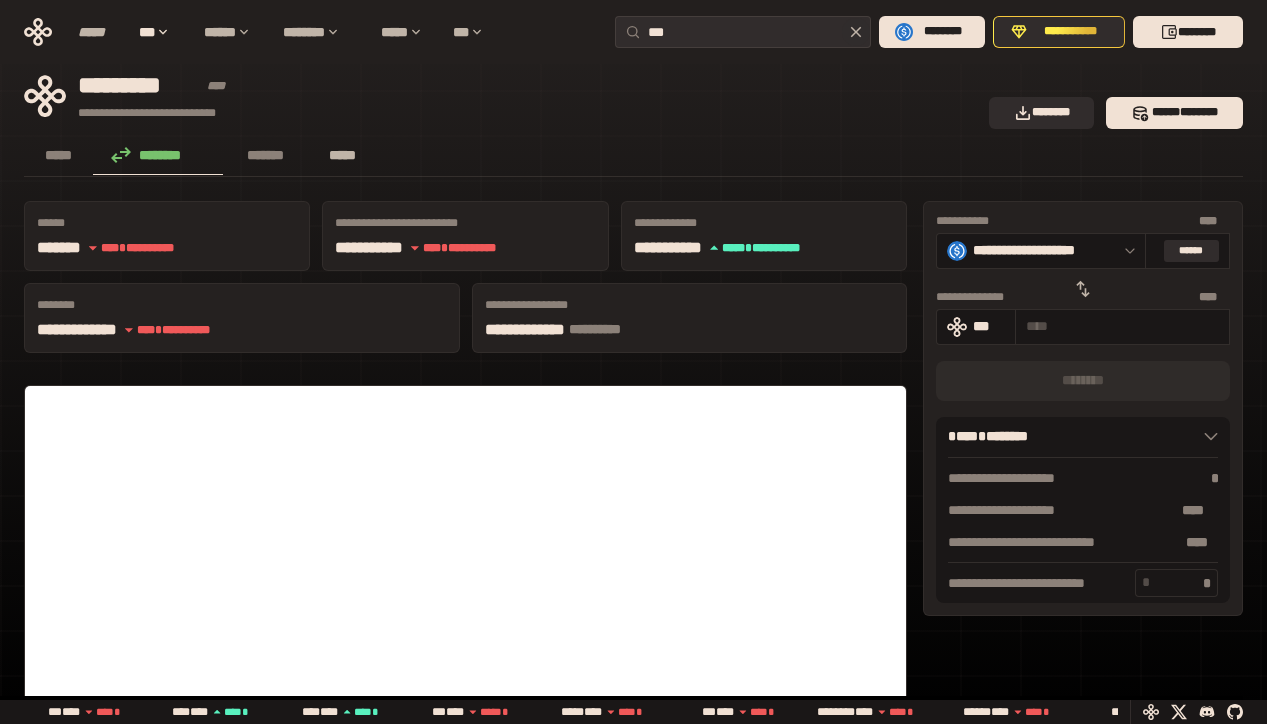 click on "*****" at bounding box center [342, 155] 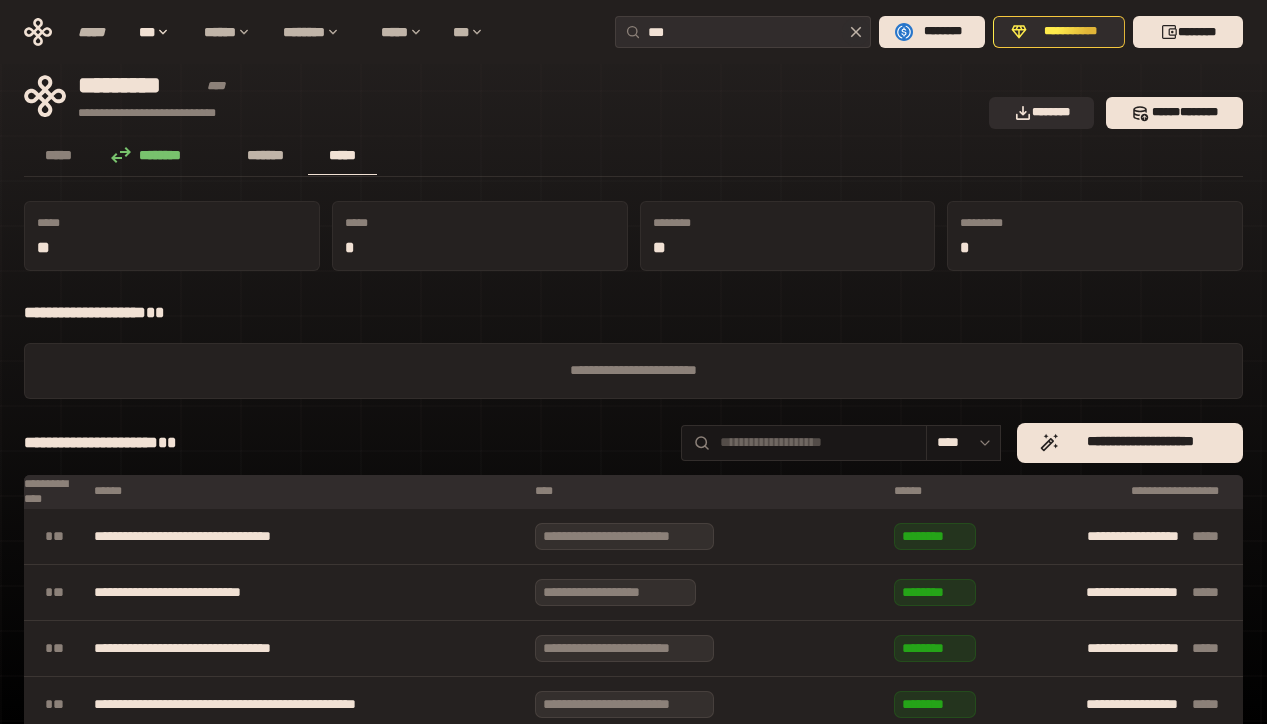 click on "*******" at bounding box center [266, 155] 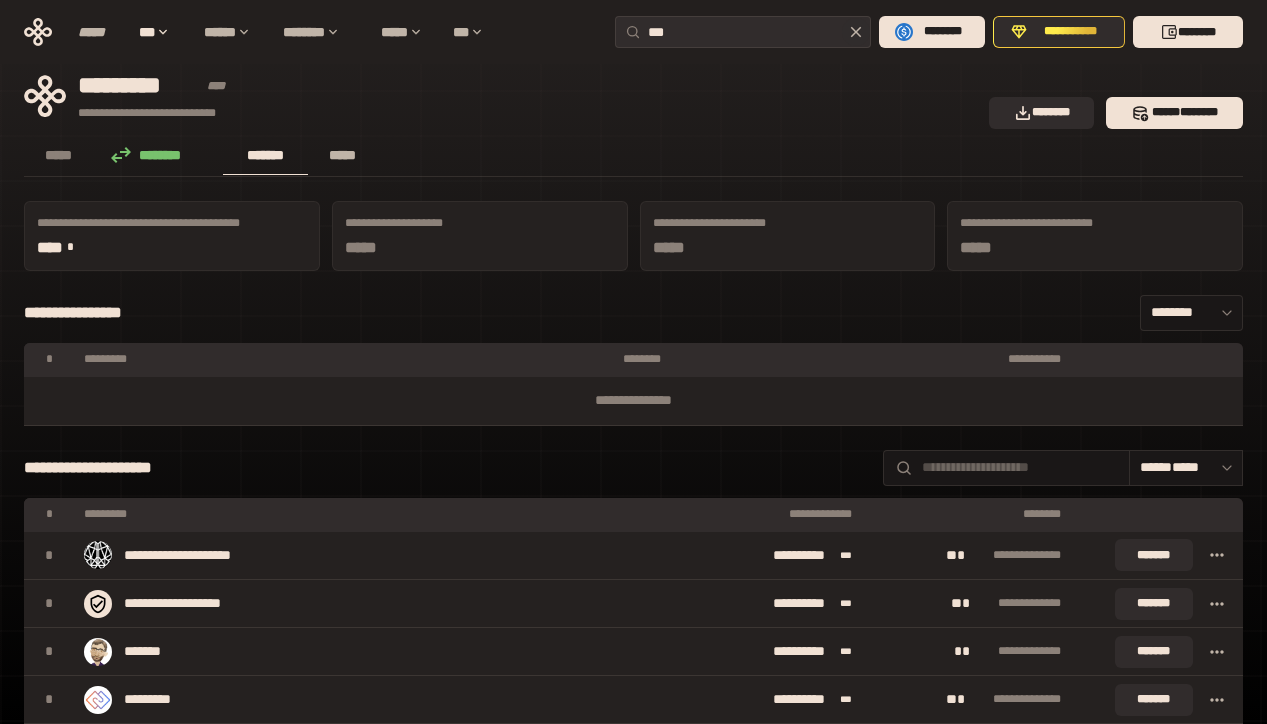 click on "*****" at bounding box center [342, 155] 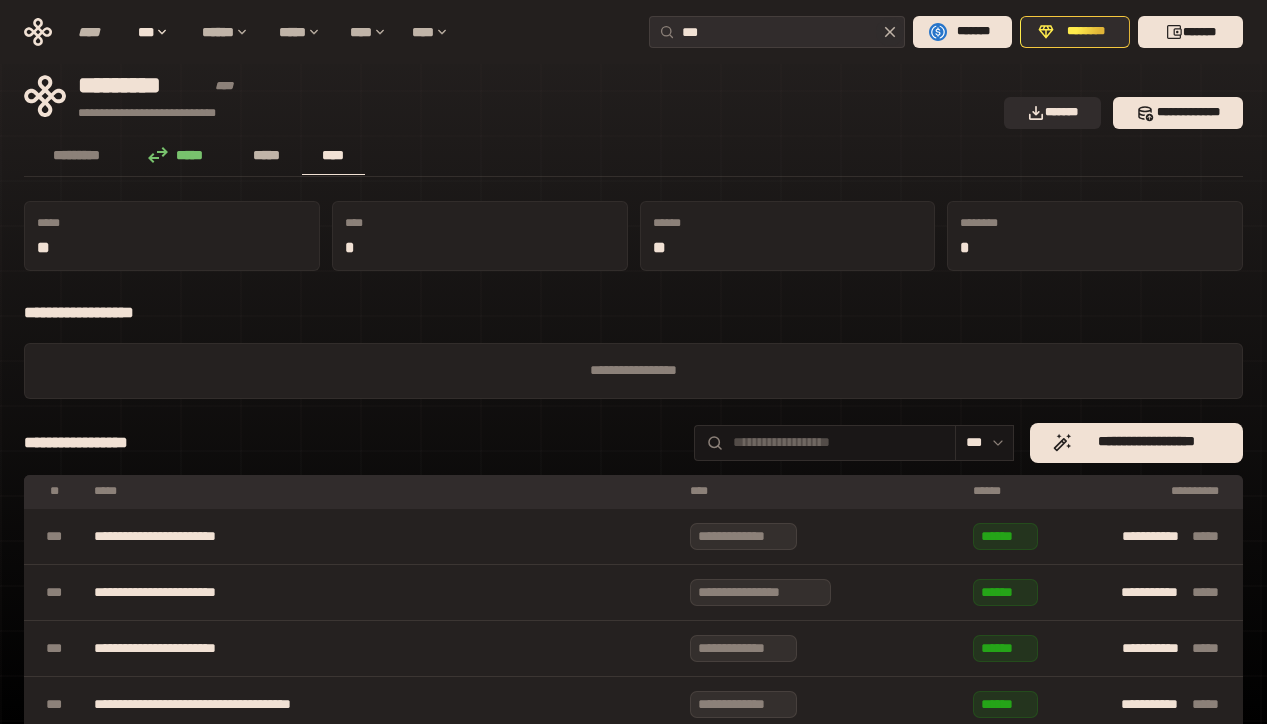click on "*****" at bounding box center (267, 155) 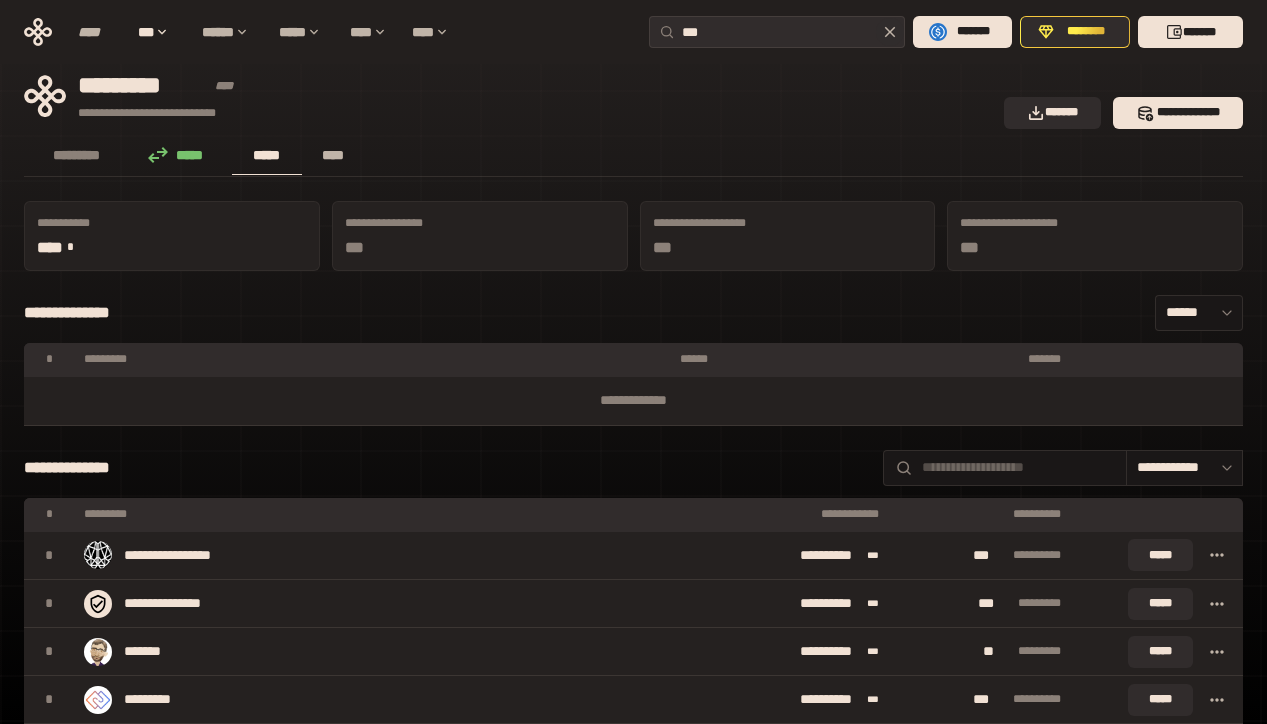 click on "*****" at bounding box center [181, 155] 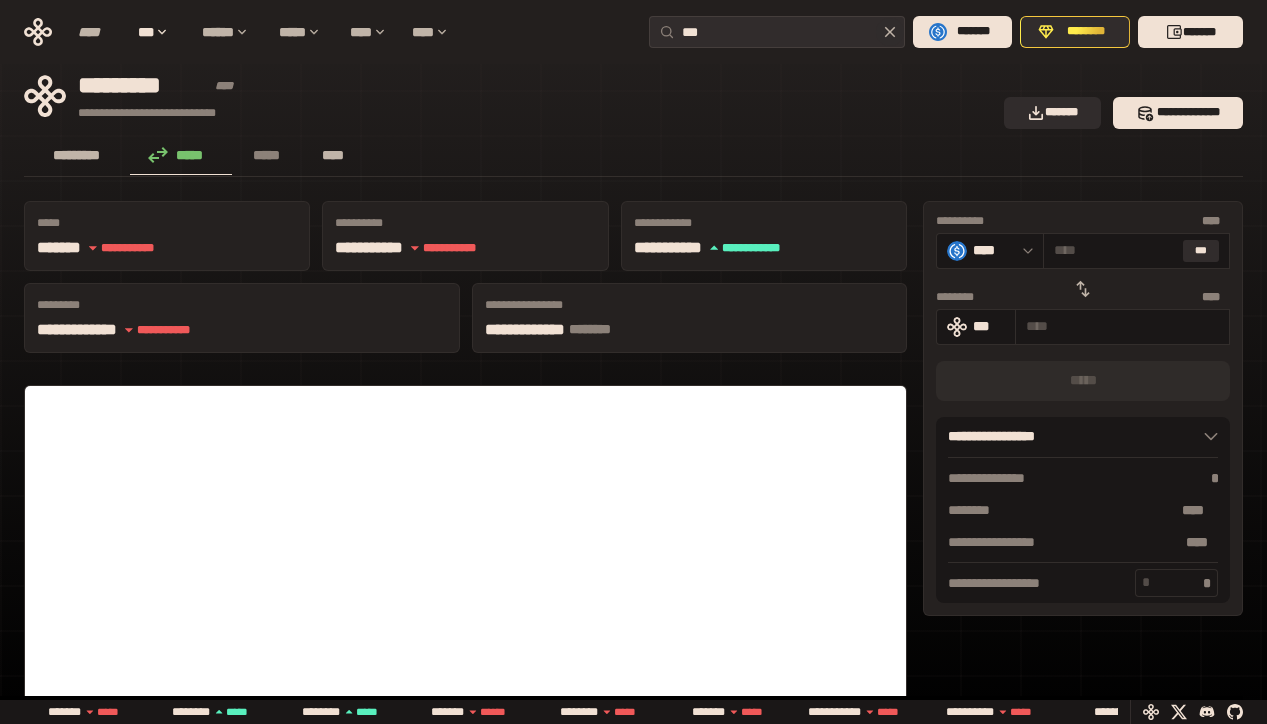 click on "*********" at bounding box center [77, 155] 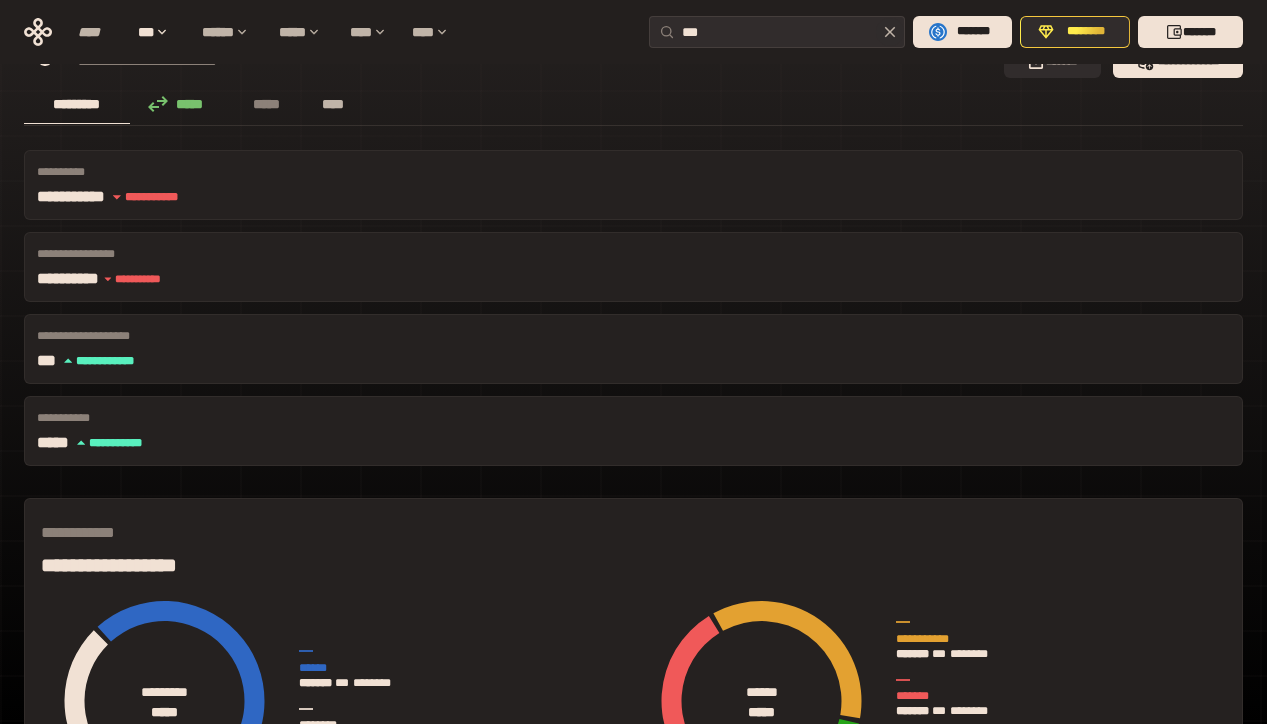 scroll, scrollTop: 0, scrollLeft: 0, axis: both 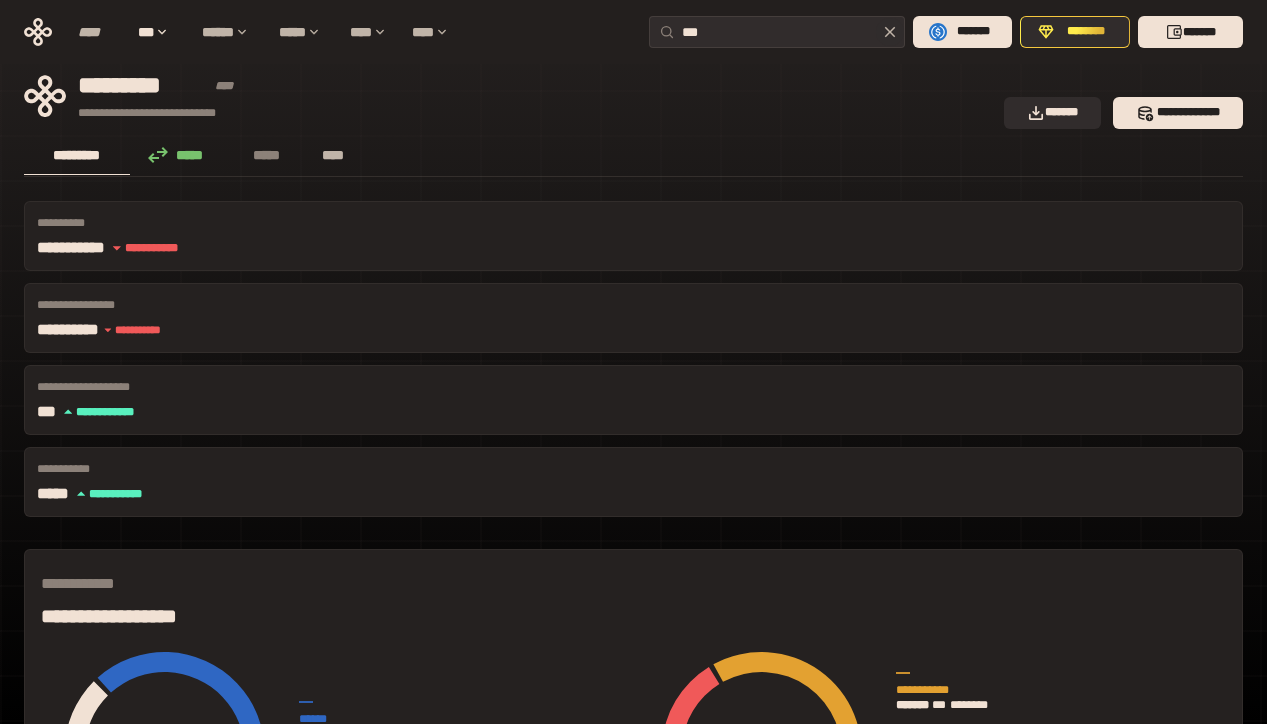 click on "*****" at bounding box center (181, 155) 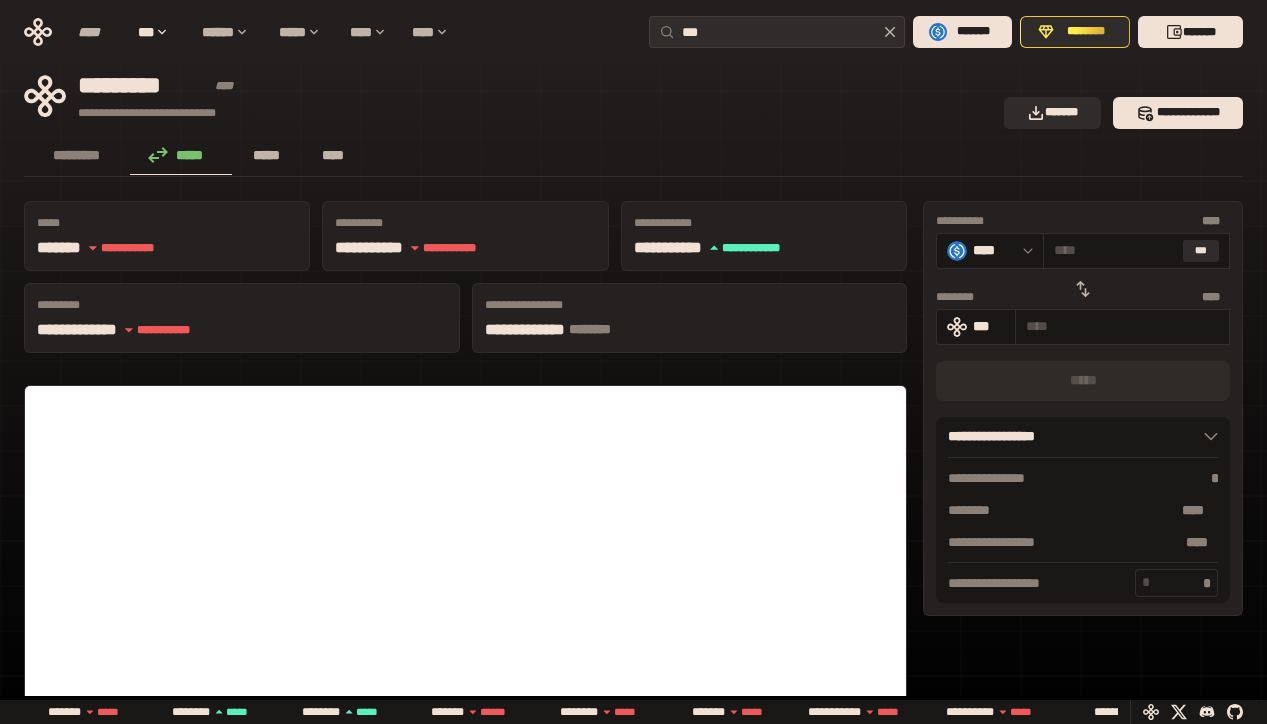 click on "*****" at bounding box center [267, 155] 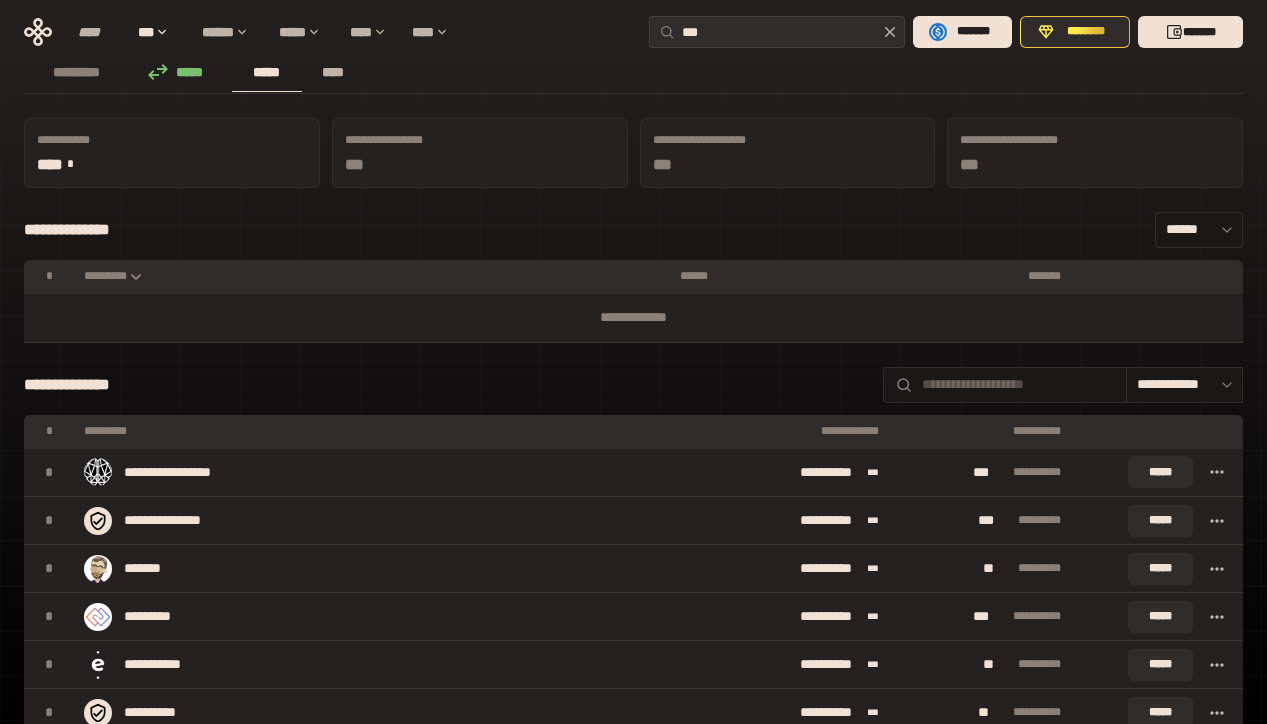 scroll, scrollTop: 0, scrollLeft: 0, axis: both 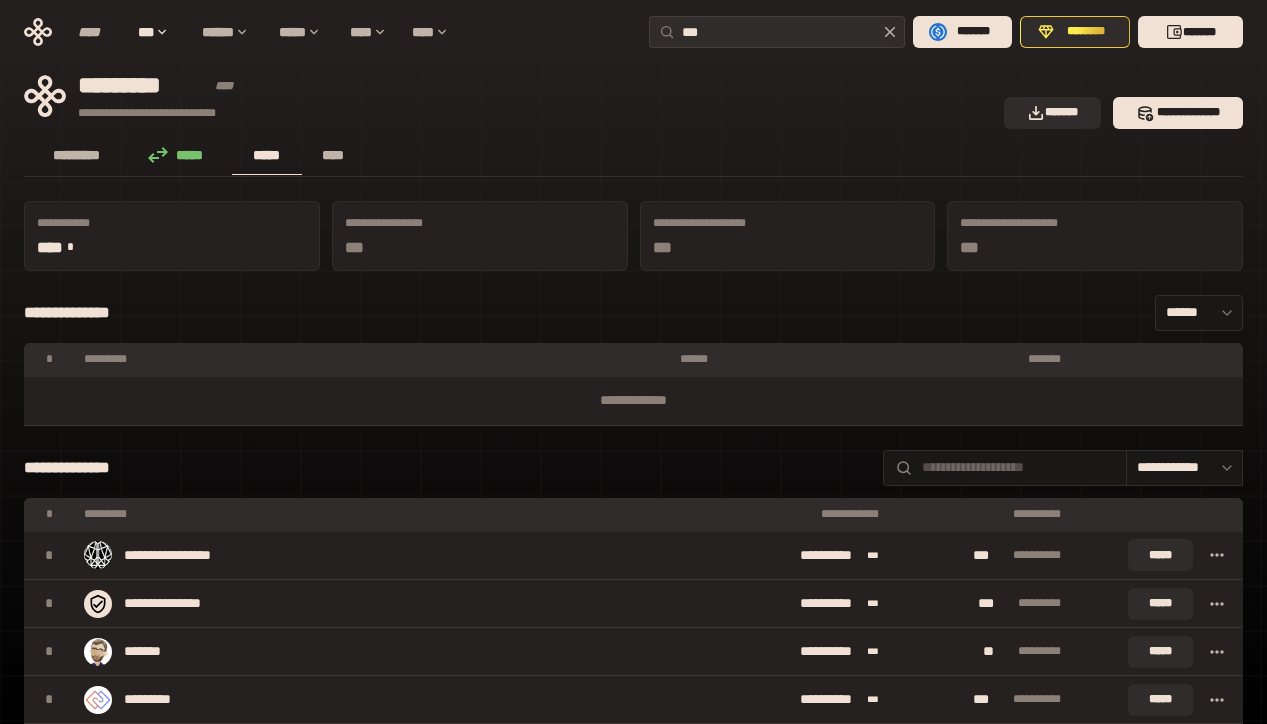 click on "*********" at bounding box center (77, 155) 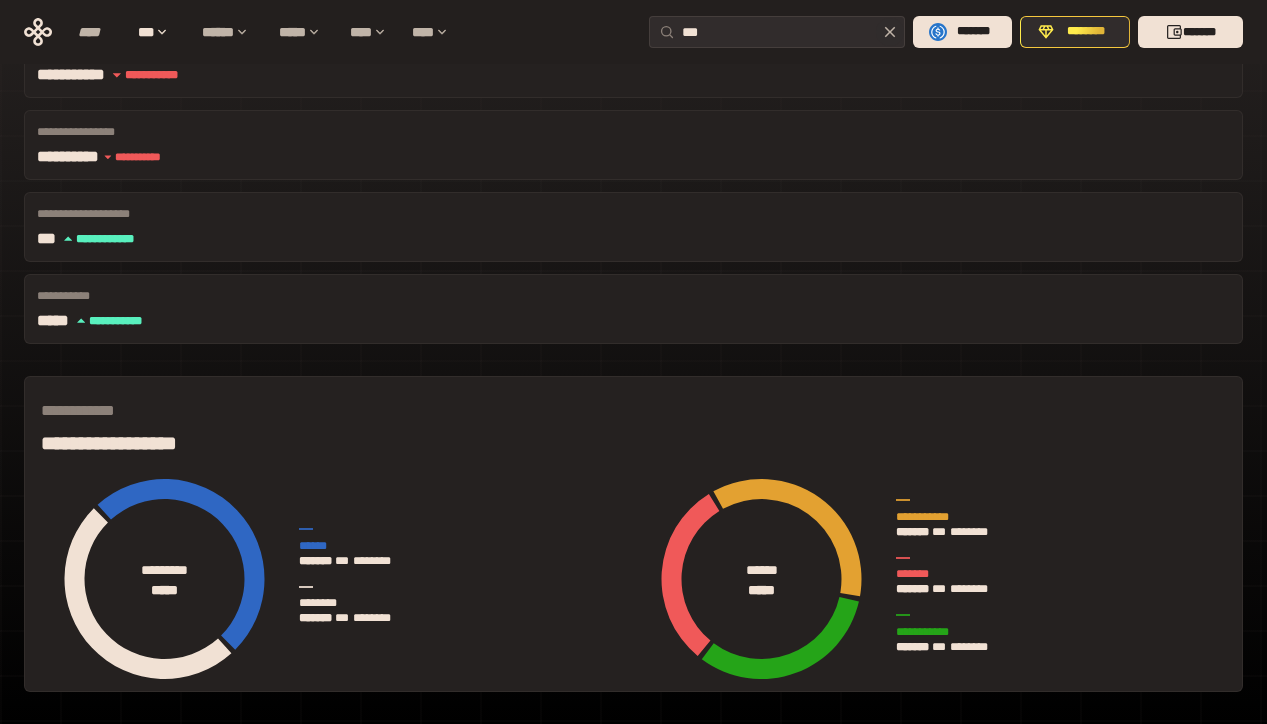 scroll, scrollTop: 0, scrollLeft: 0, axis: both 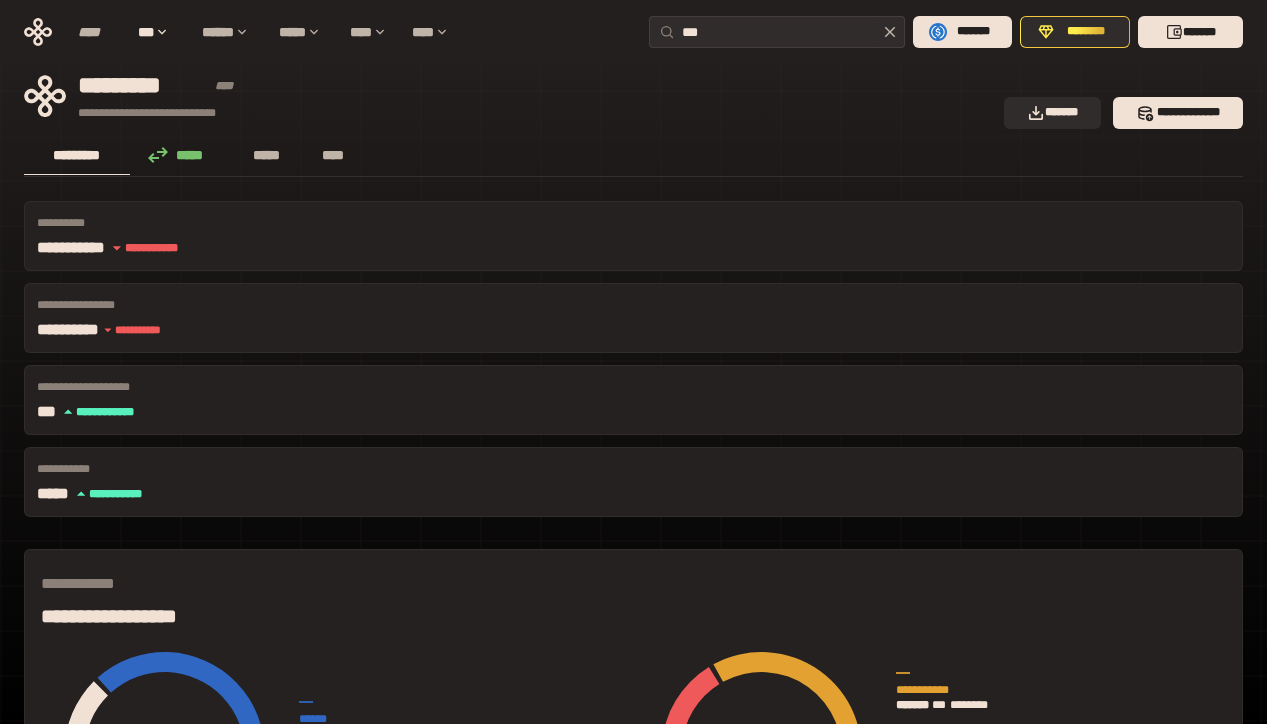 click on "*****" at bounding box center (267, 155) 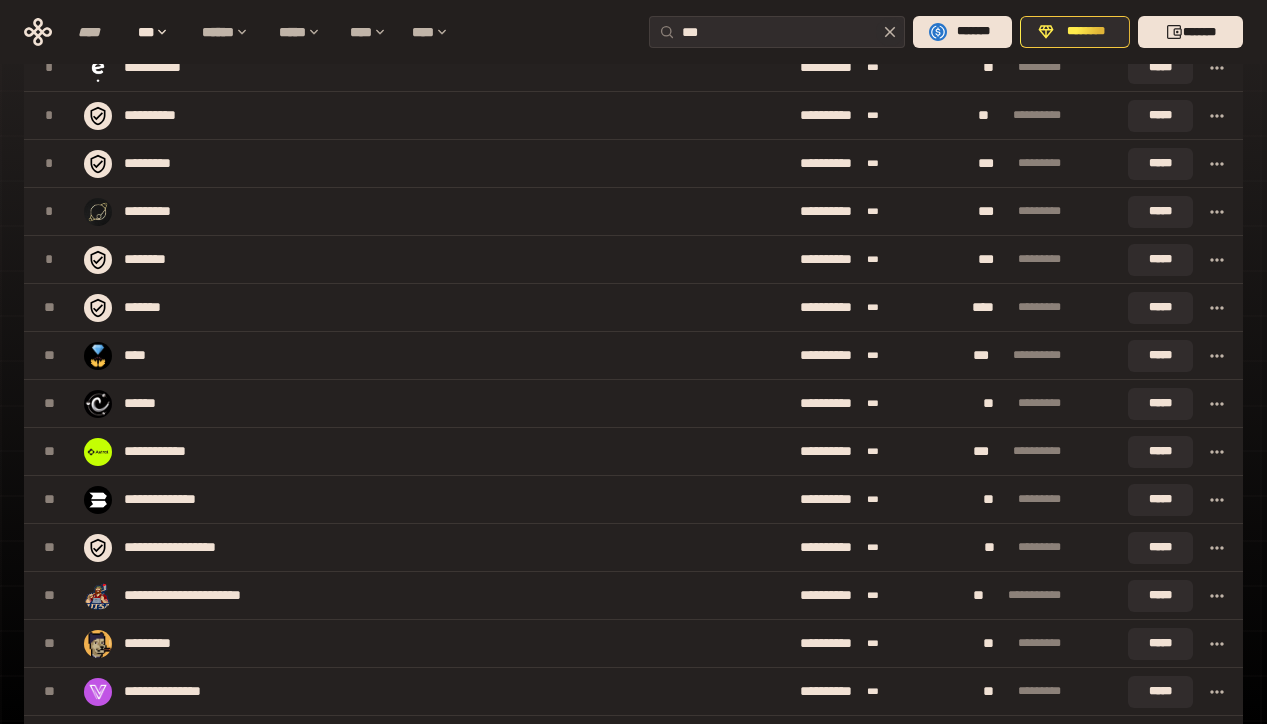 scroll, scrollTop: 0, scrollLeft: 0, axis: both 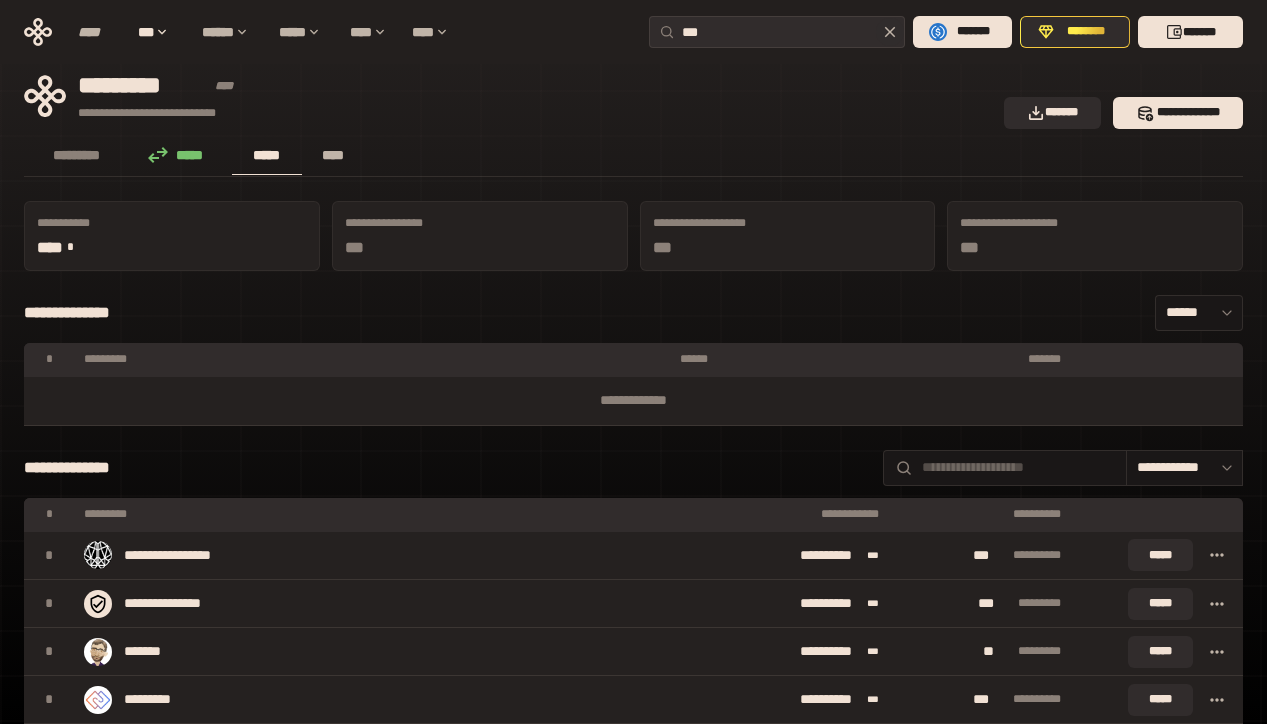 click on "****" at bounding box center (333, 155) 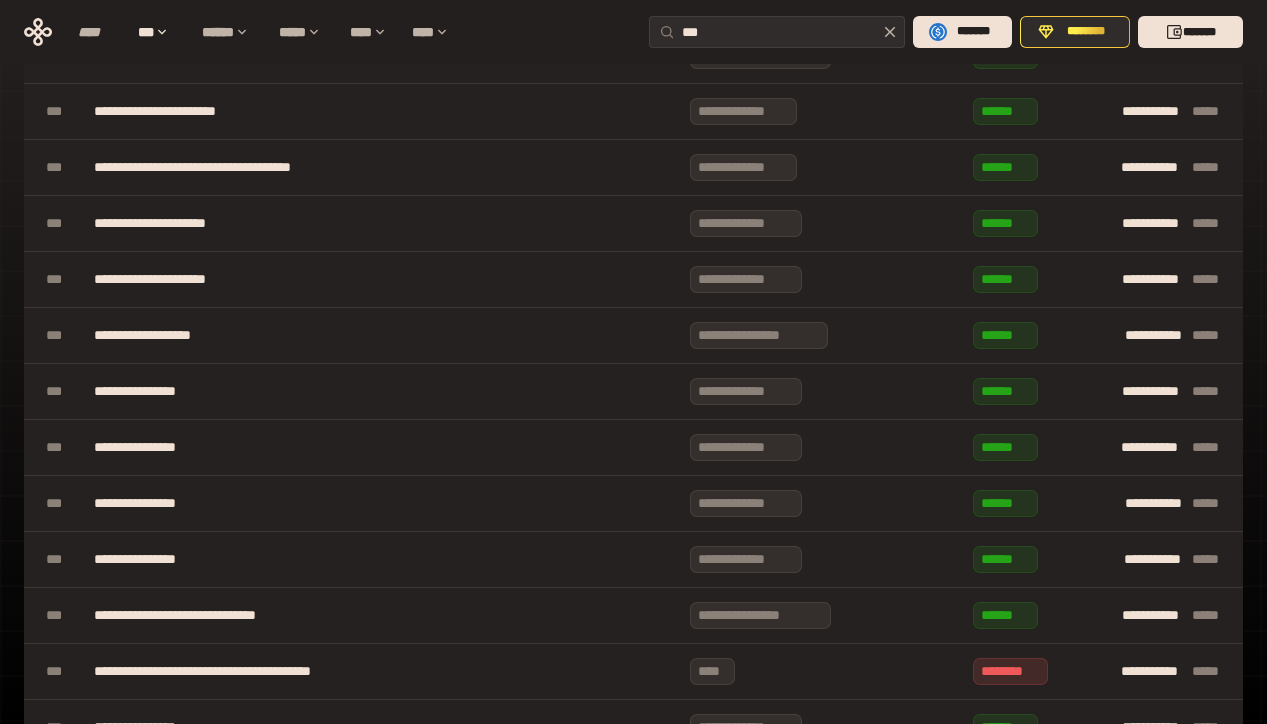 scroll, scrollTop: 0, scrollLeft: 0, axis: both 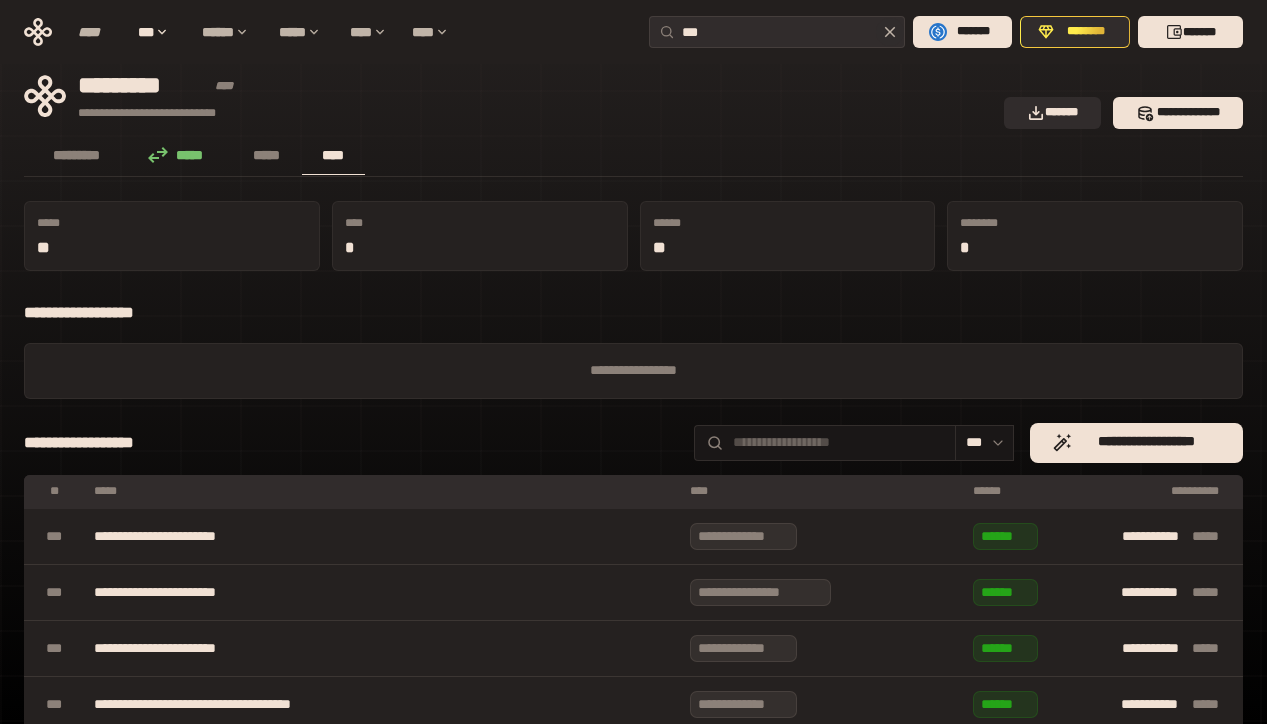 click on "*****" at bounding box center [181, 155] 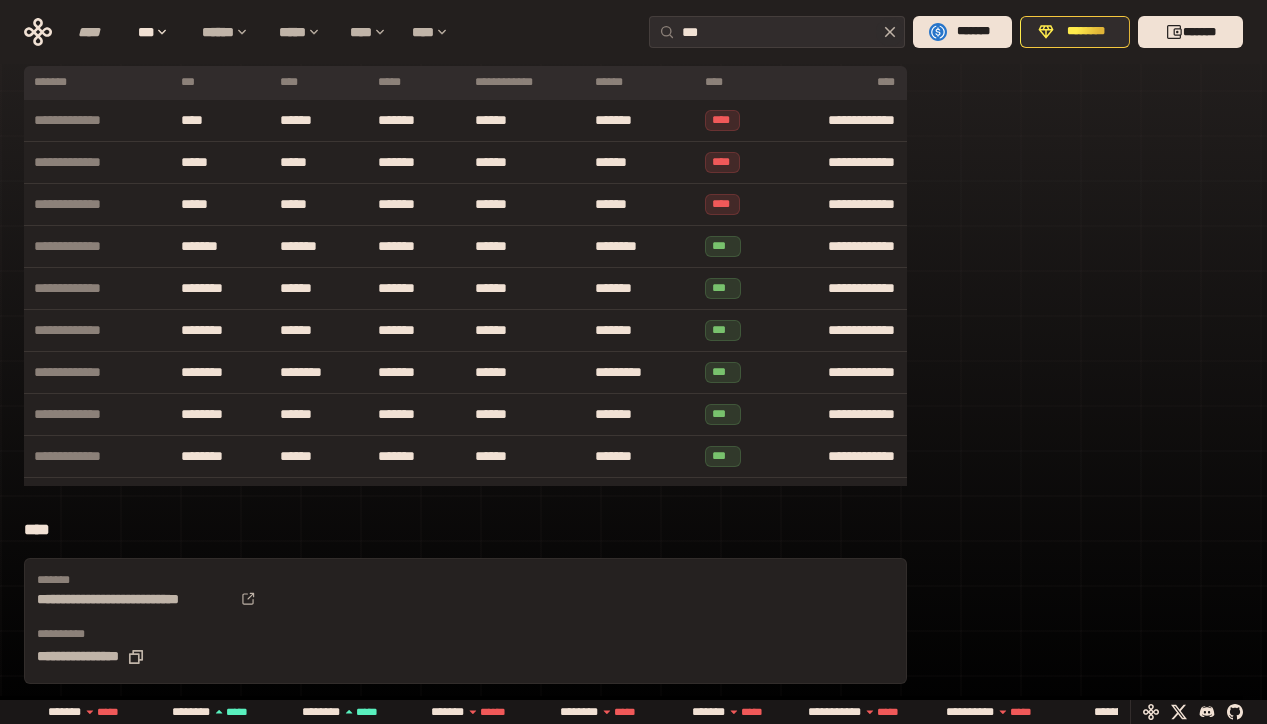 scroll, scrollTop: 728, scrollLeft: 0, axis: vertical 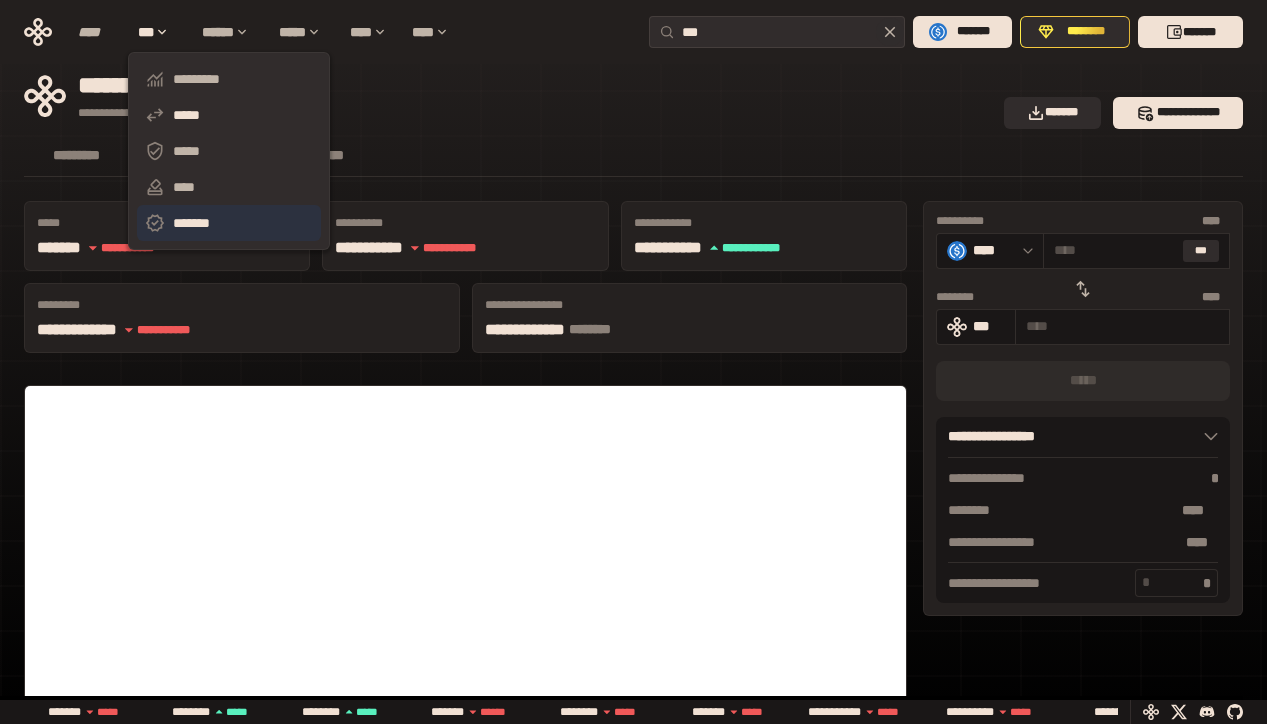 click on "*******" at bounding box center (229, 223) 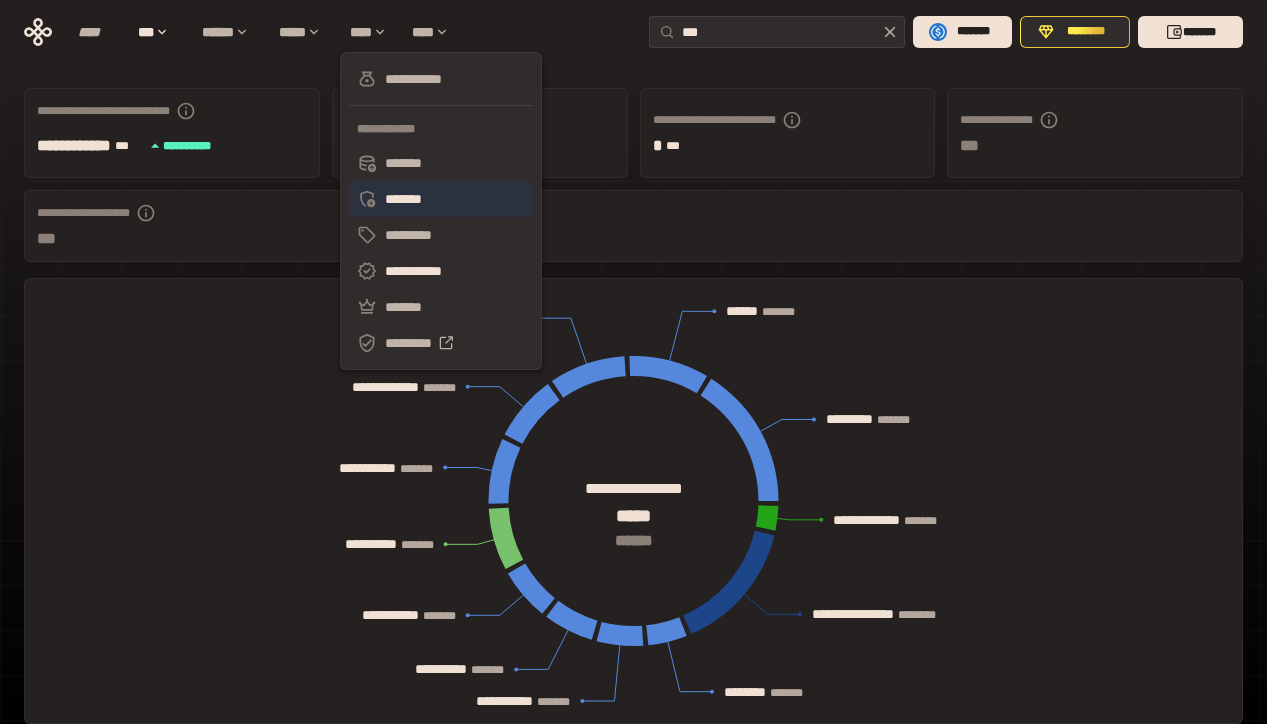 click on "*******" at bounding box center [441, 199] 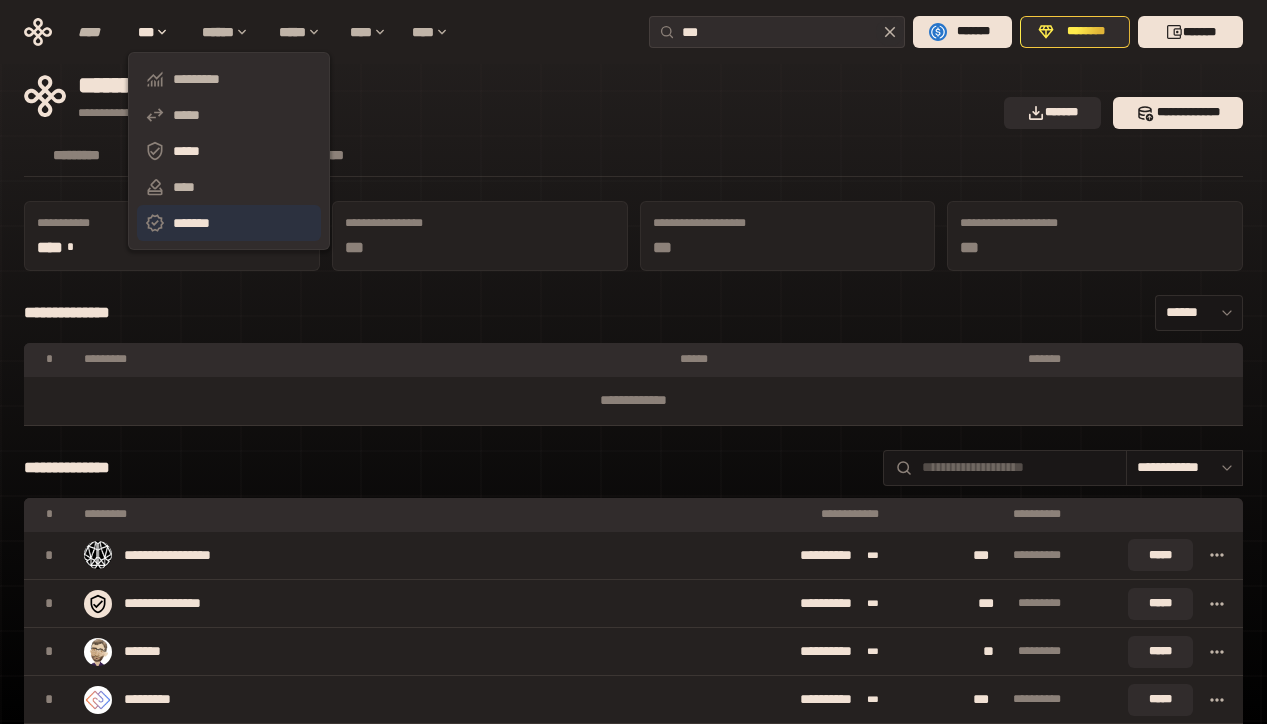 click on "*******" at bounding box center (229, 223) 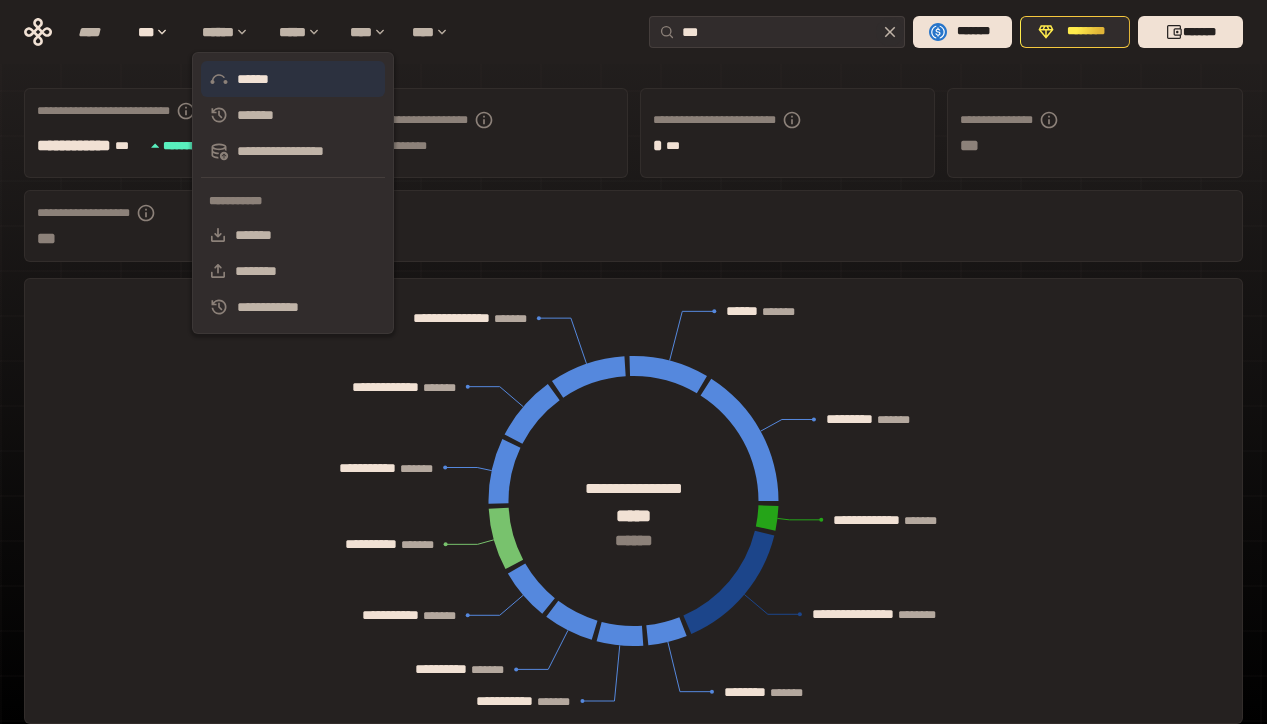 click on "******" at bounding box center (293, 79) 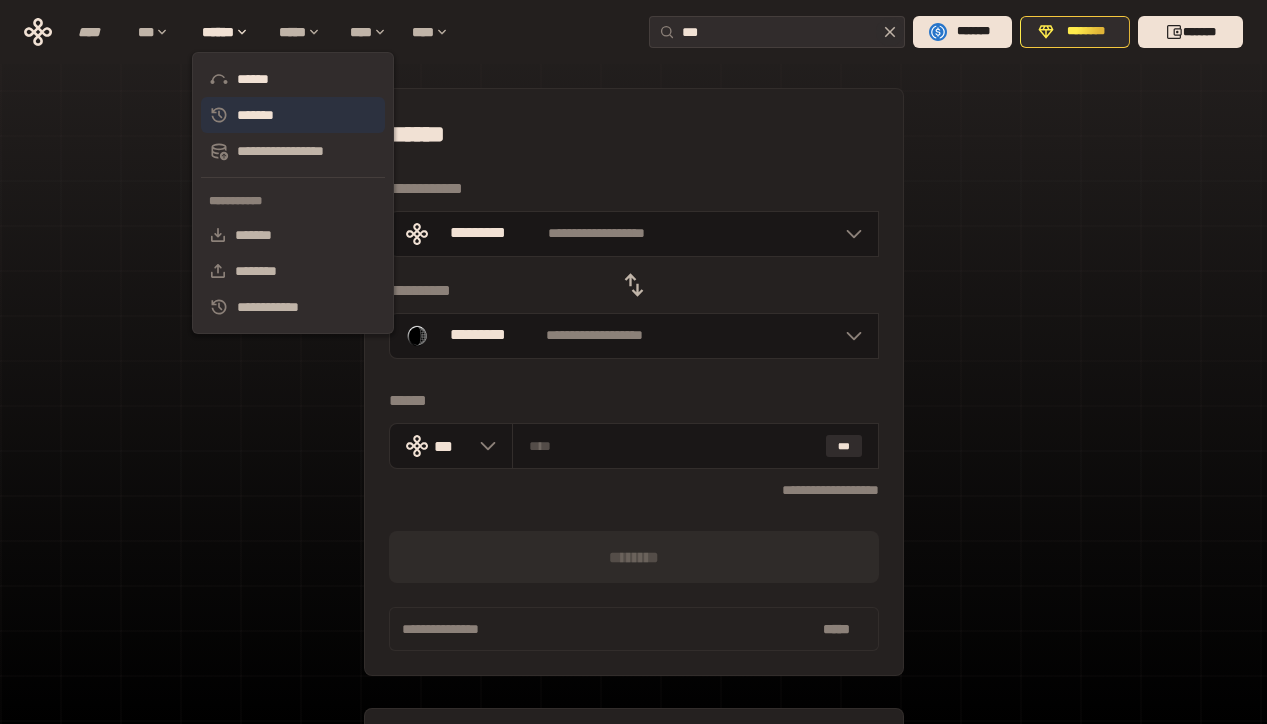 click on "*******" at bounding box center [293, 115] 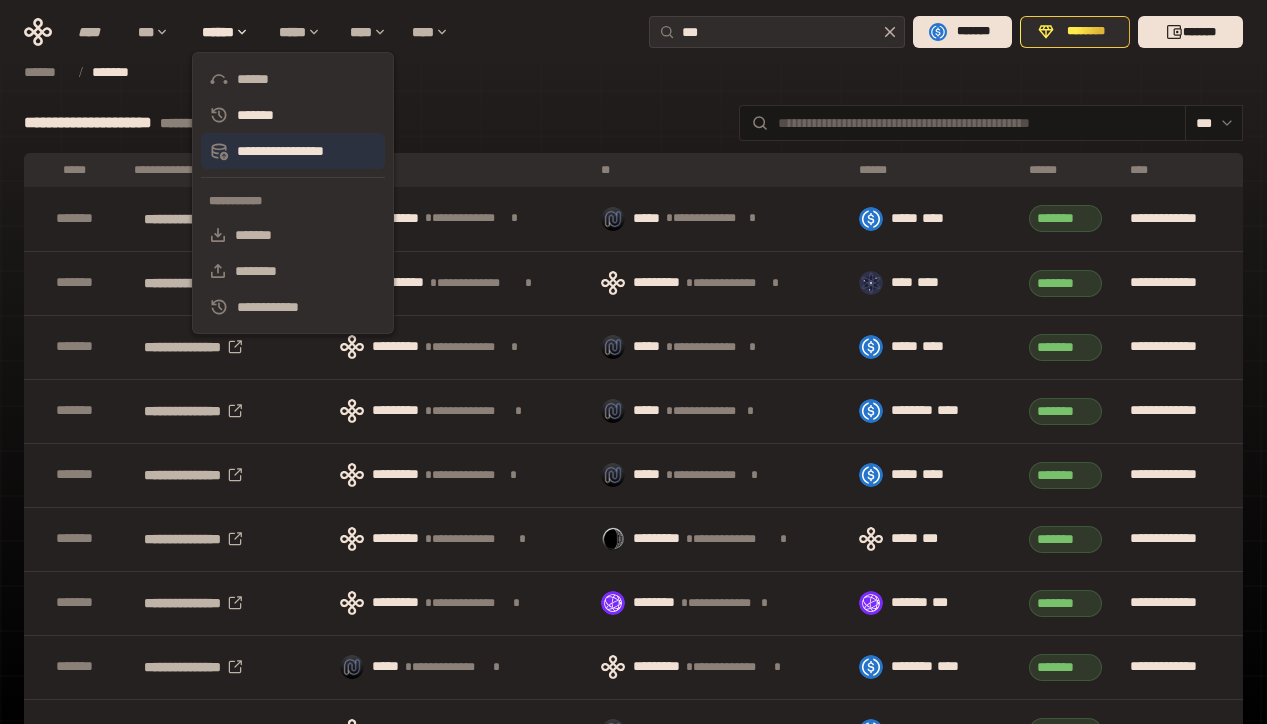 click on "**********" at bounding box center [293, 151] 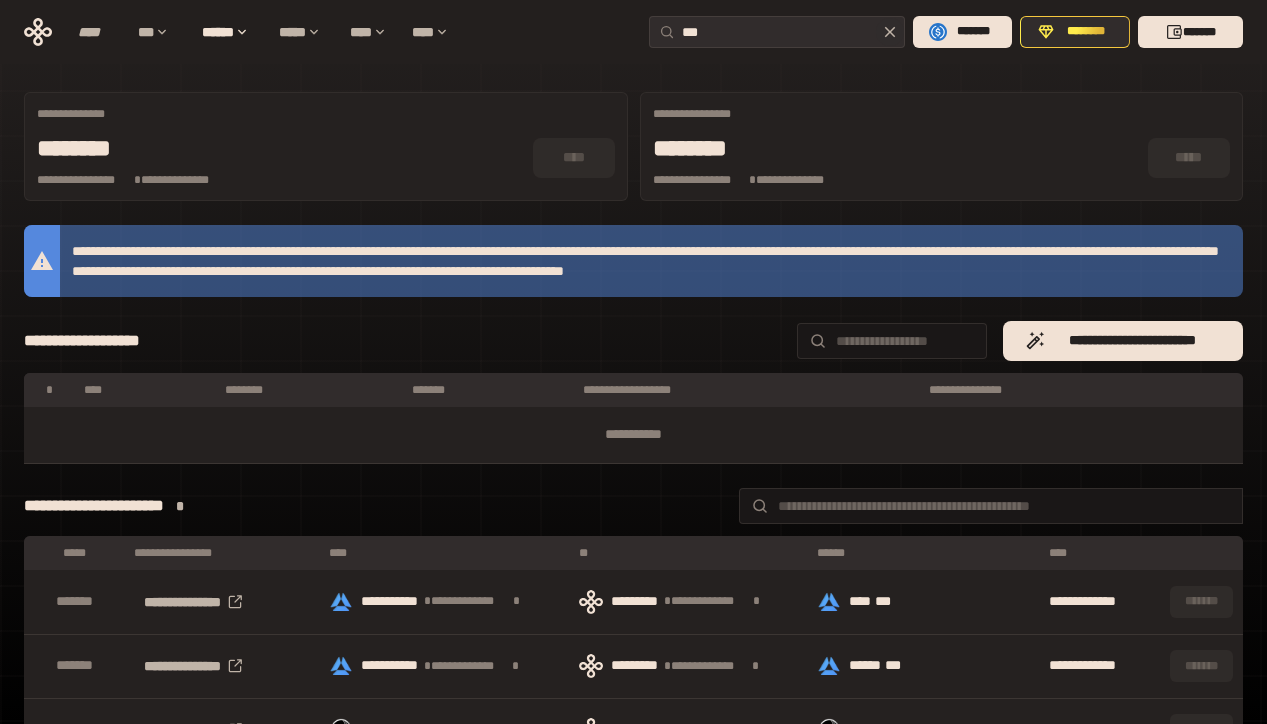 scroll, scrollTop: 0, scrollLeft: 0, axis: both 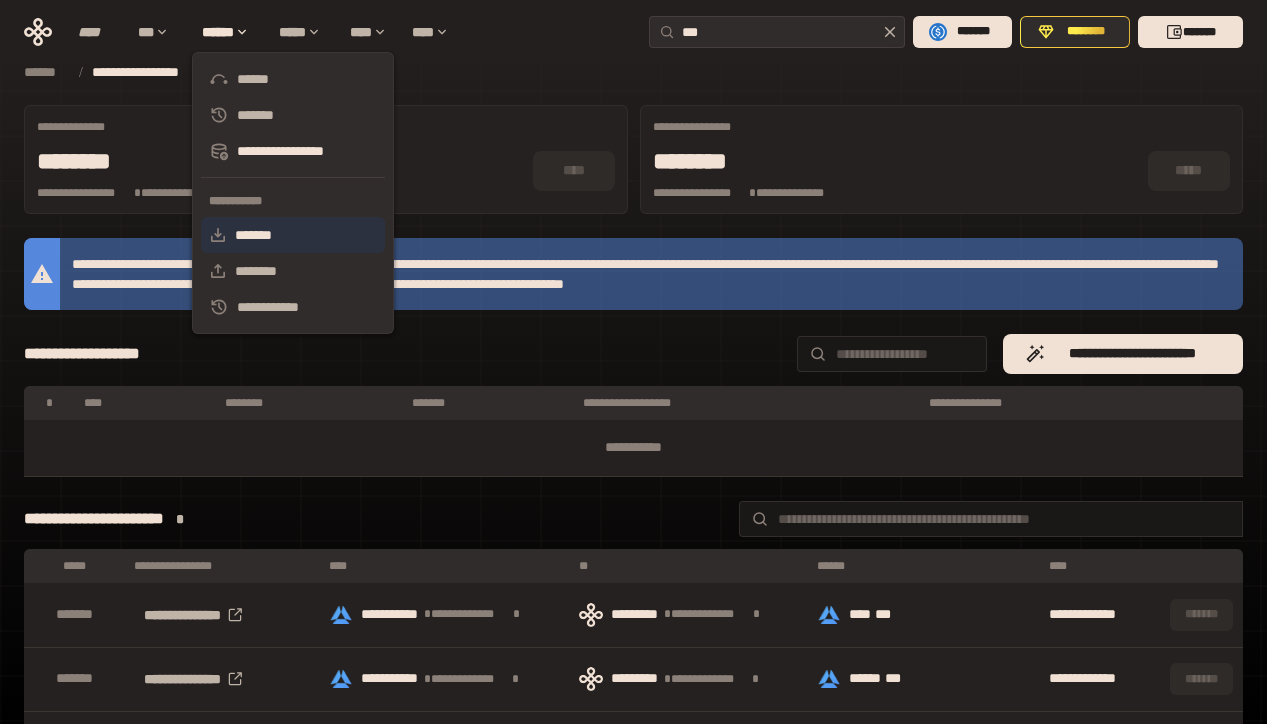 click on "*******" at bounding box center (293, 235) 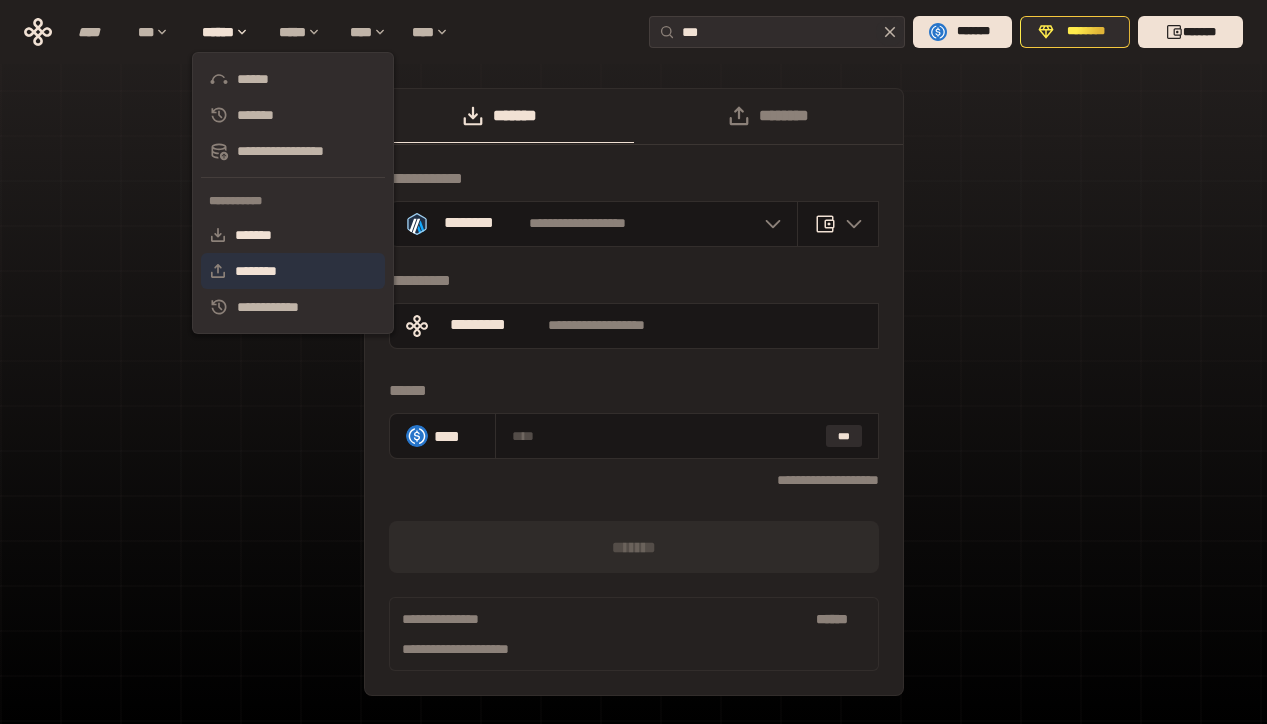 click on "********" at bounding box center (293, 271) 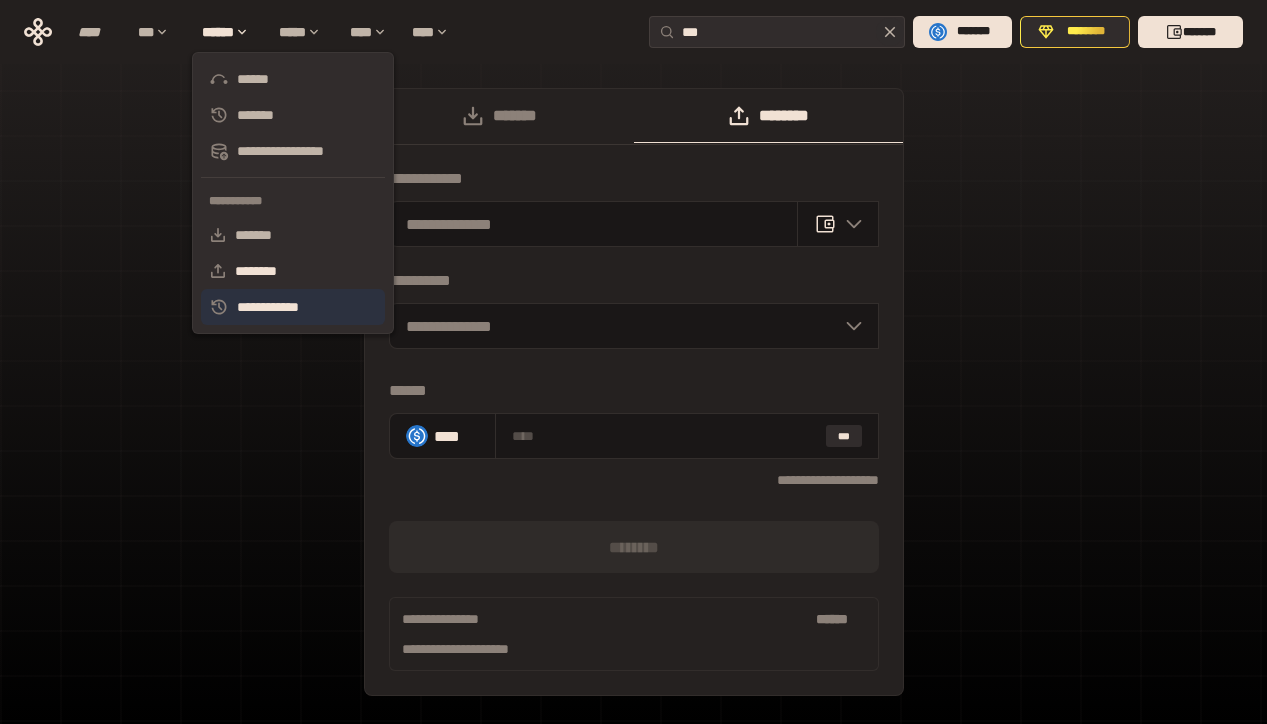 click on "**********" at bounding box center [293, 307] 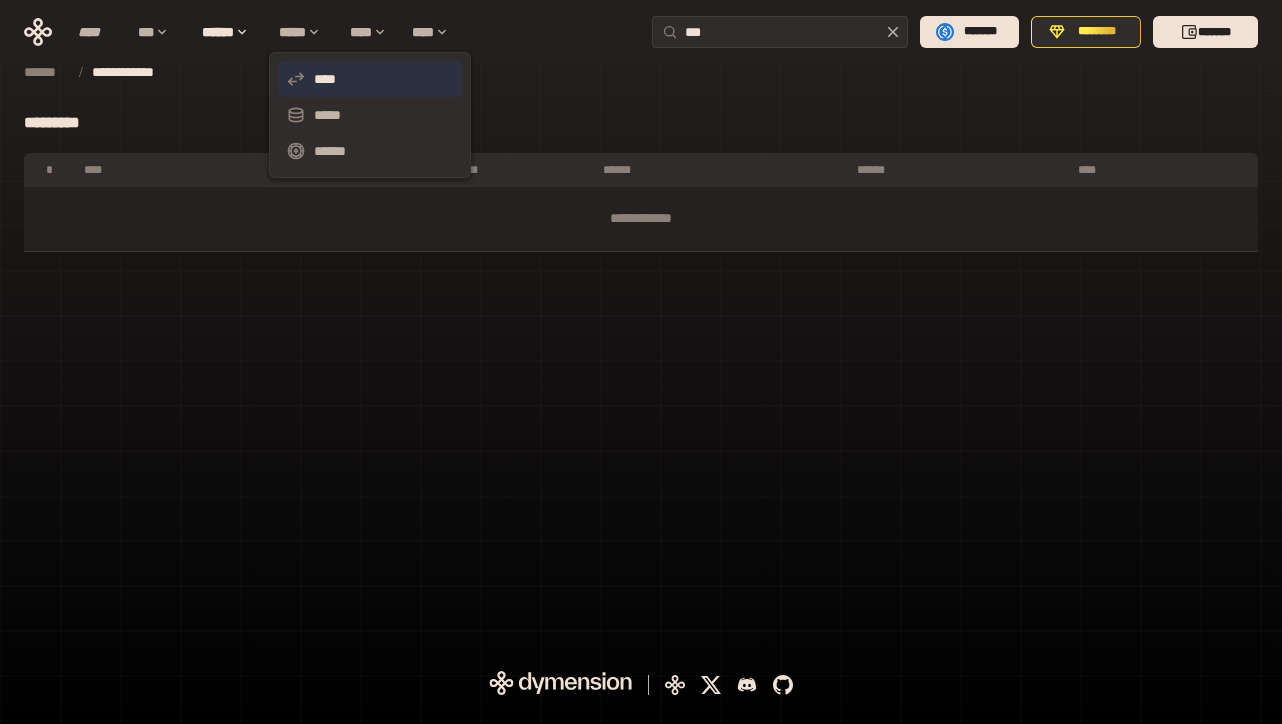 click on "****" at bounding box center [370, 79] 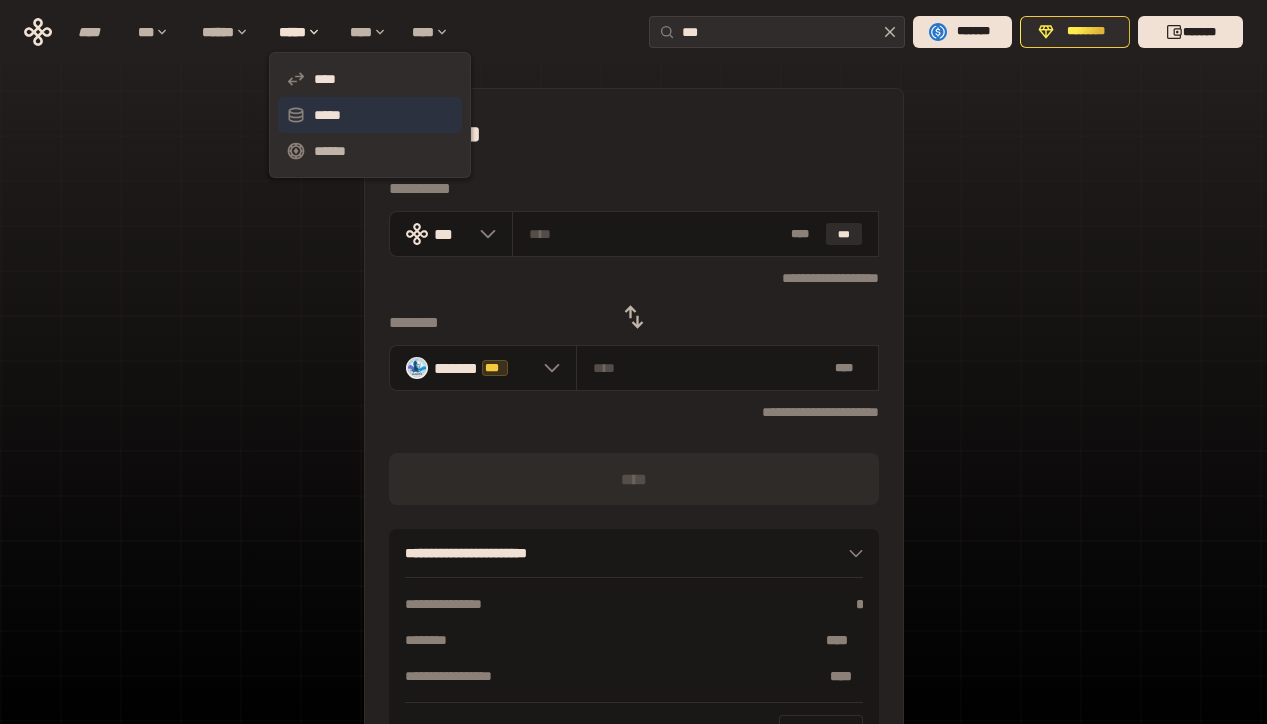 click on "*****" at bounding box center [370, 115] 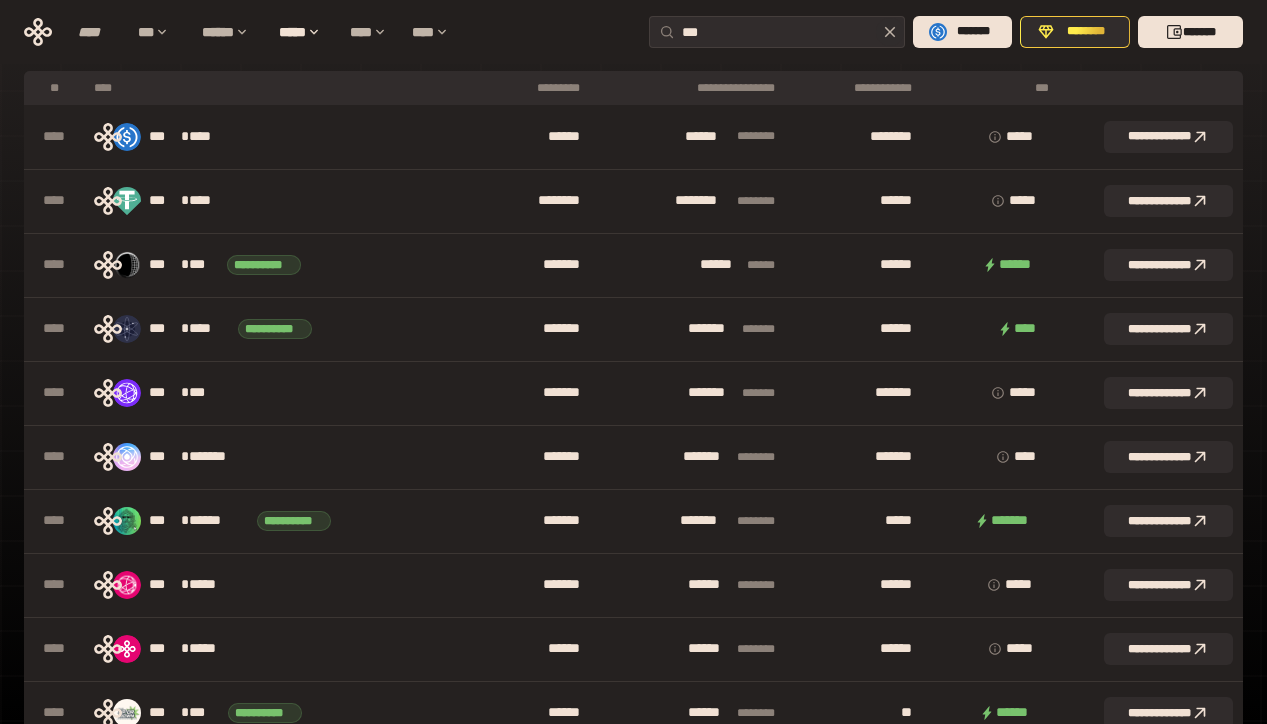 scroll, scrollTop: 0, scrollLeft: 0, axis: both 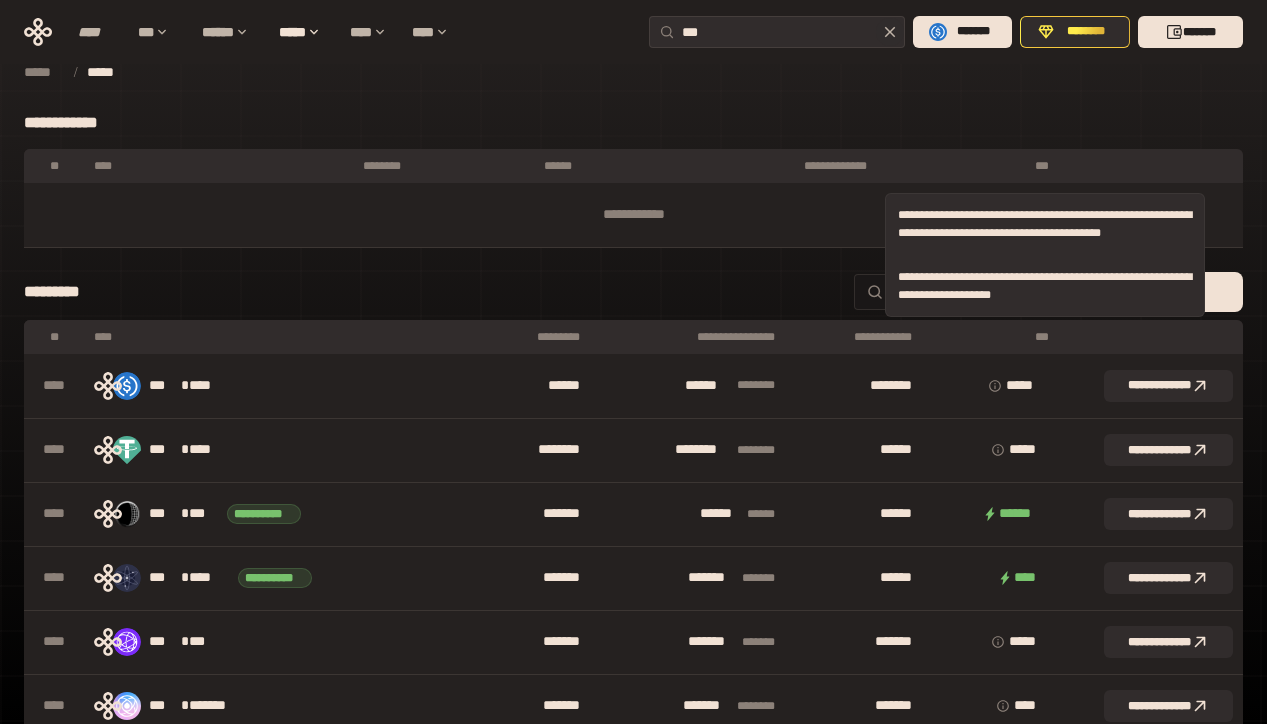 click at bounding box center (0, 0) 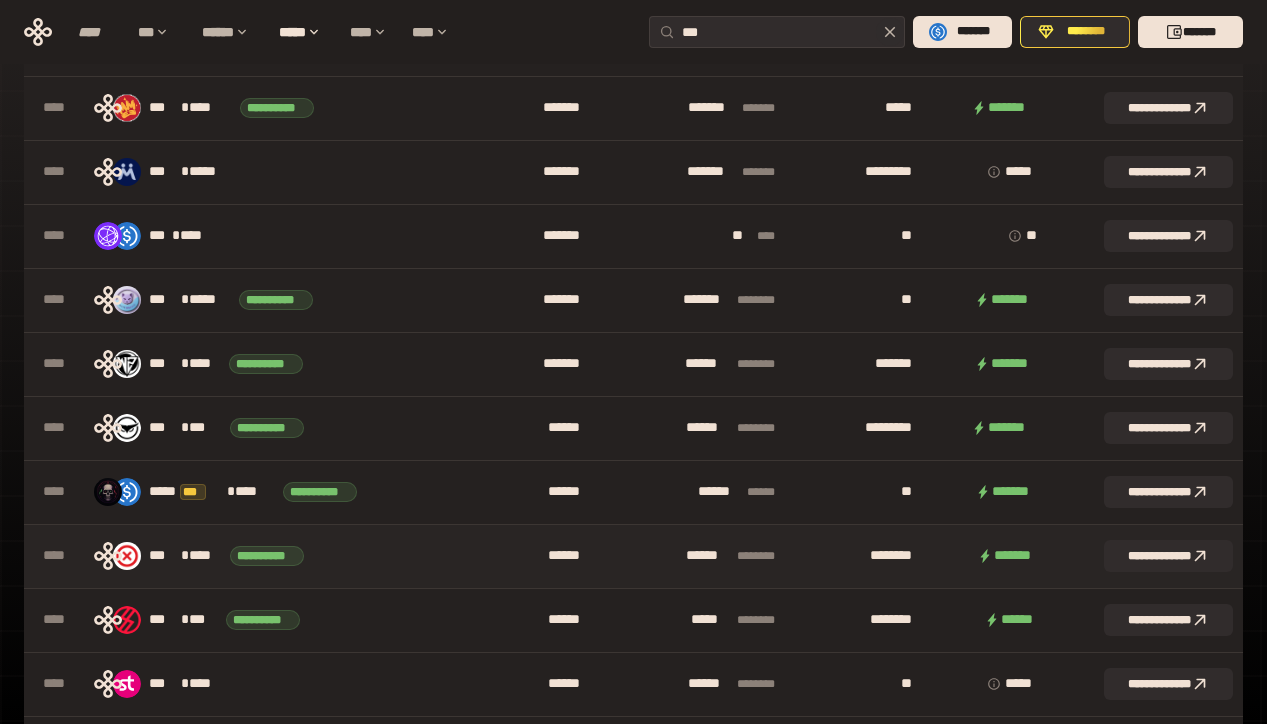 scroll, scrollTop: 1061, scrollLeft: 0, axis: vertical 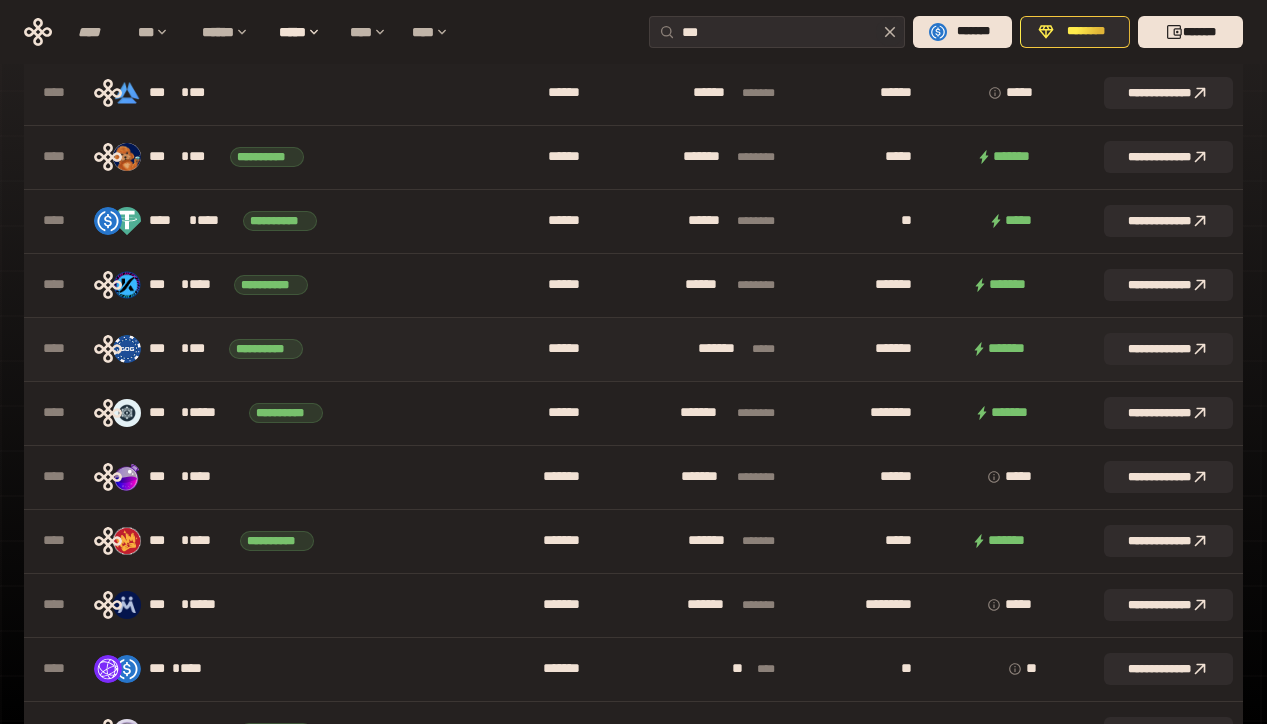 click on "***" at bounding box center [205, 349] 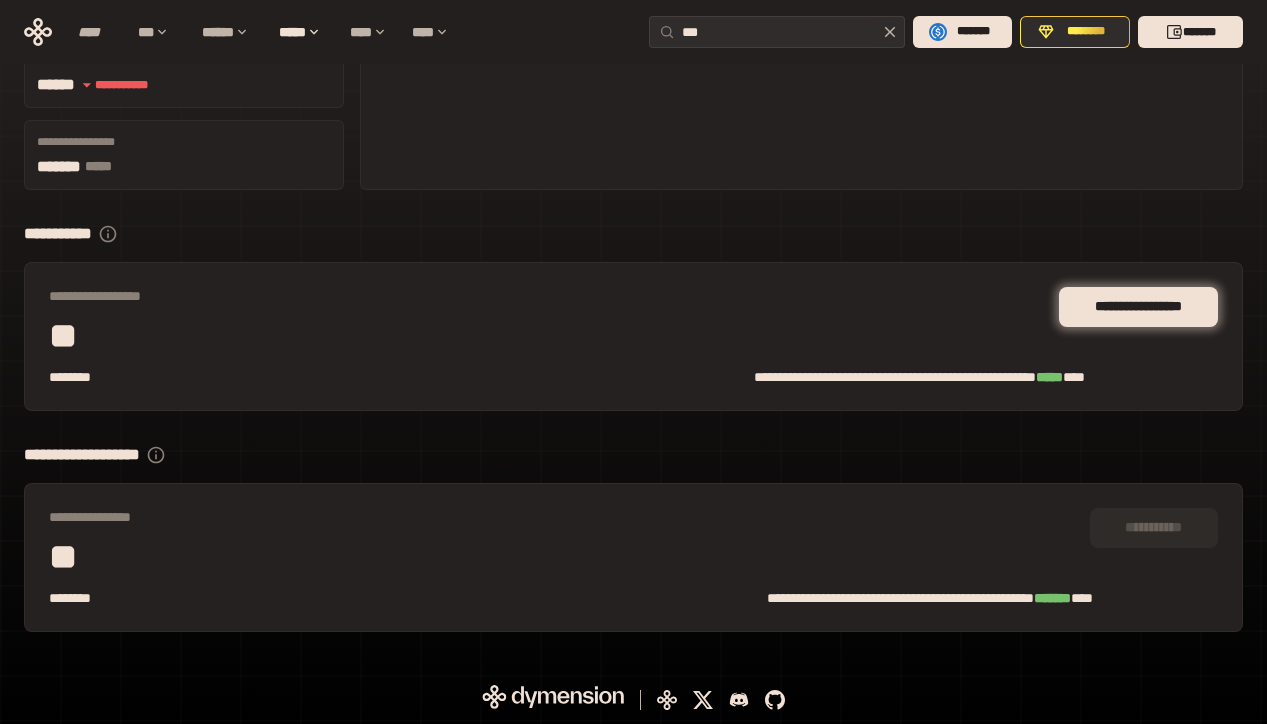 scroll, scrollTop: 96, scrollLeft: 0, axis: vertical 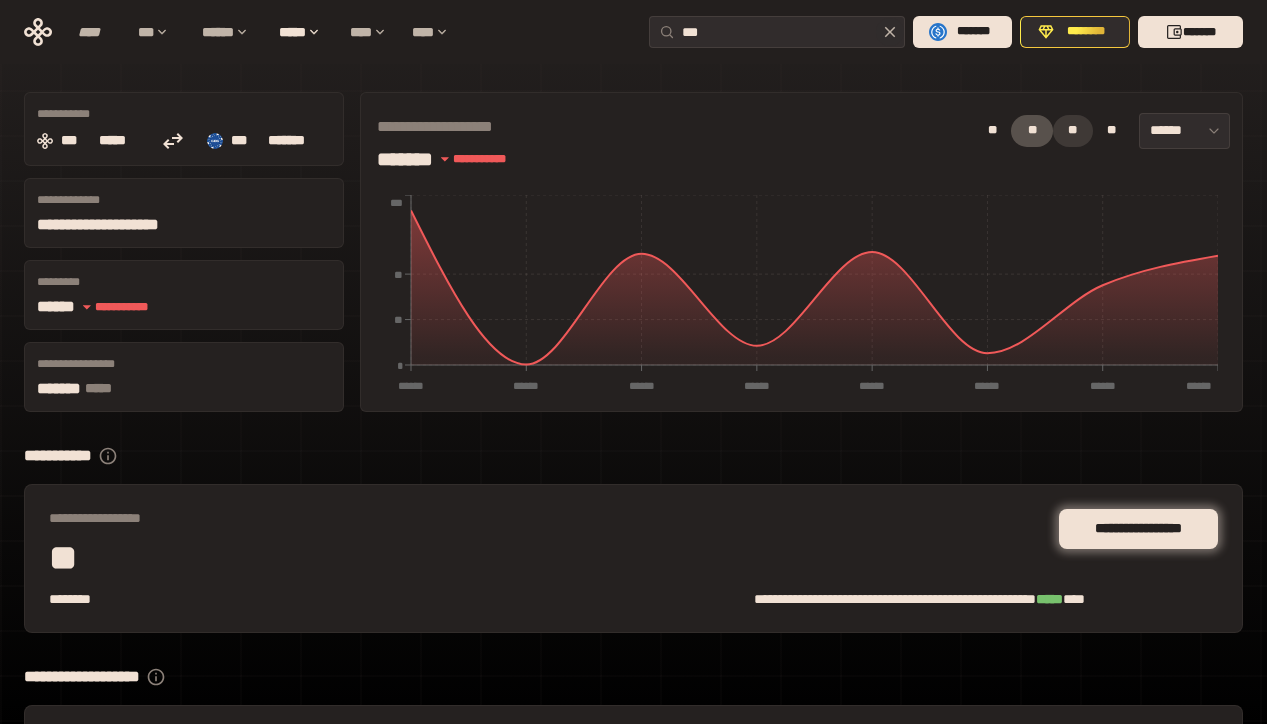 click on "**" at bounding box center (1073, 131) 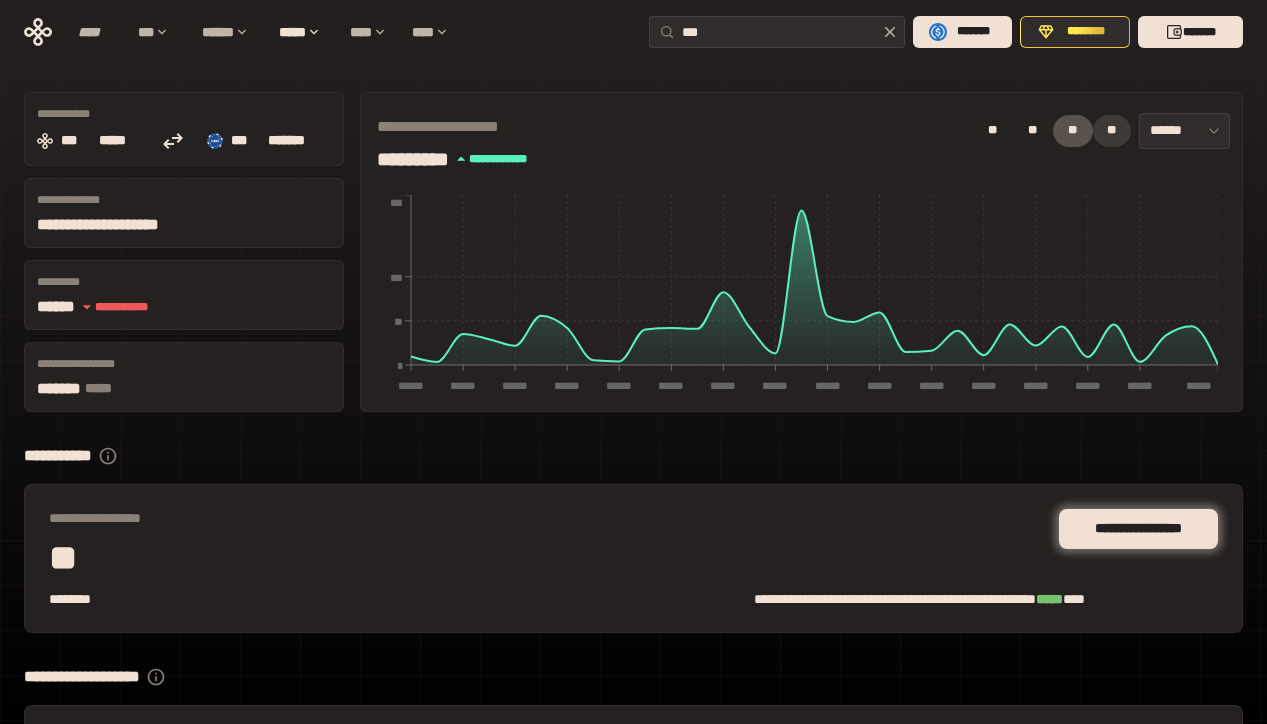 click on "**" at bounding box center [1112, 131] 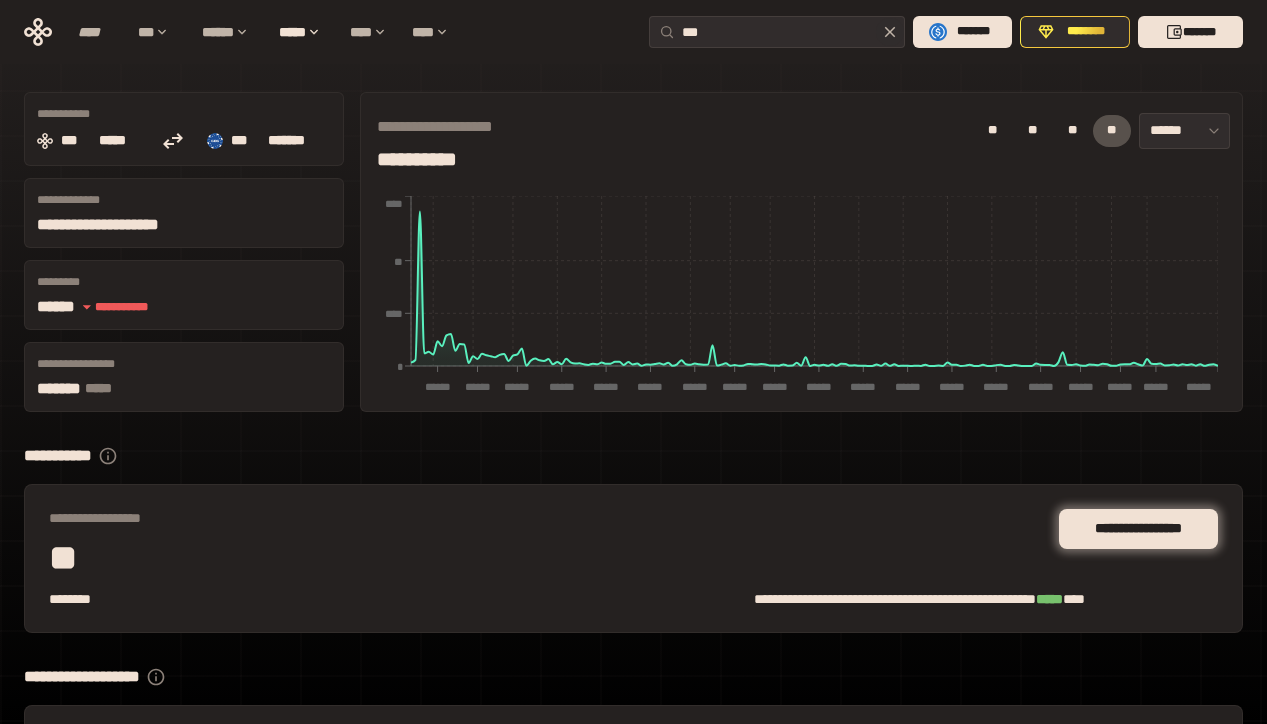 click on "******" at bounding box center [1184, 131] 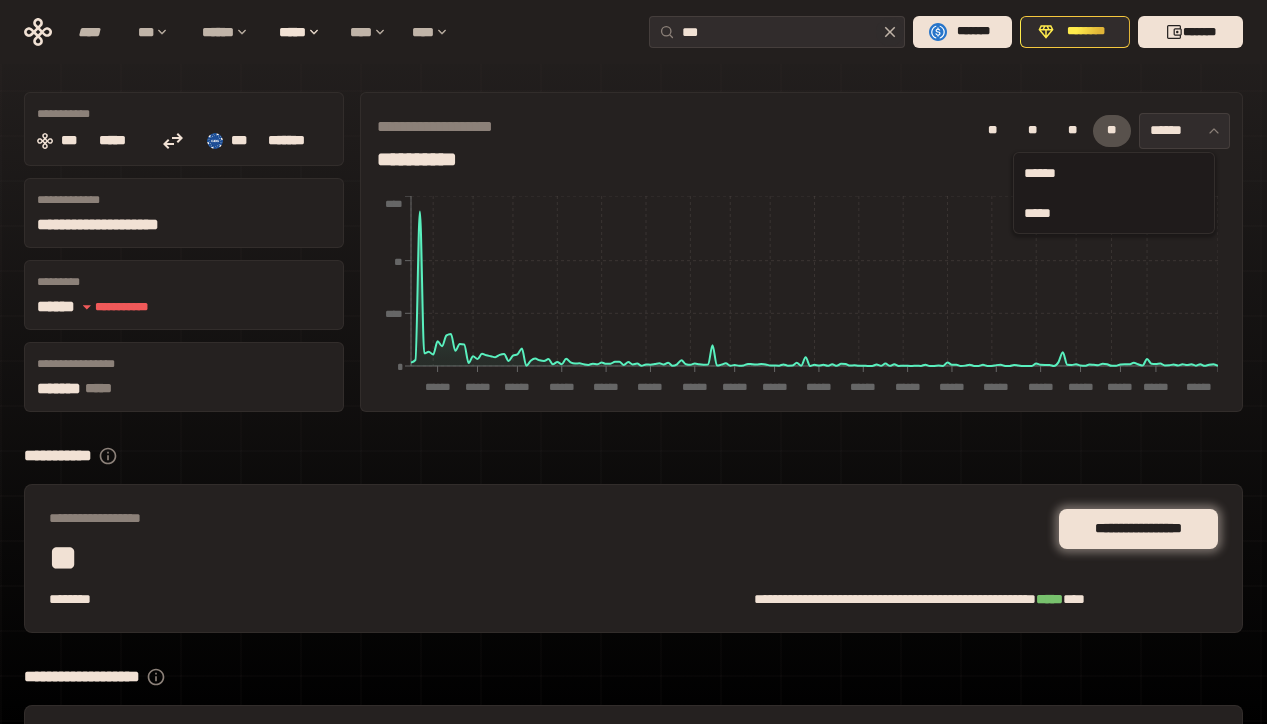 click on "*****" at bounding box center [1114, 213] 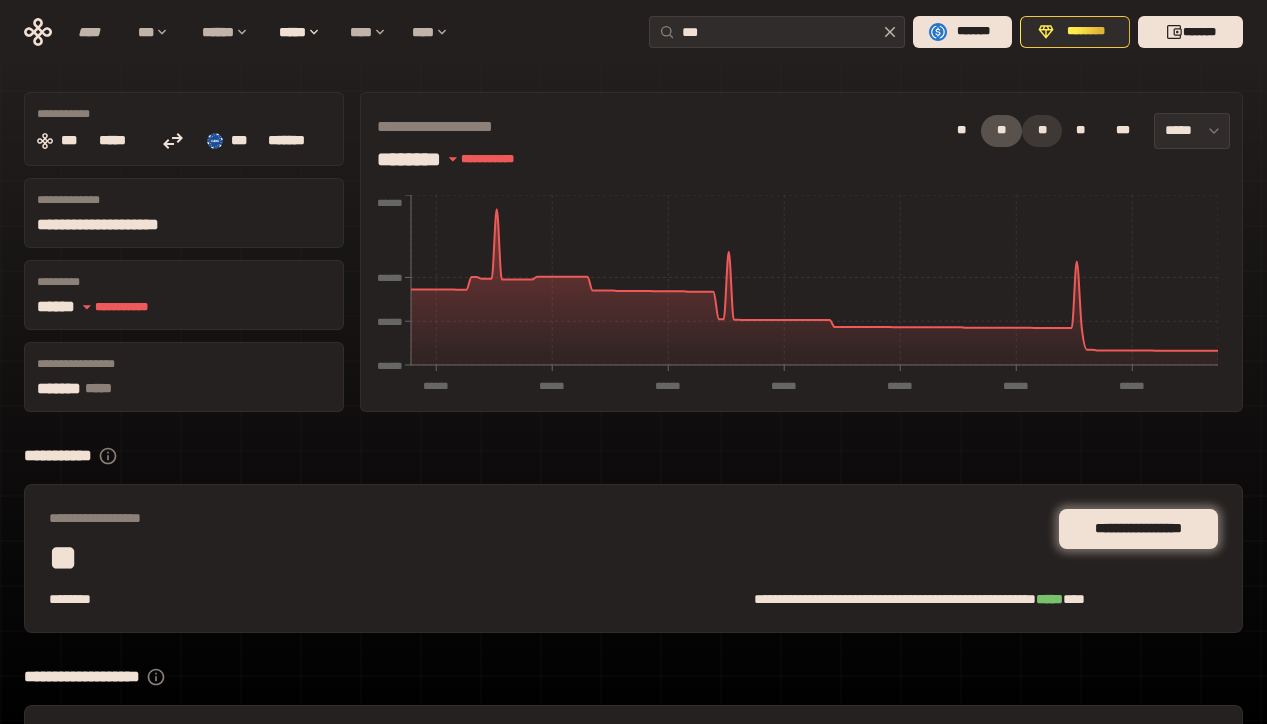 click on "**" at bounding box center (1042, 131) 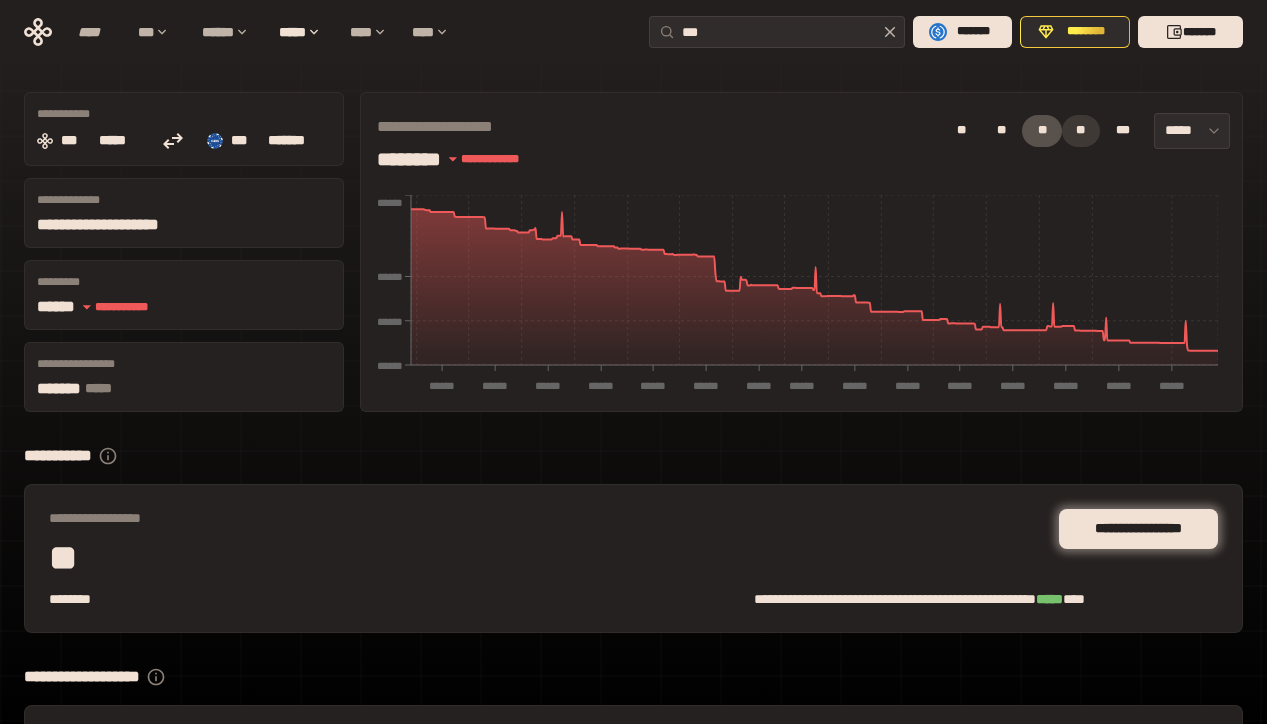 click on "**" at bounding box center [1081, 131] 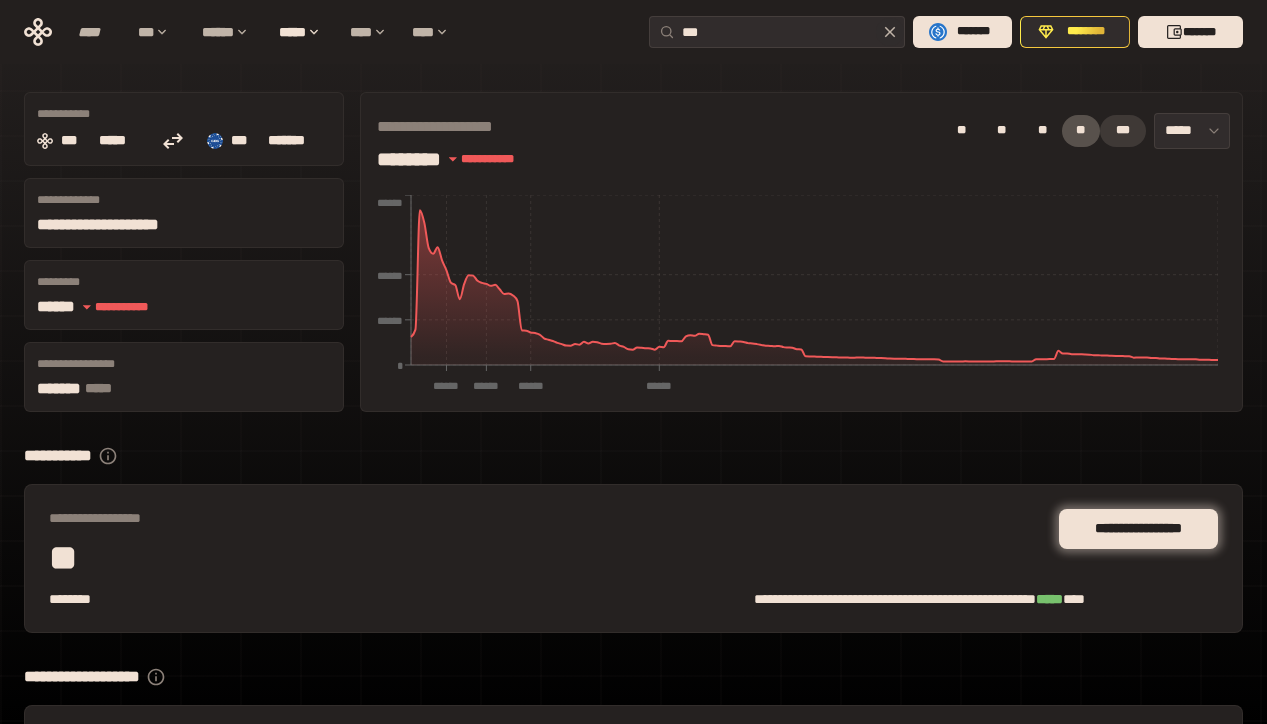 click on "***" at bounding box center [1123, 131] 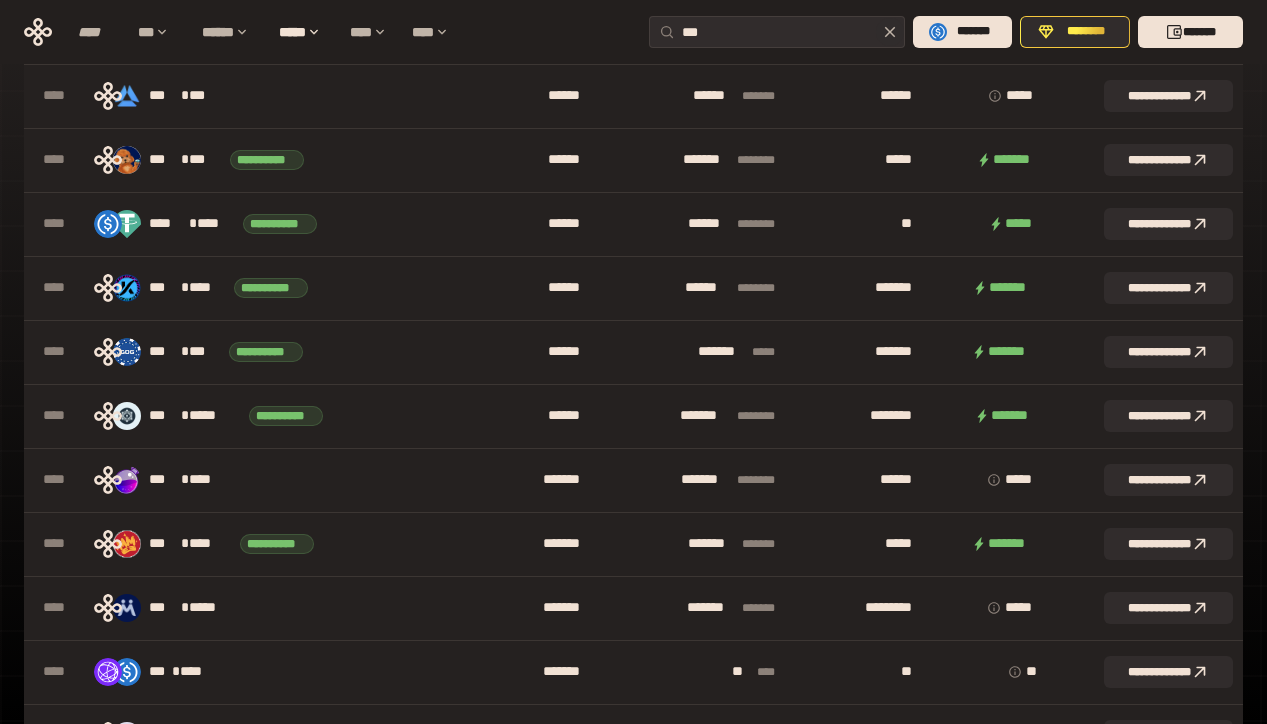 scroll, scrollTop: 1061, scrollLeft: 0, axis: vertical 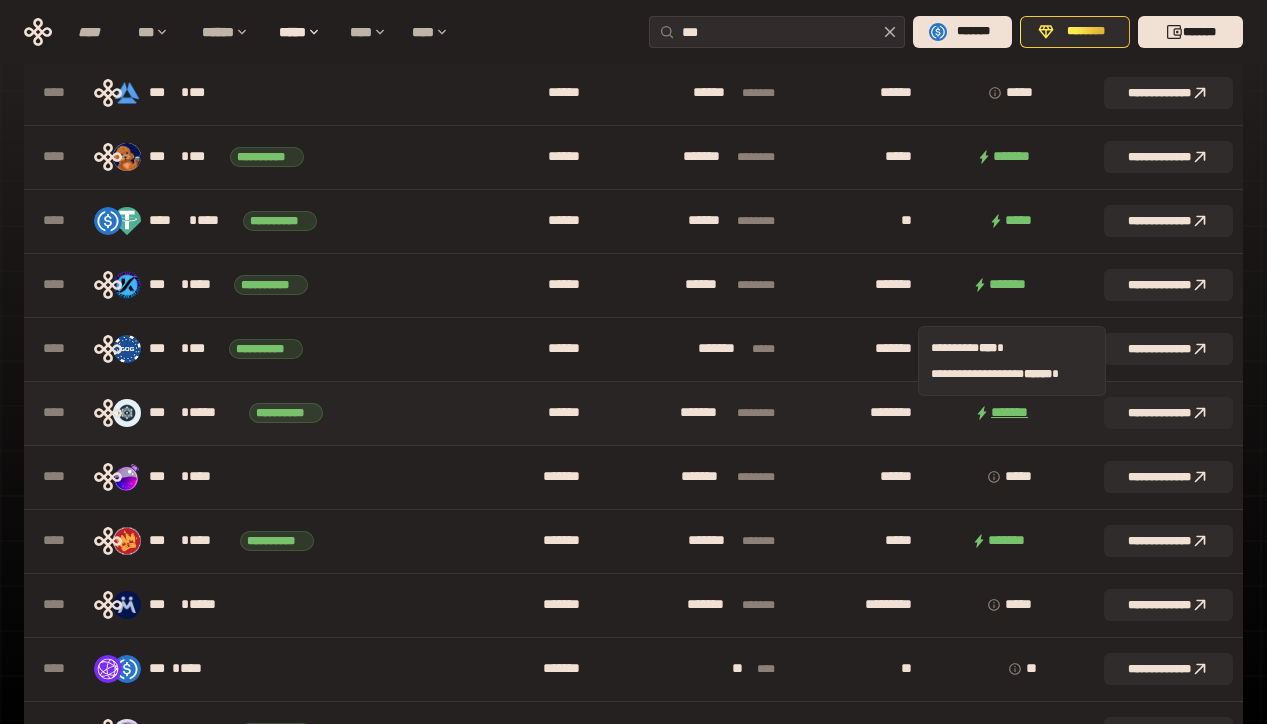 click on "****** *" at bounding box center [1012, 413] 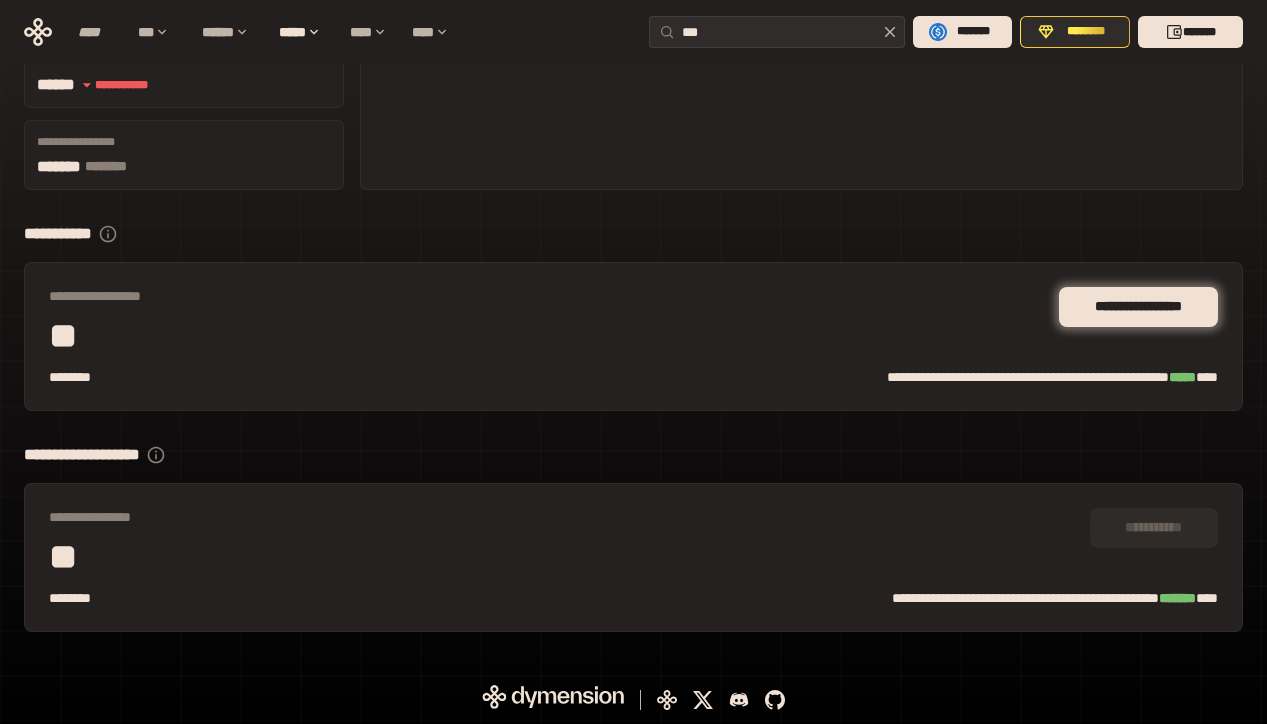scroll, scrollTop: 96, scrollLeft: 0, axis: vertical 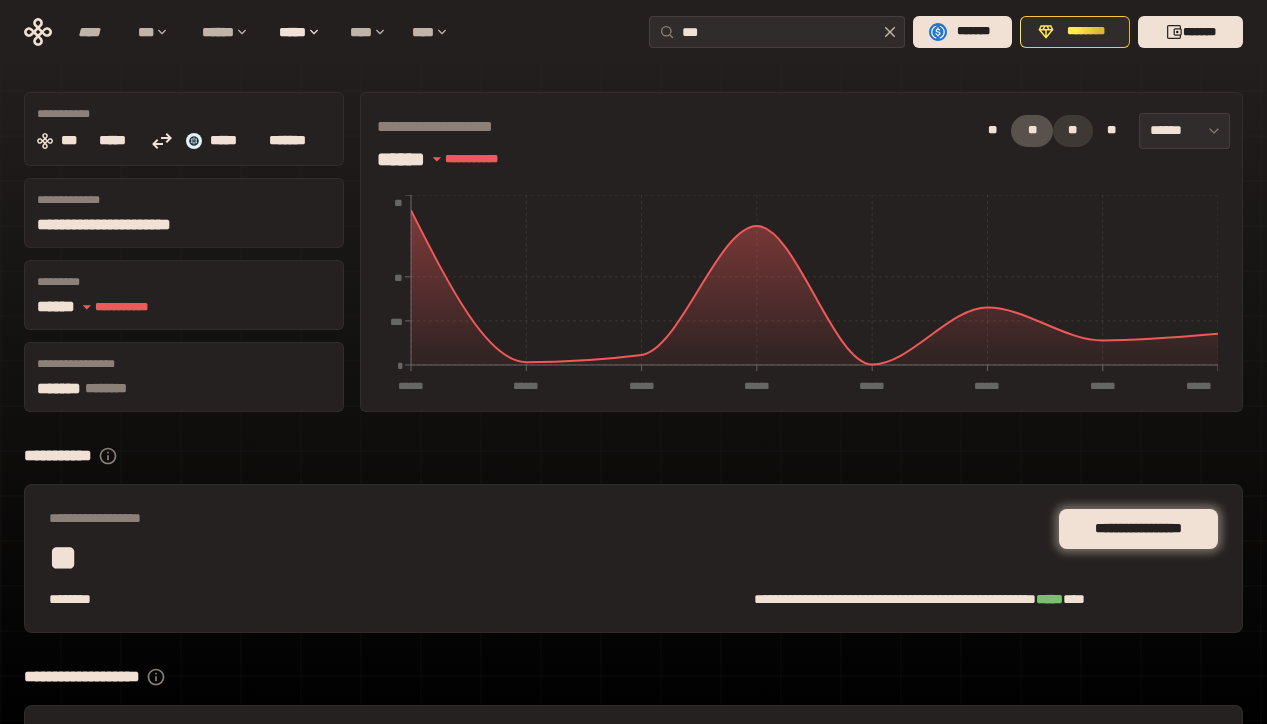 click on "**" at bounding box center [1073, 131] 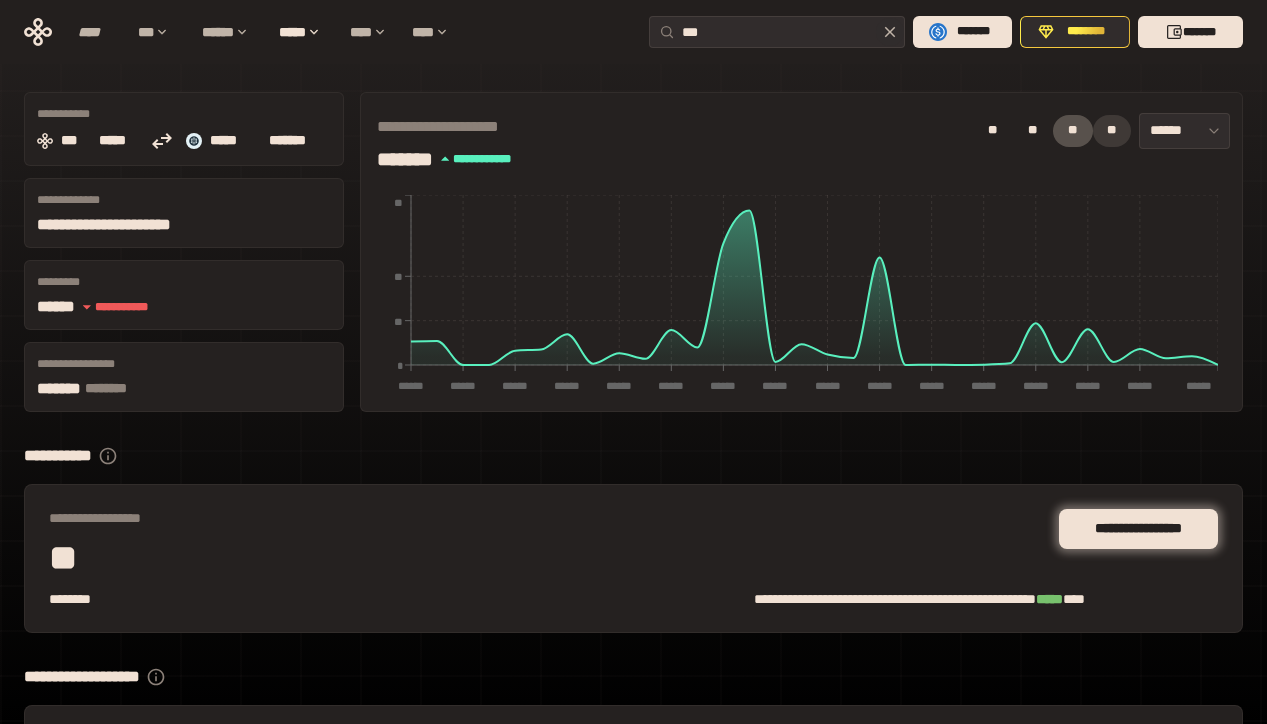 click on "**" at bounding box center (1112, 131) 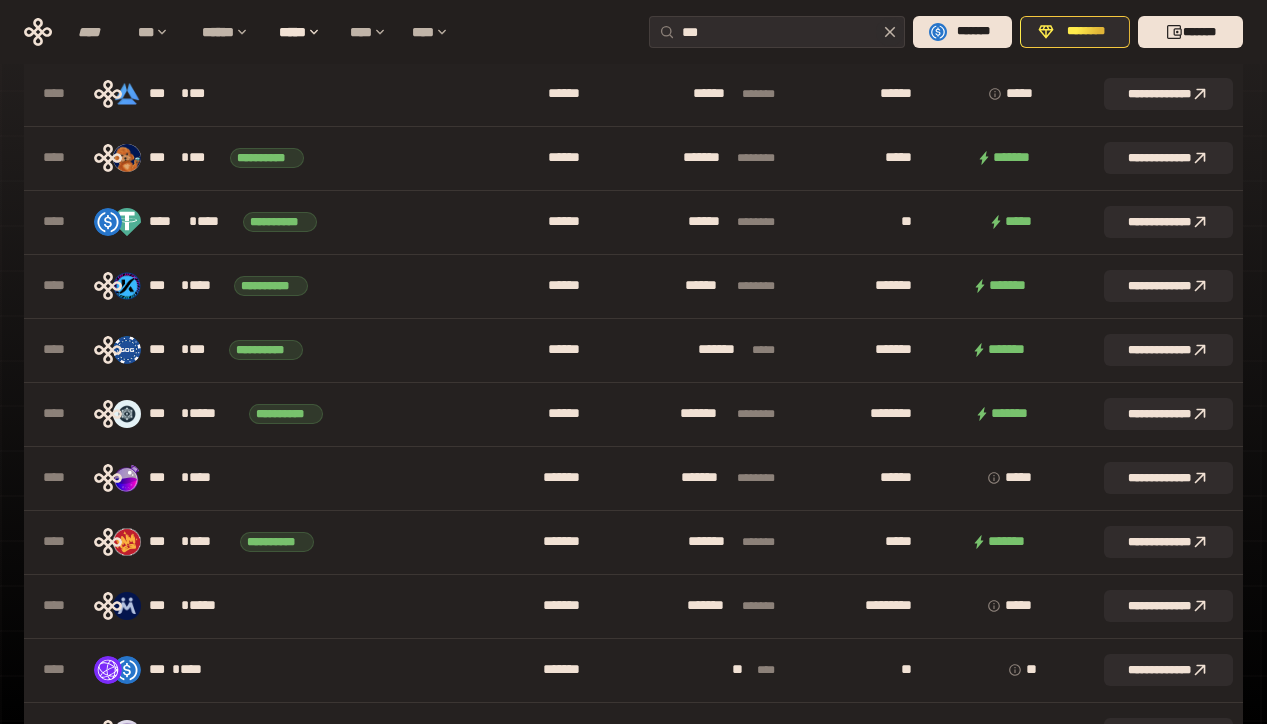 scroll, scrollTop: 1061, scrollLeft: 0, axis: vertical 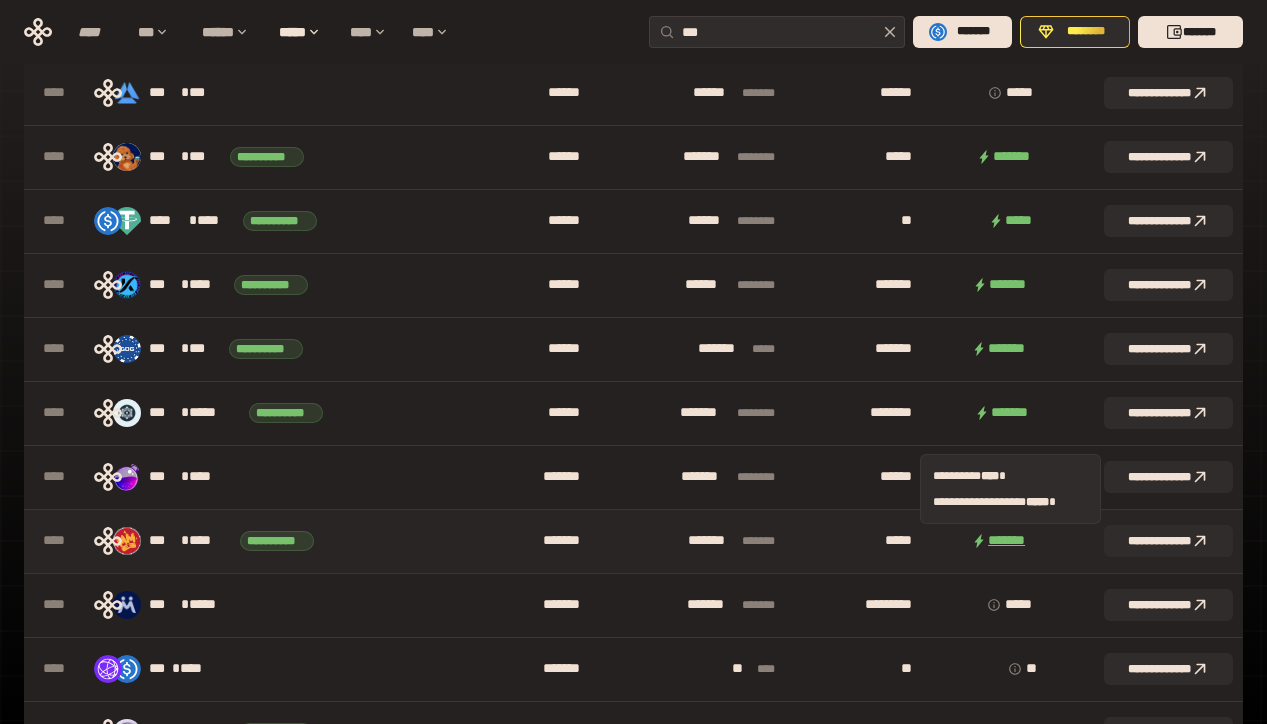 click on "****** *" at bounding box center [1010, 541] 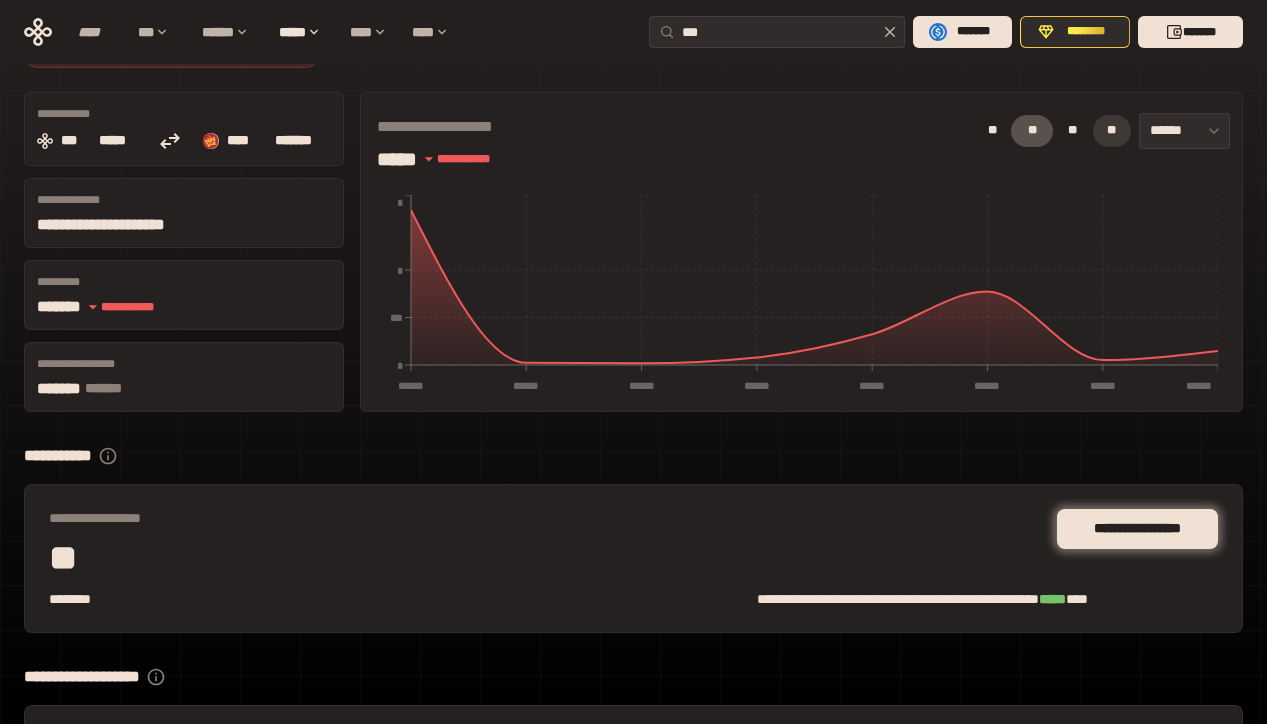 click on "**" at bounding box center (1112, 131) 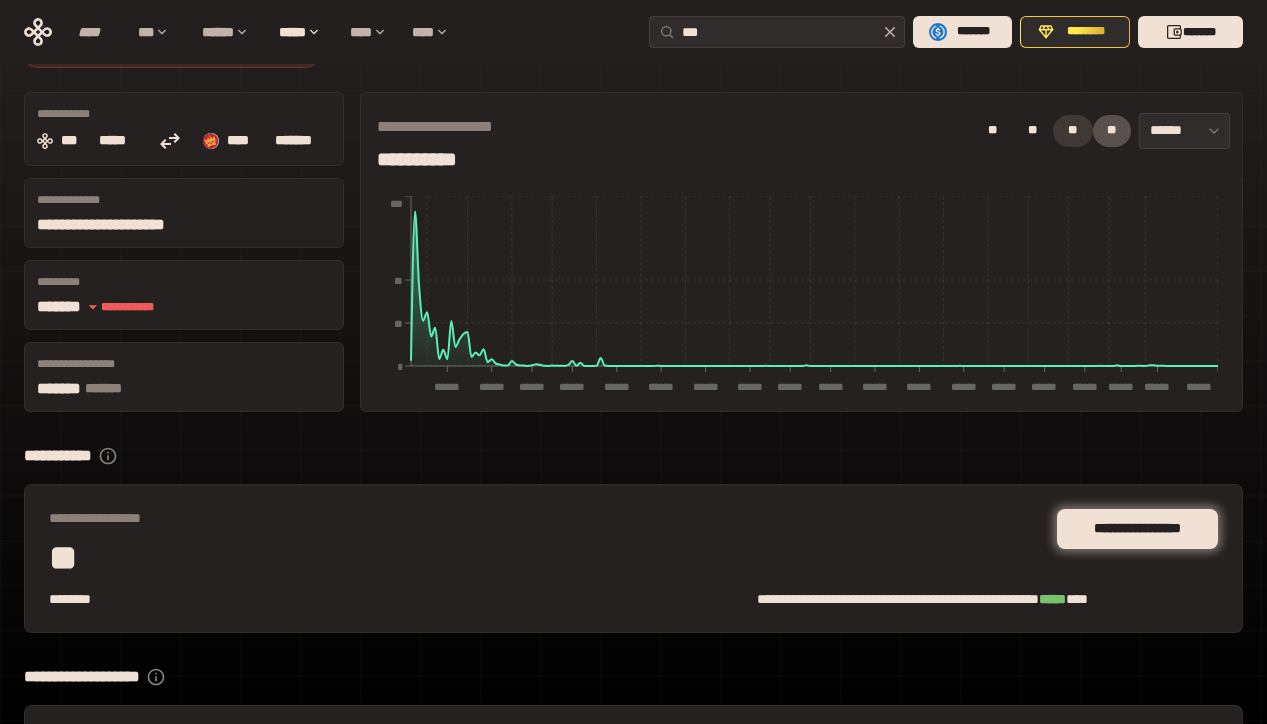 click on "**" at bounding box center [1073, 131] 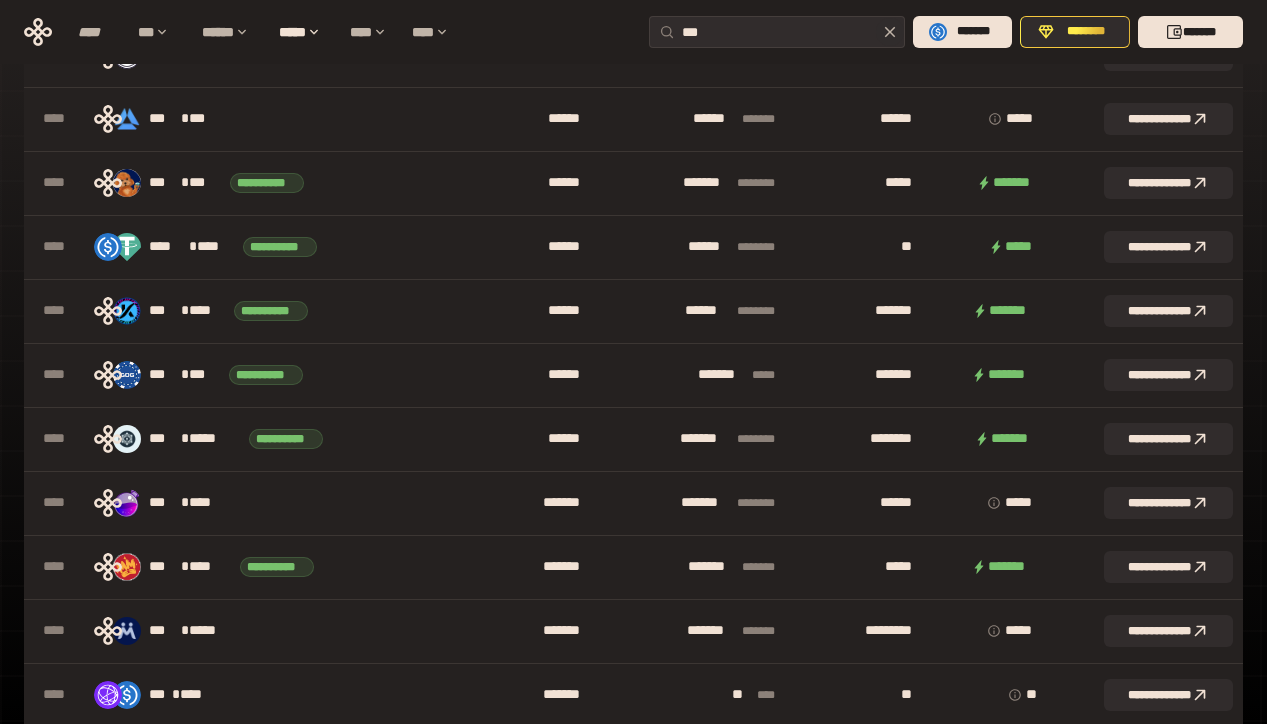 scroll, scrollTop: 1061, scrollLeft: 0, axis: vertical 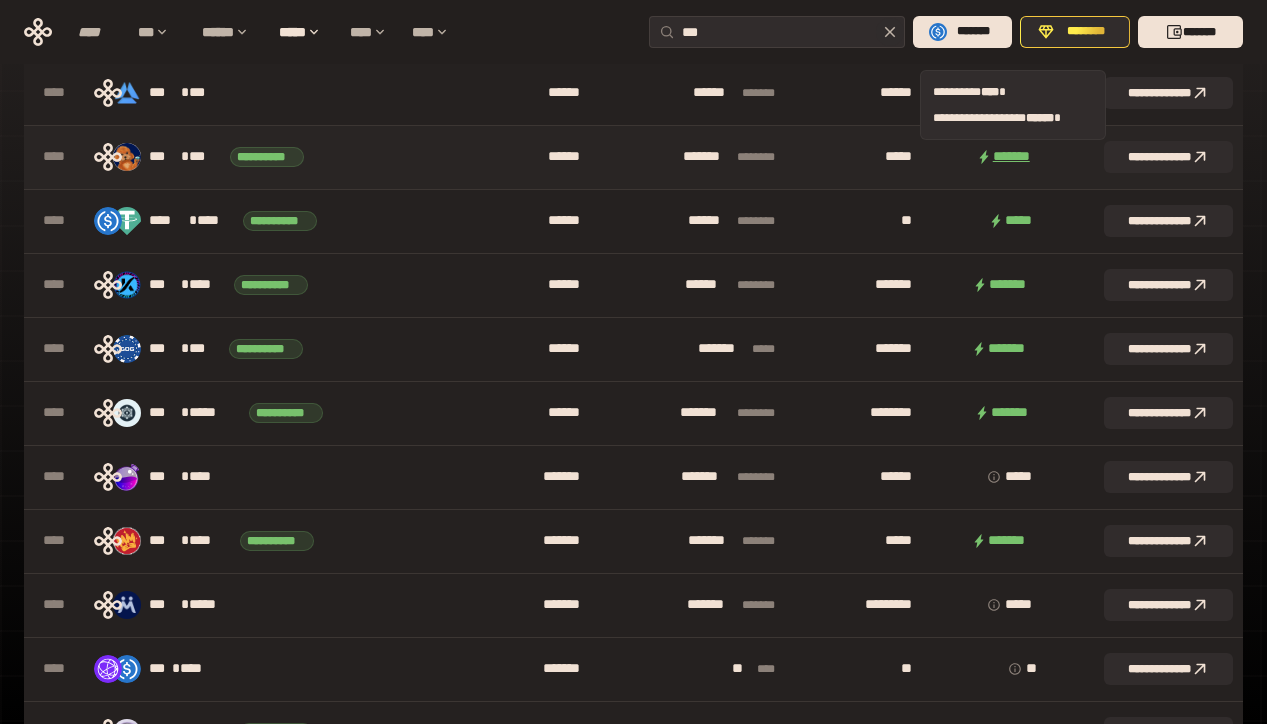 click on "****** *" at bounding box center [1013, 157] 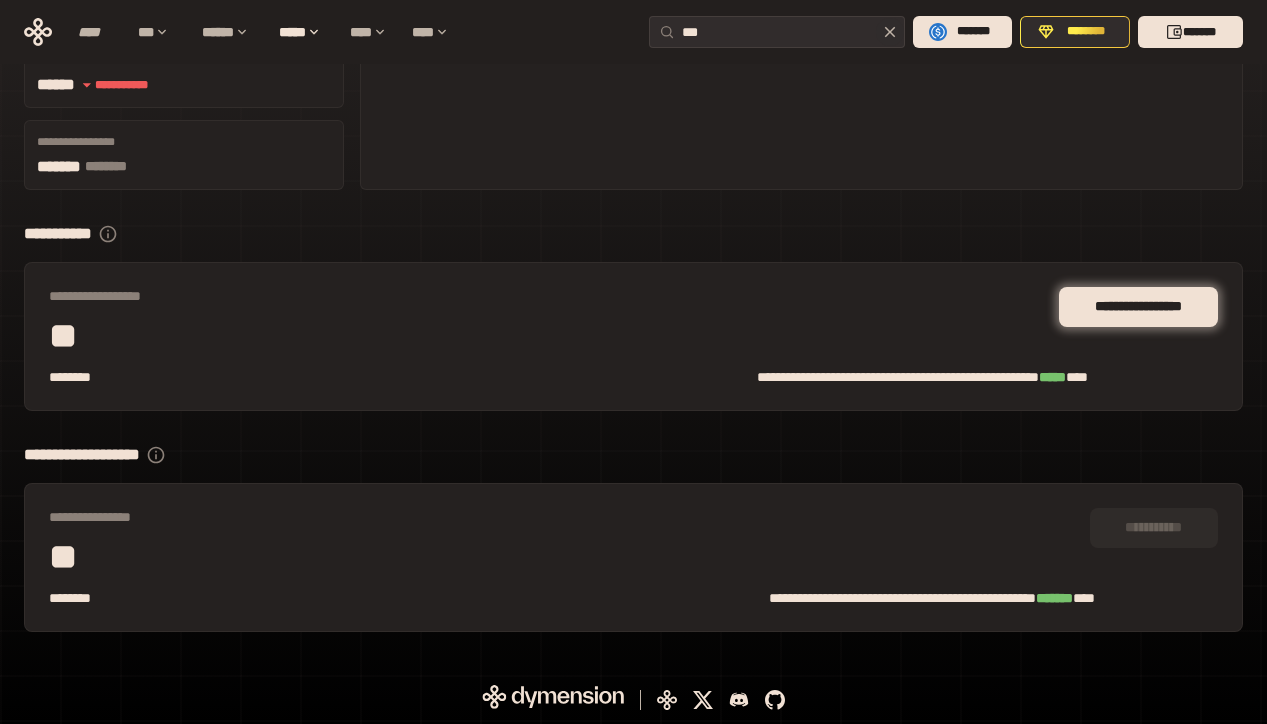 scroll, scrollTop: 139, scrollLeft: 0, axis: vertical 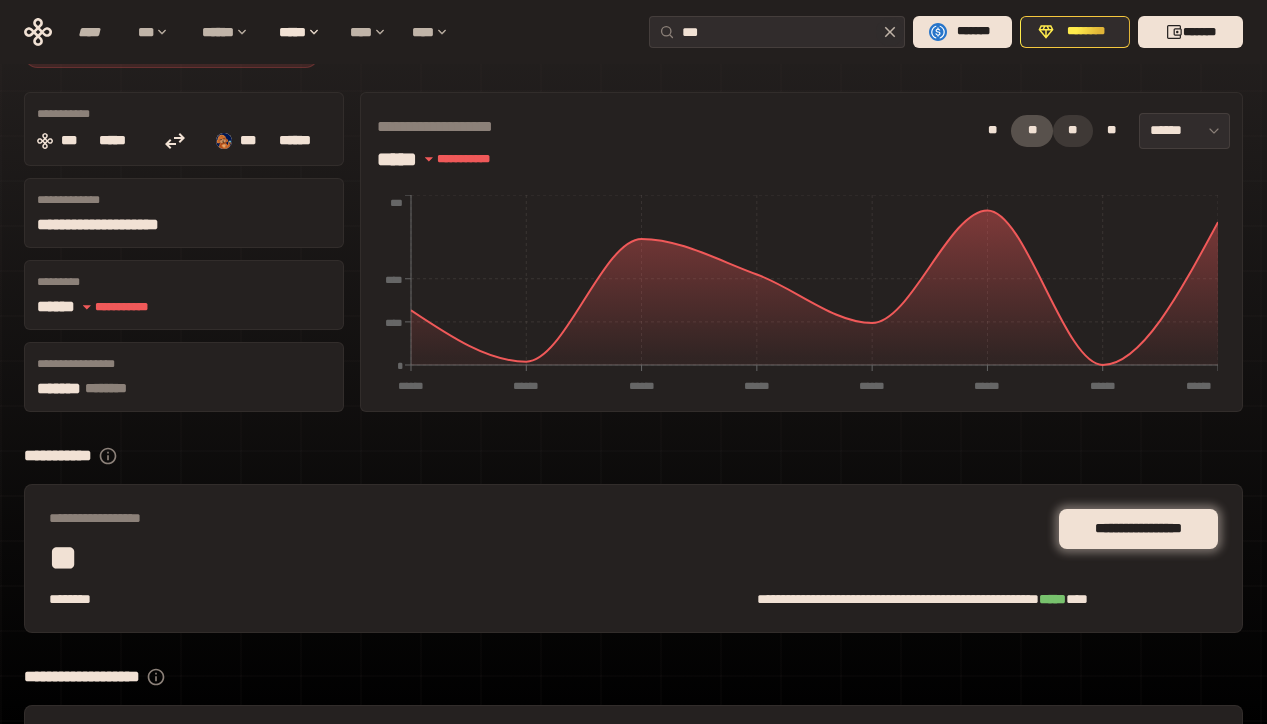 click on "**" at bounding box center [1073, 131] 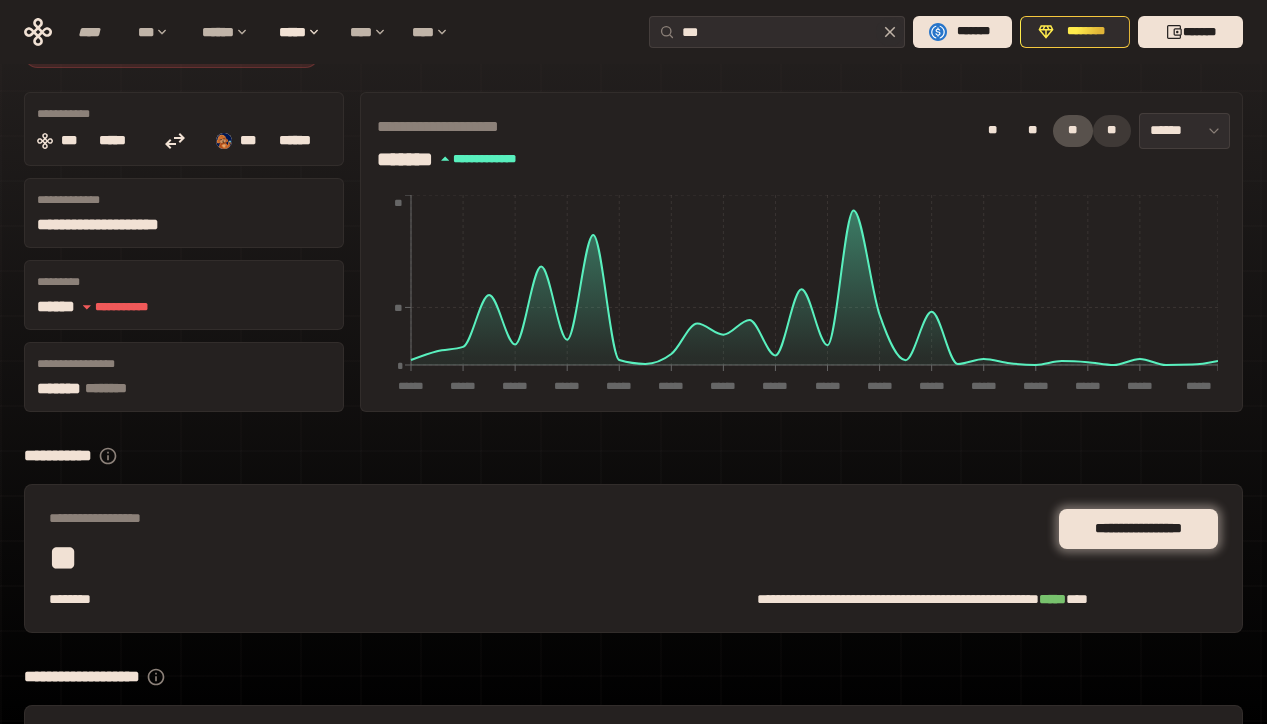 click on "**" at bounding box center (1112, 131) 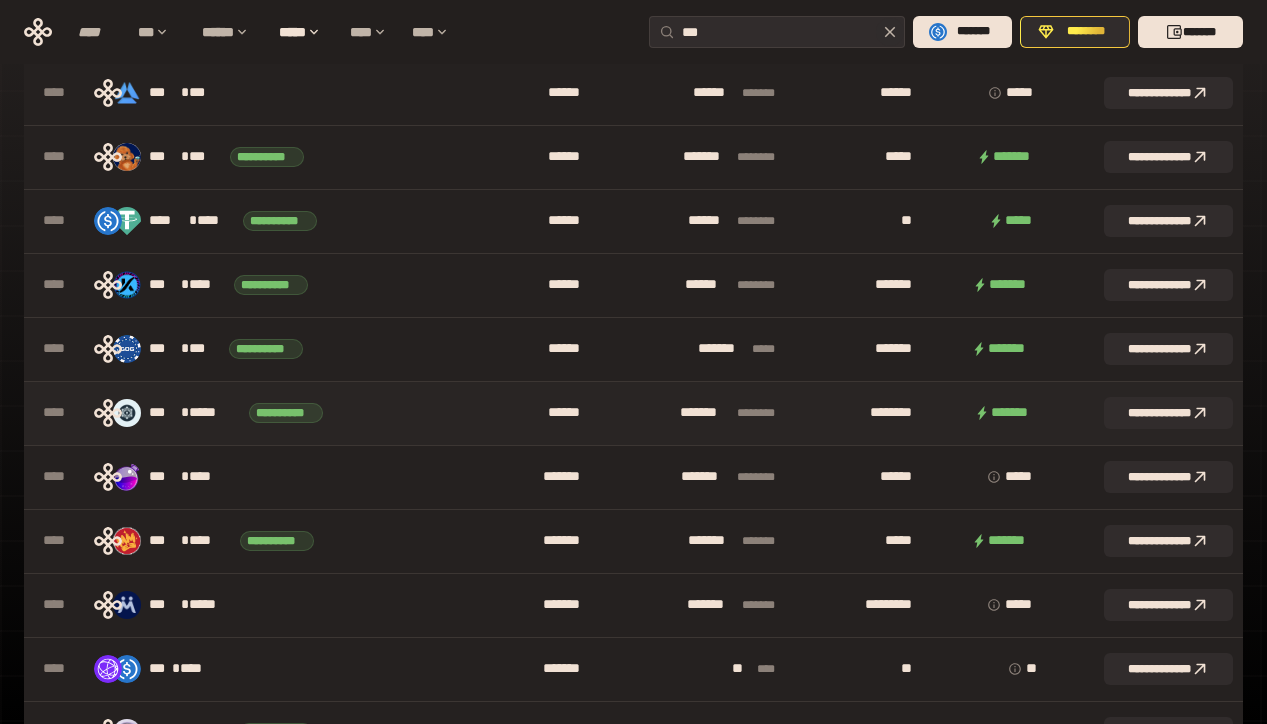 scroll, scrollTop: 627, scrollLeft: 0, axis: vertical 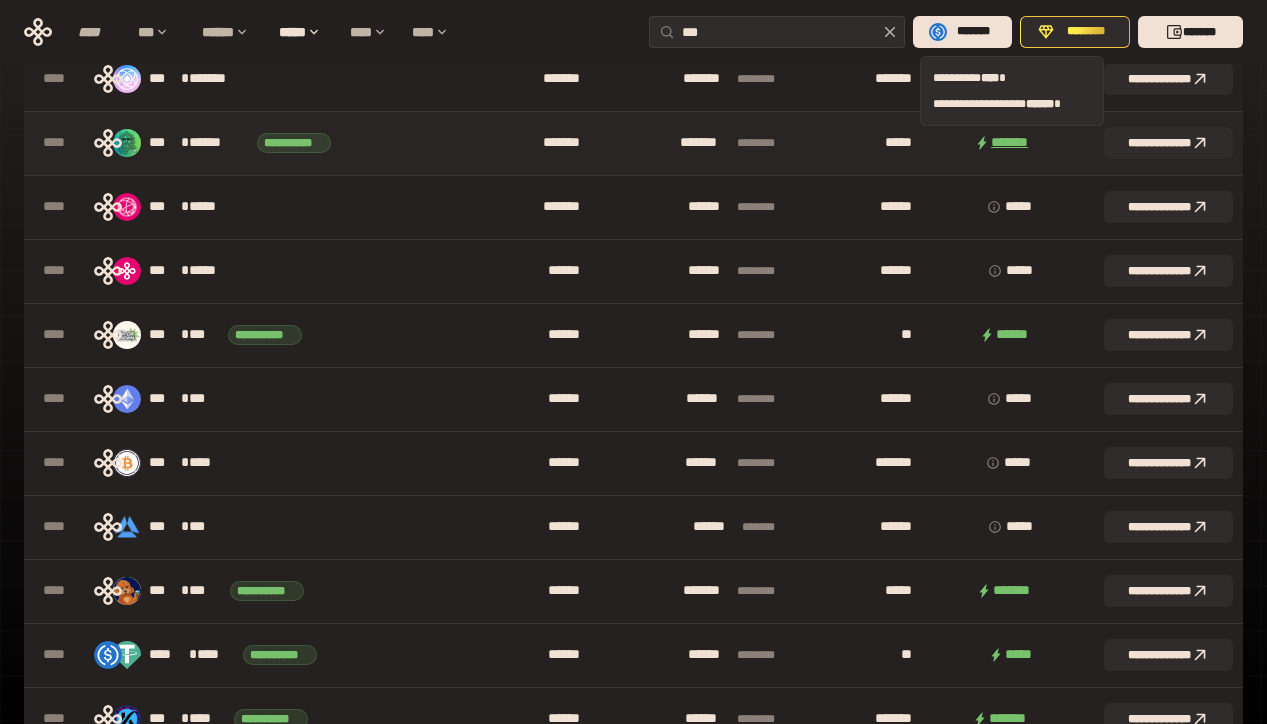 click on "****** *" at bounding box center (1012, 143) 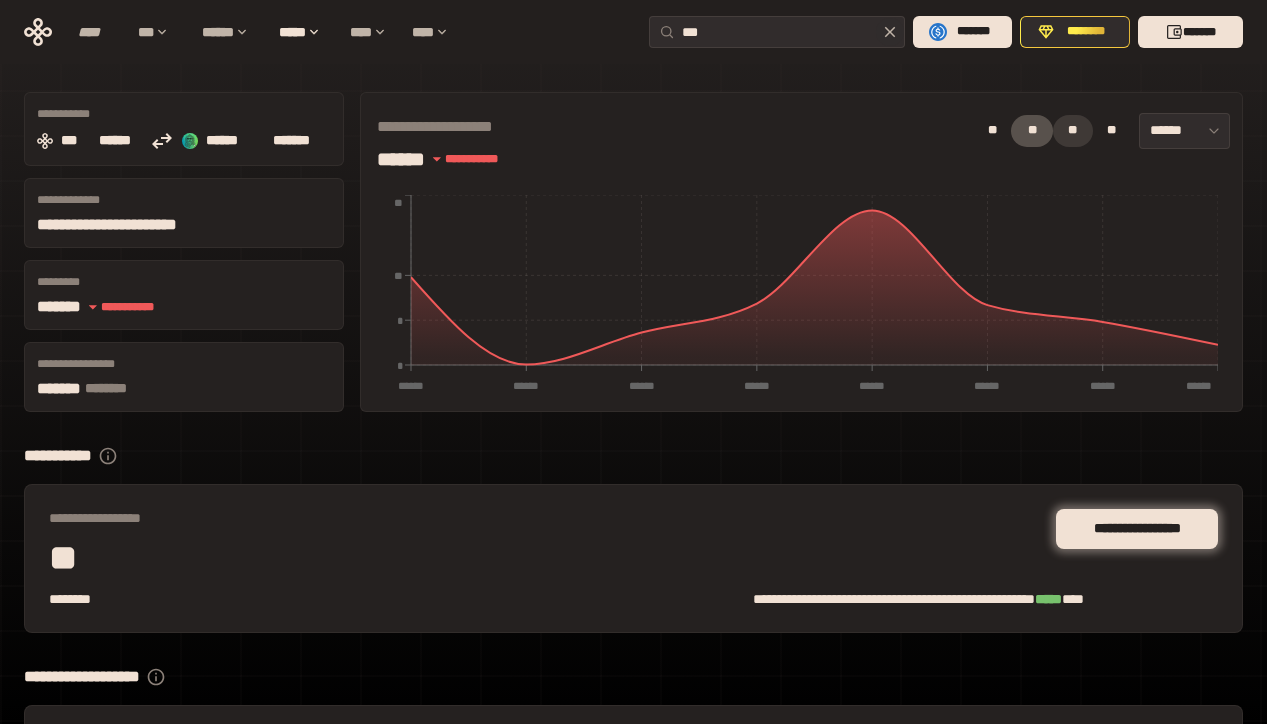 click on "**" at bounding box center [1073, 131] 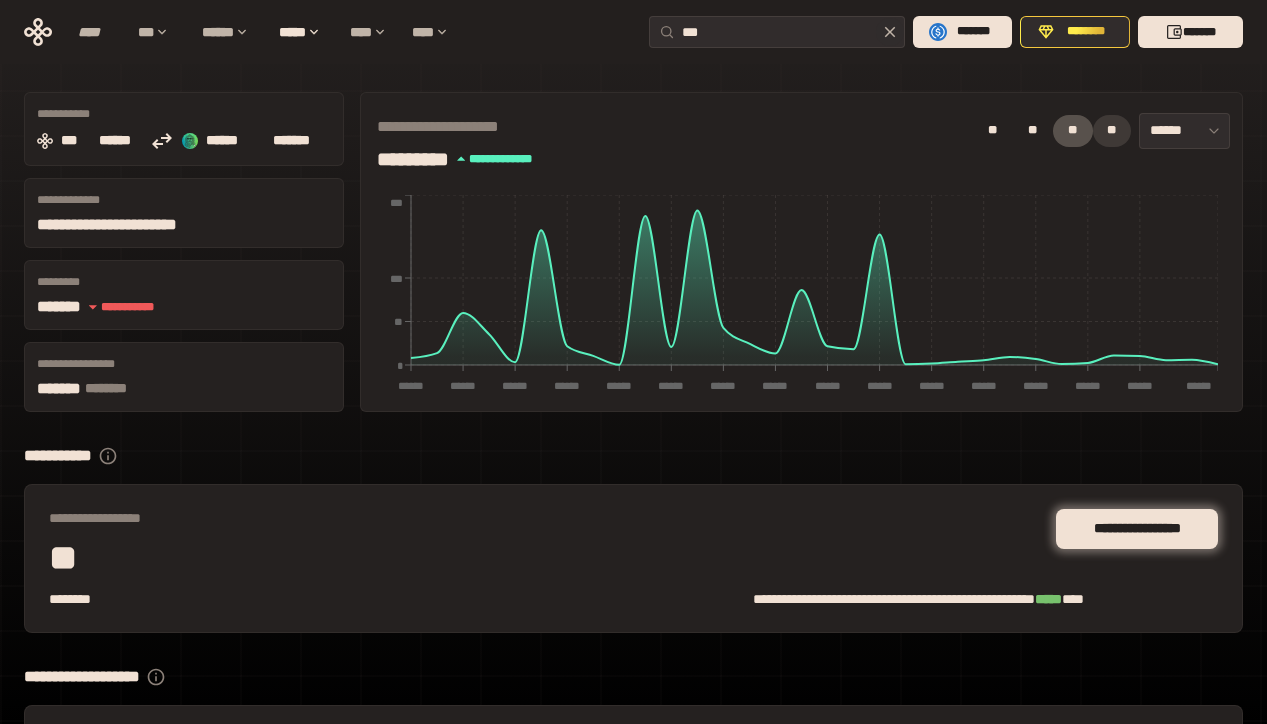 click on "**" at bounding box center [1112, 131] 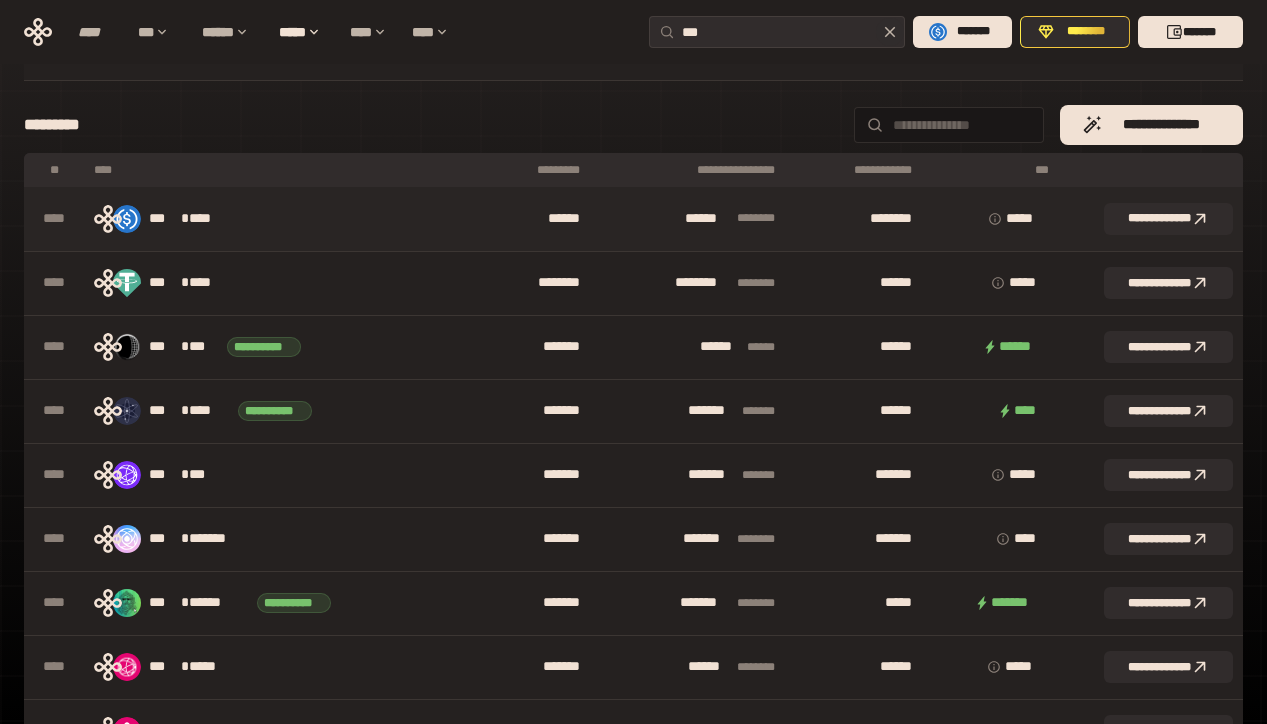 scroll, scrollTop: 0, scrollLeft: 0, axis: both 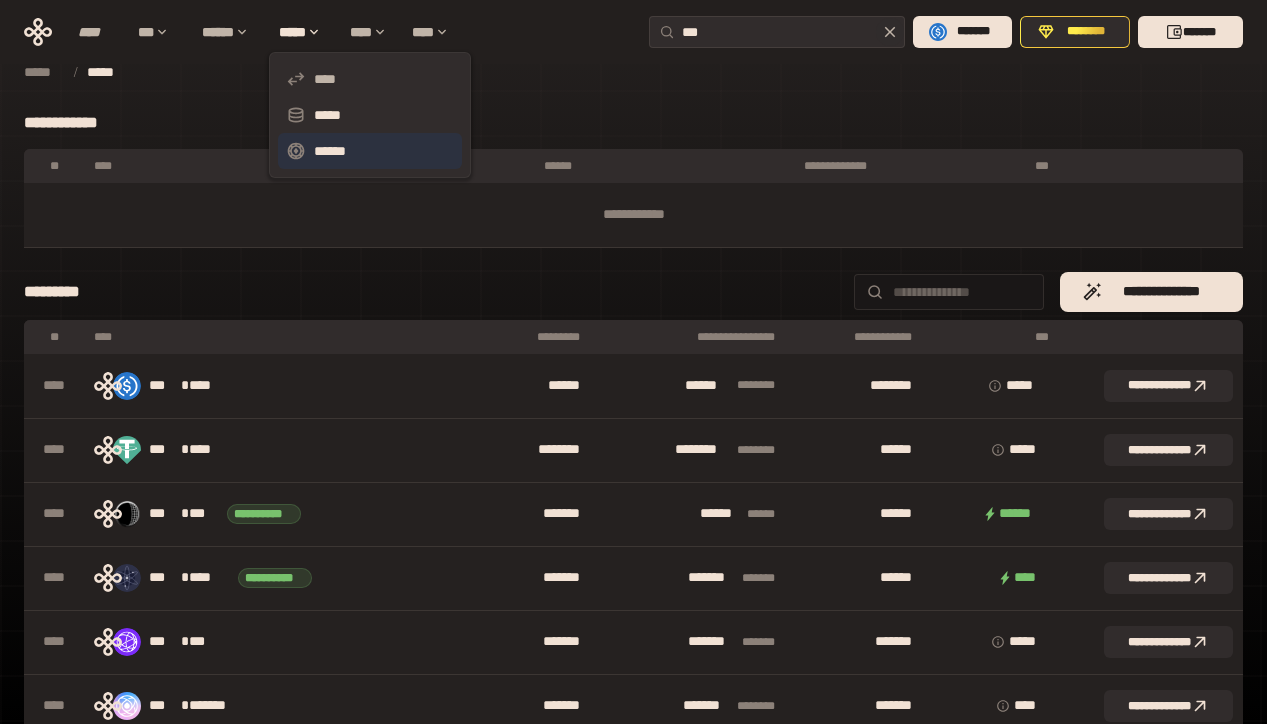 click on "******" at bounding box center (370, 151) 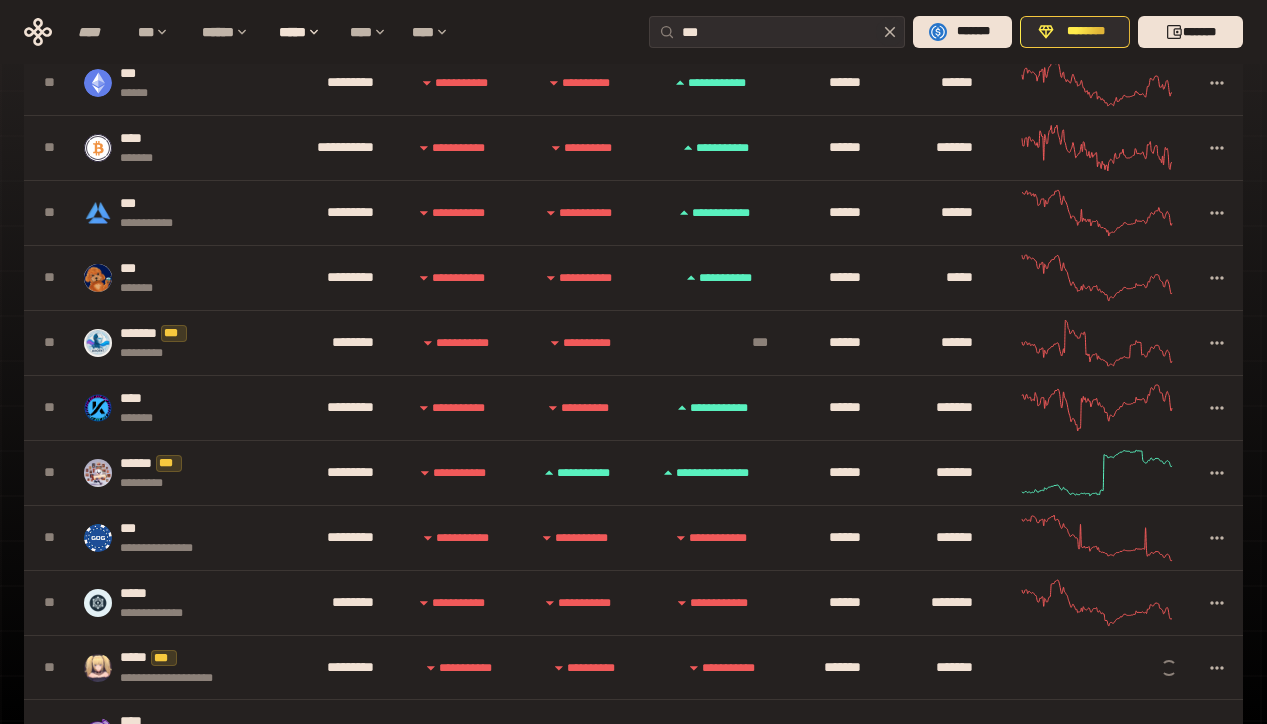 scroll, scrollTop: 855, scrollLeft: 0, axis: vertical 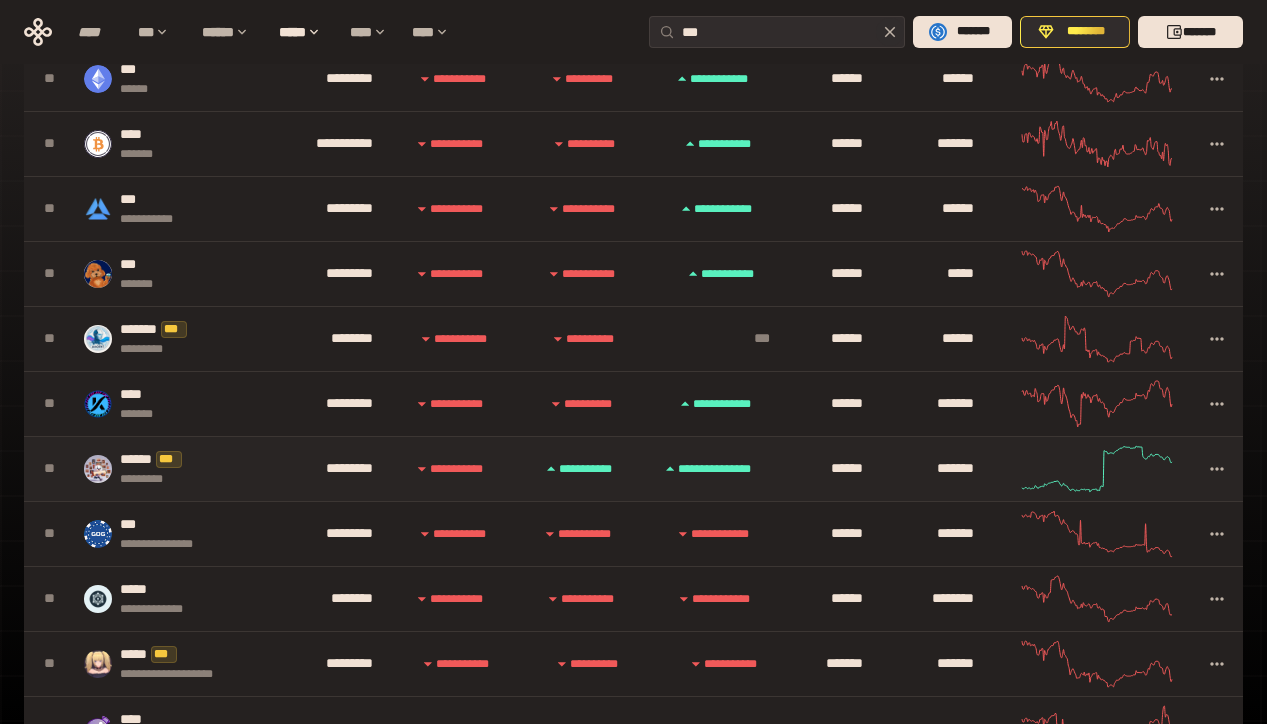 click on "******   *** *********" at bounding box center [175, 469] 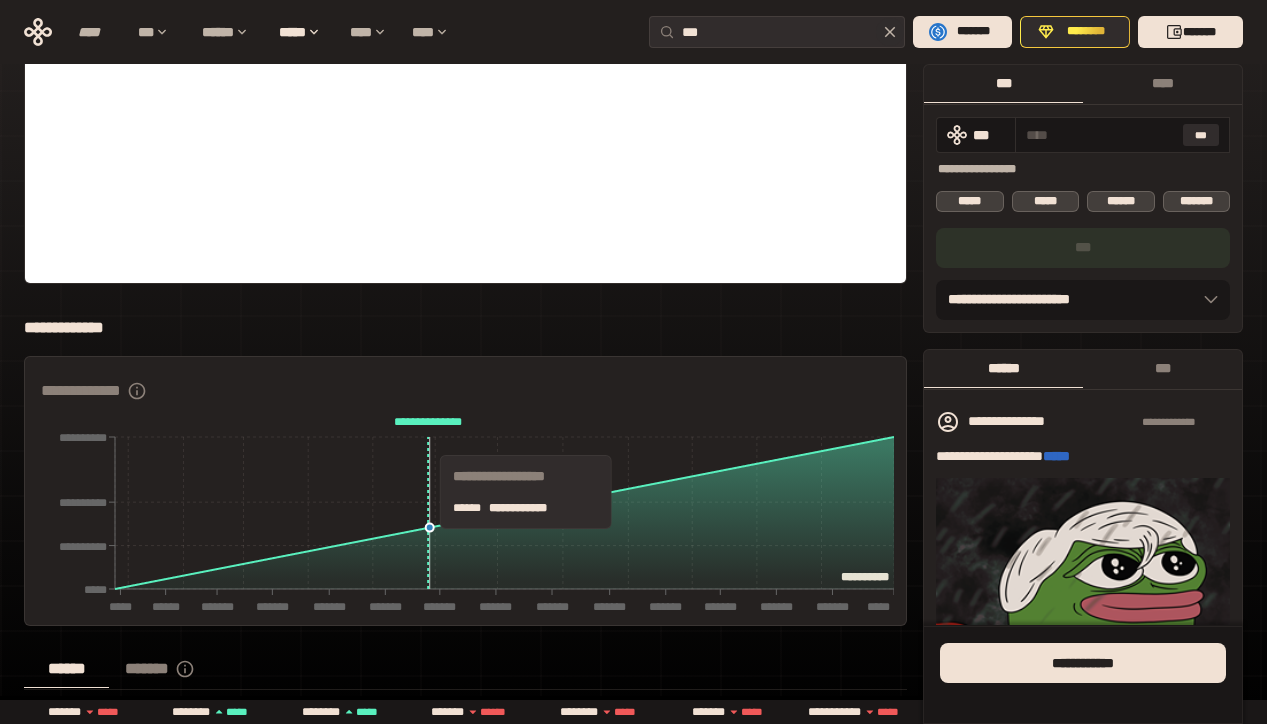 scroll, scrollTop: 0, scrollLeft: 0, axis: both 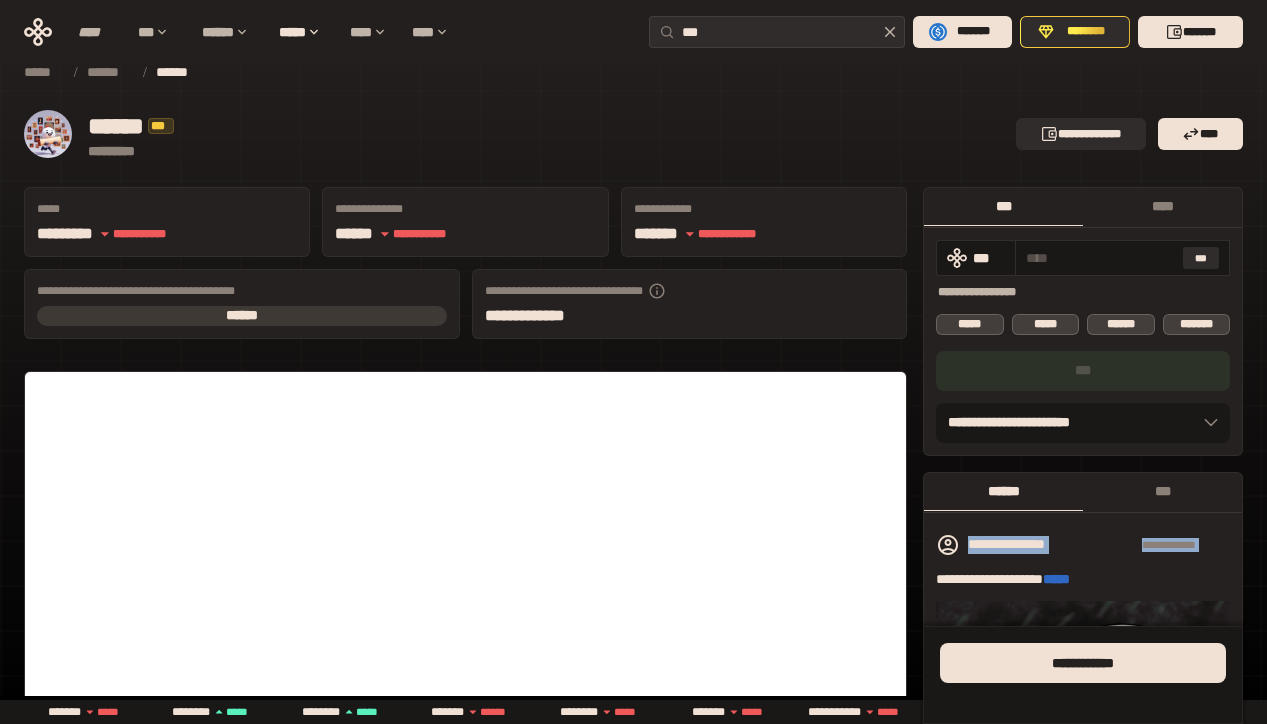 drag, startPoint x: 918, startPoint y: 549, endPoint x: 916, endPoint y: 573, distance: 24.083189 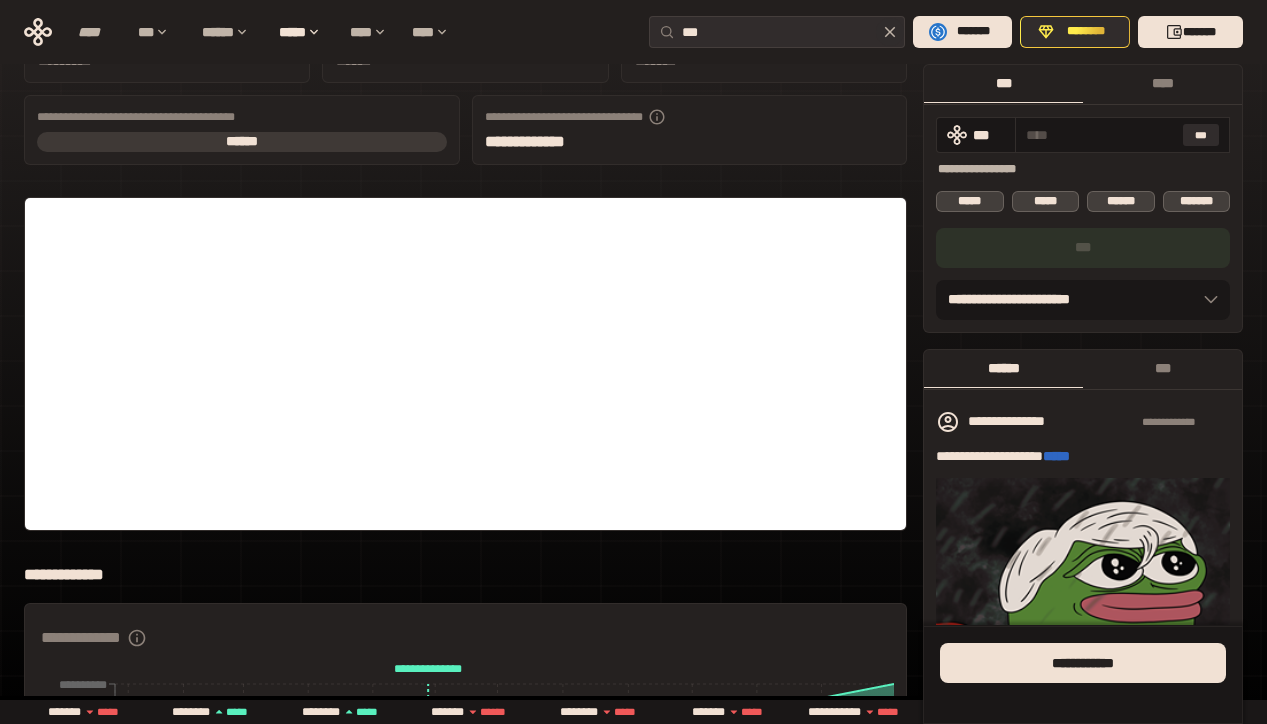 scroll, scrollTop: 175, scrollLeft: 0, axis: vertical 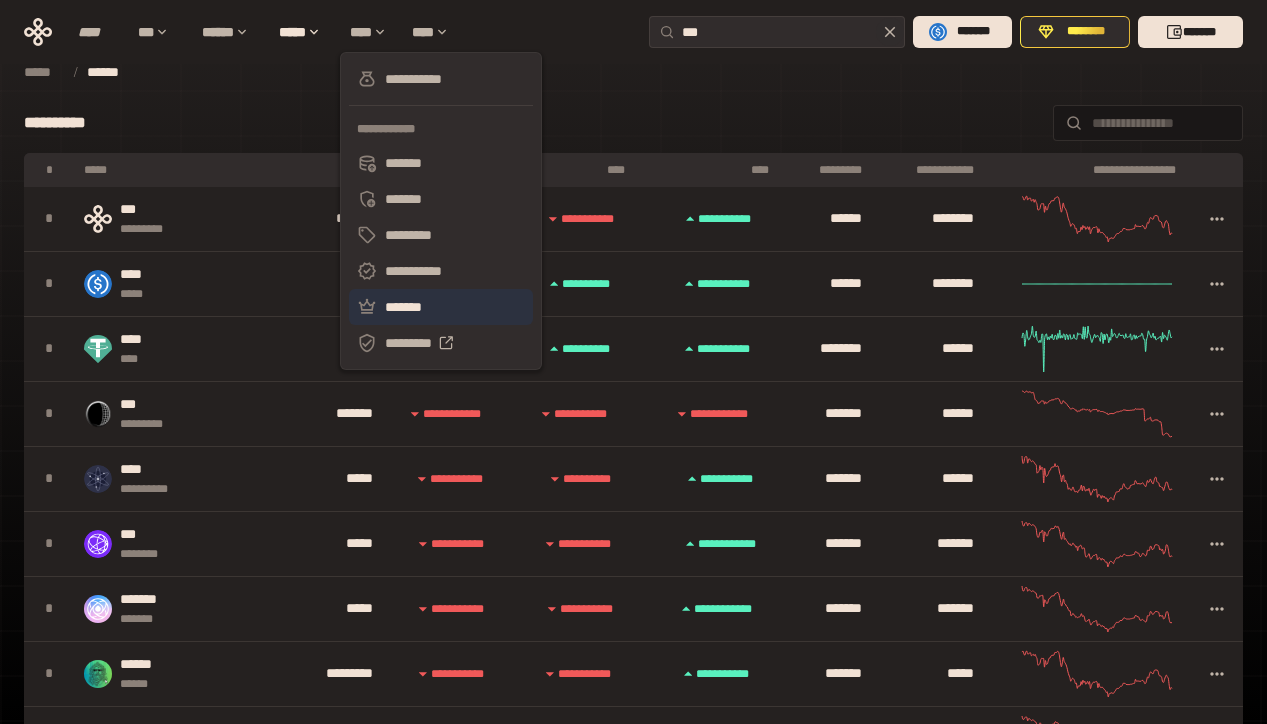 click on "*******" at bounding box center (441, 307) 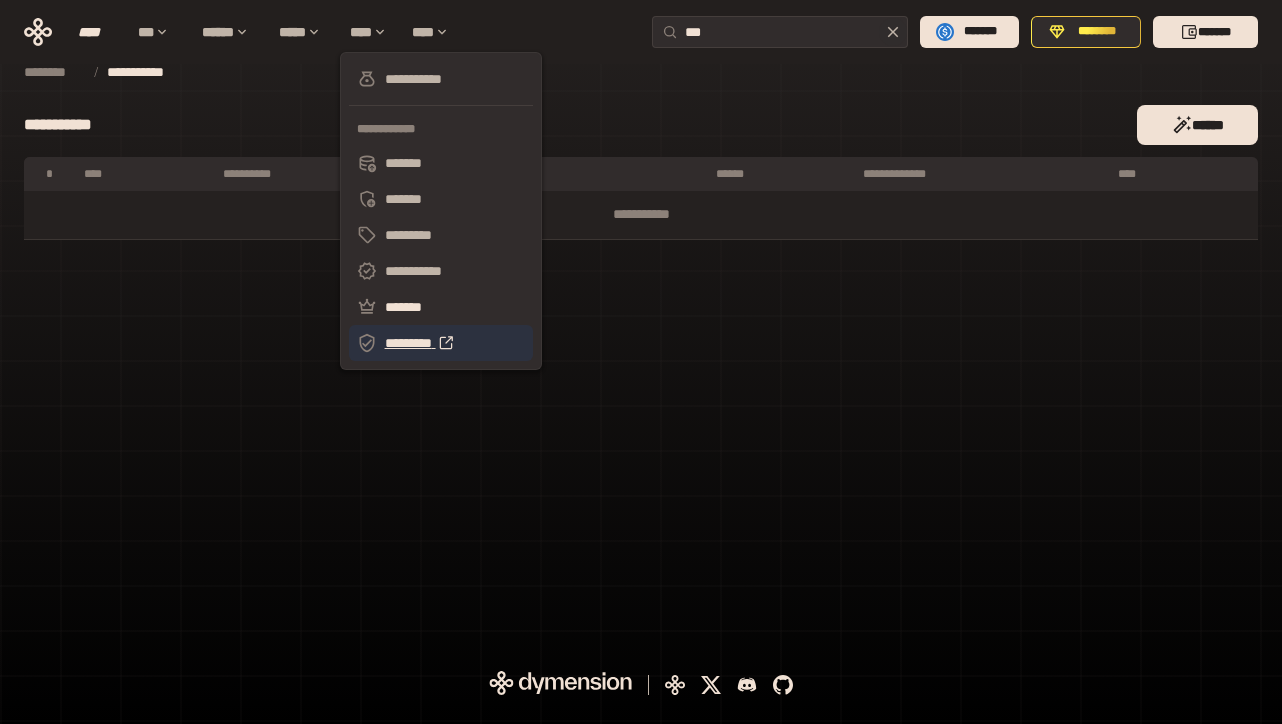 click on "*********" at bounding box center [441, 343] 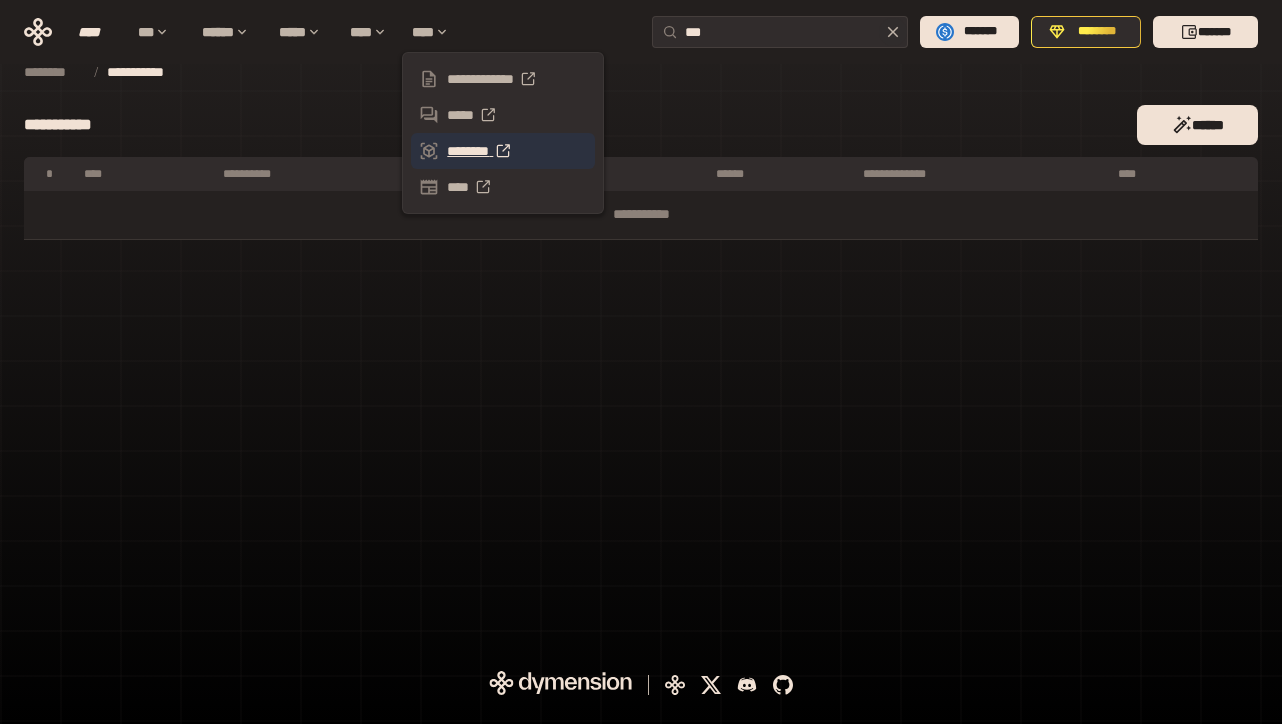 click on "********" at bounding box center [503, 151] 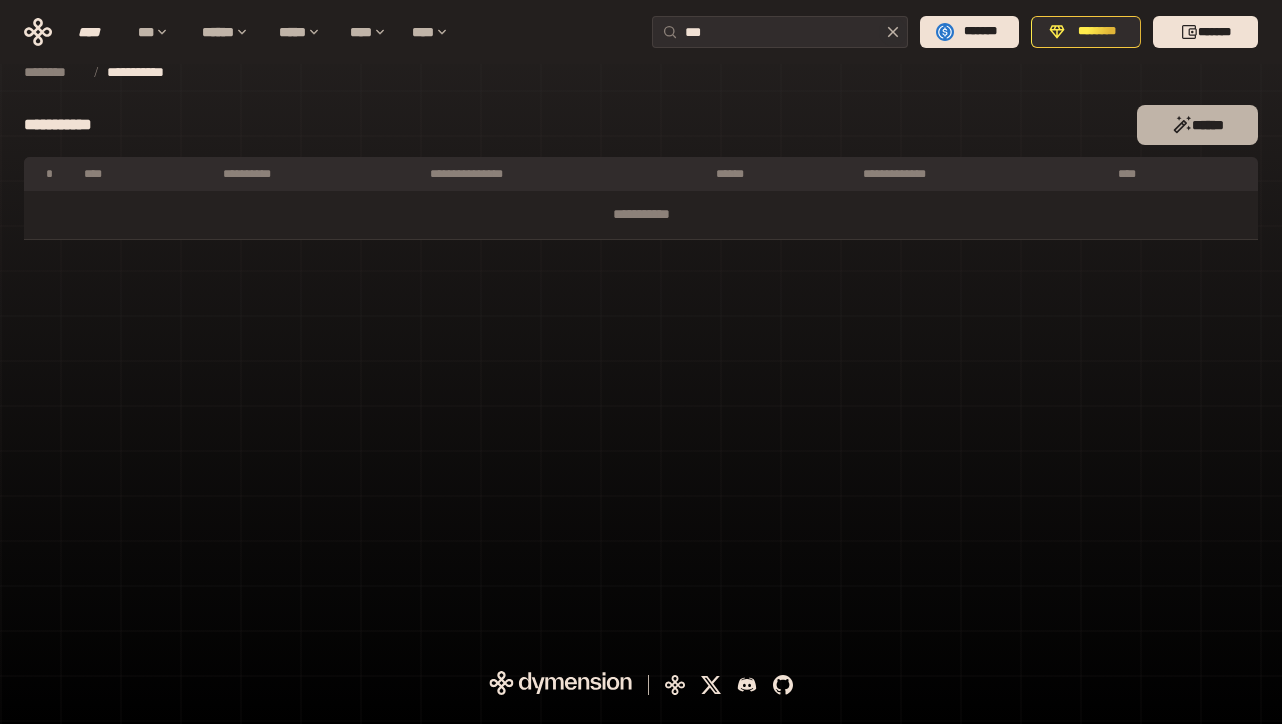 click on "******" at bounding box center [1197, 125] 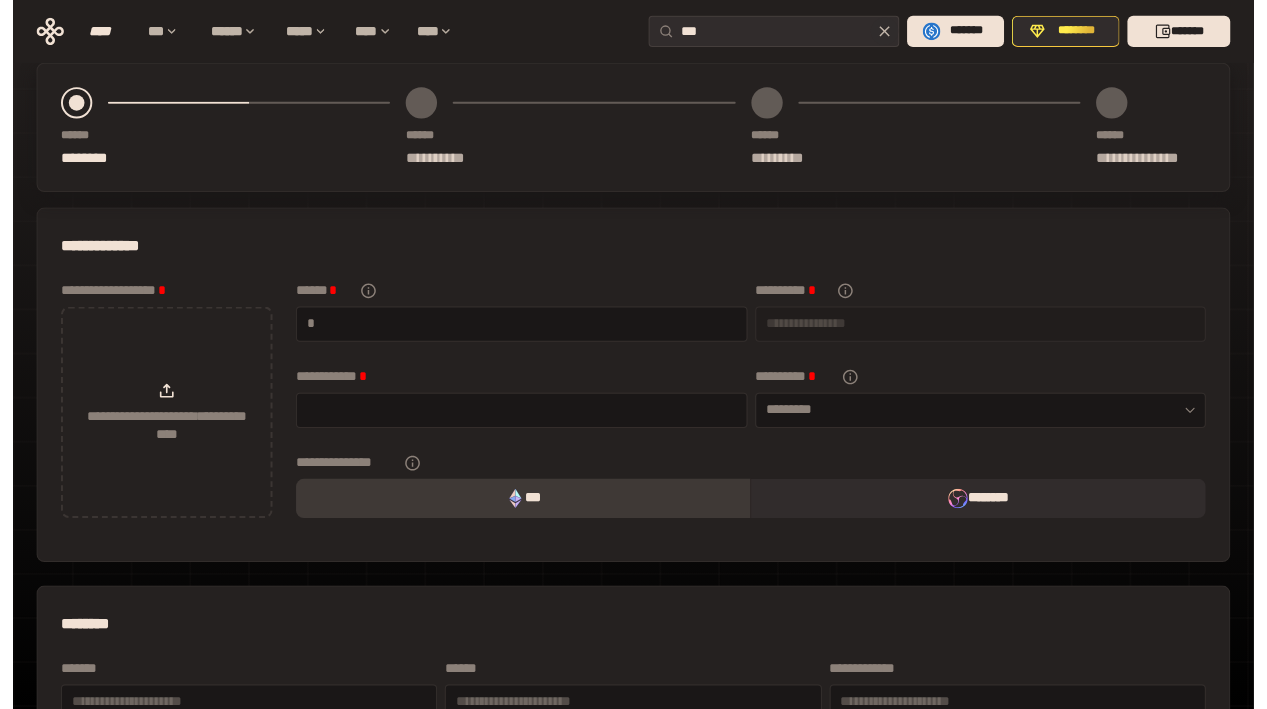 scroll, scrollTop: 0, scrollLeft: 0, axis: both 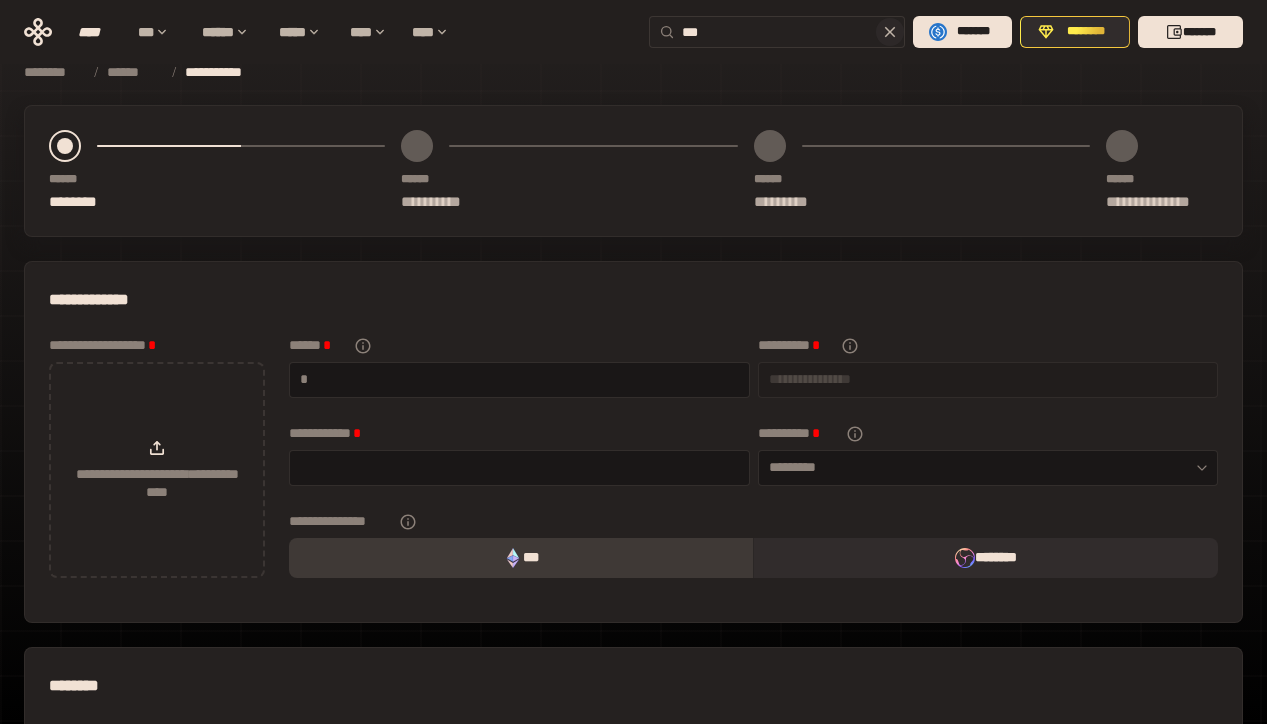 click on "***" at bounding box center (789, 32) 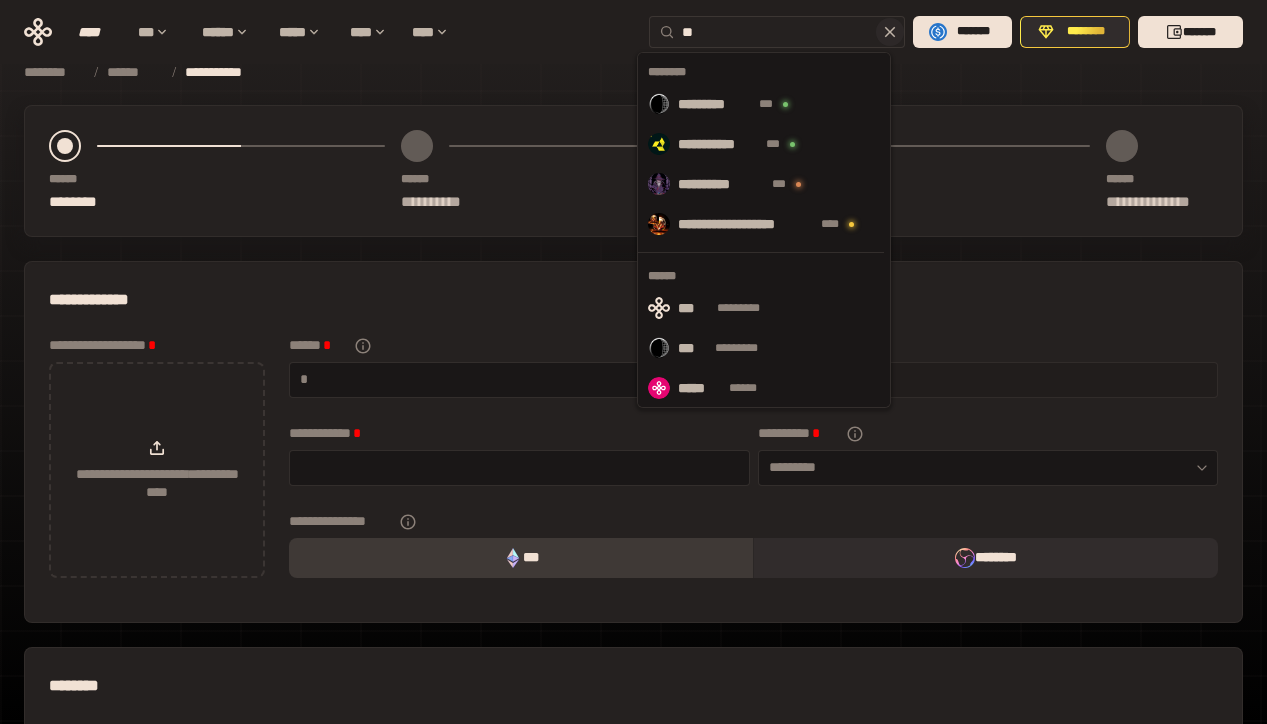 type on "*" 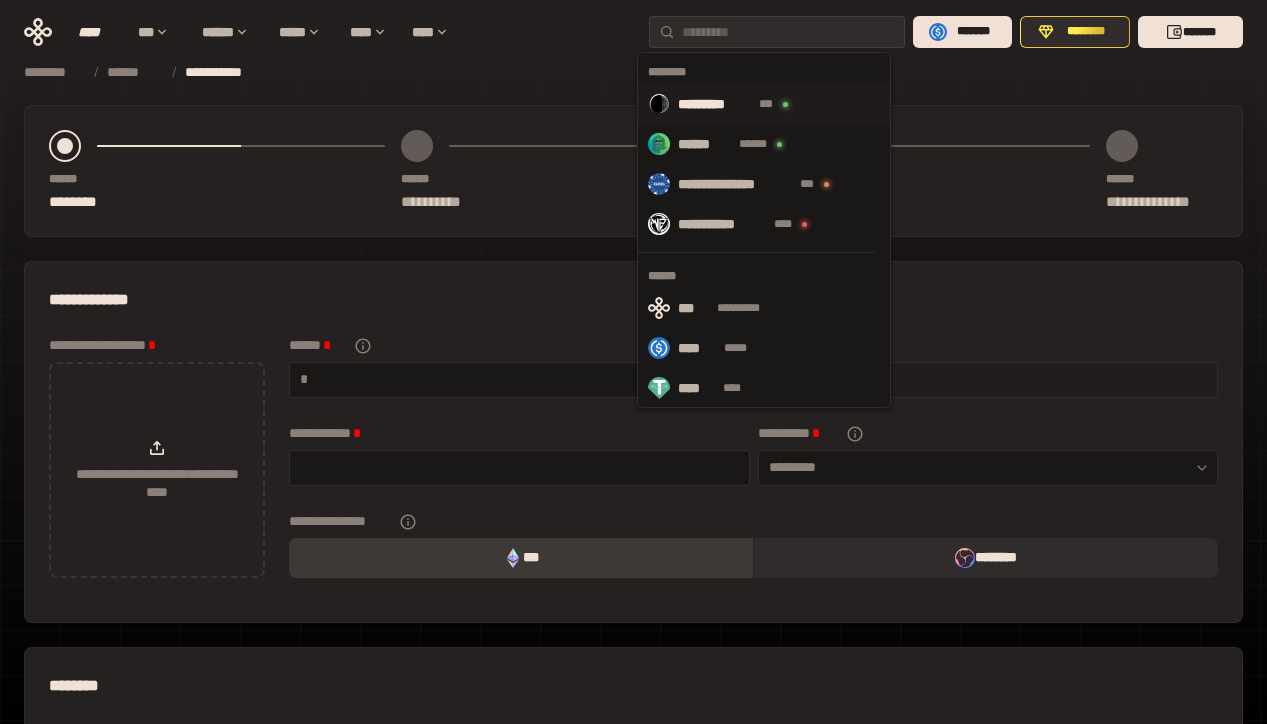 type 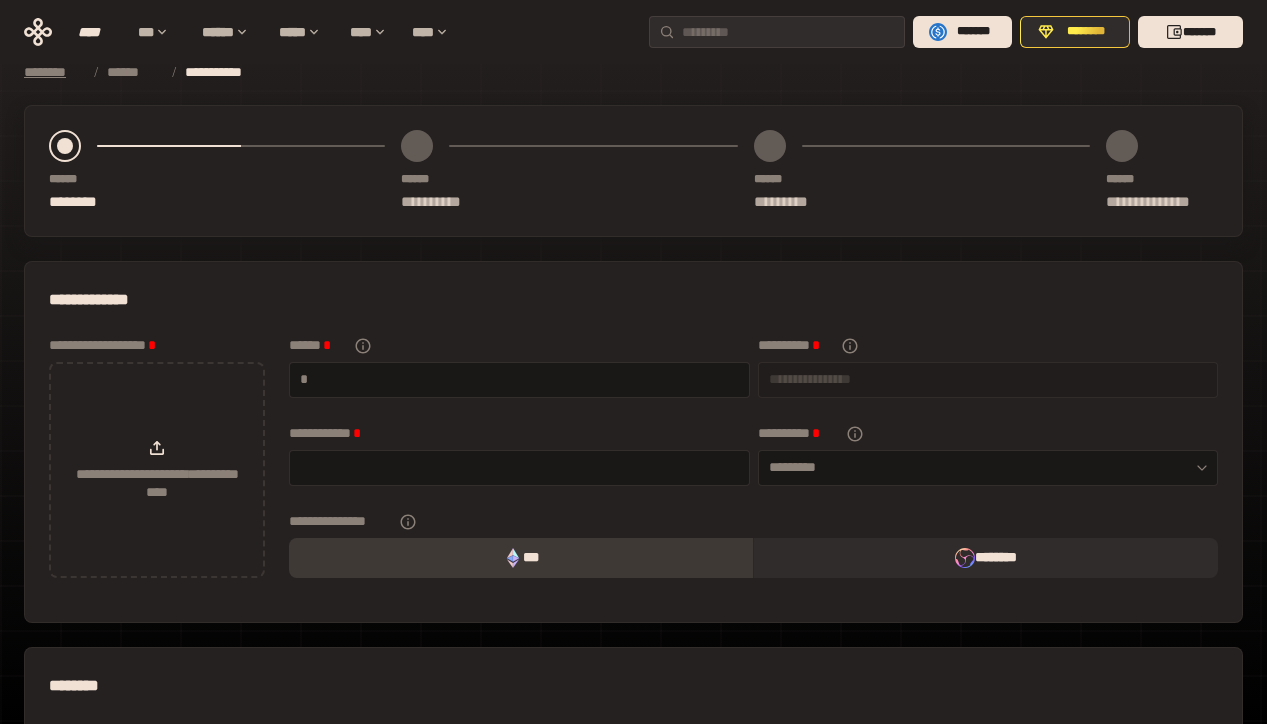 click on "********" at bounding box center [53, 72] 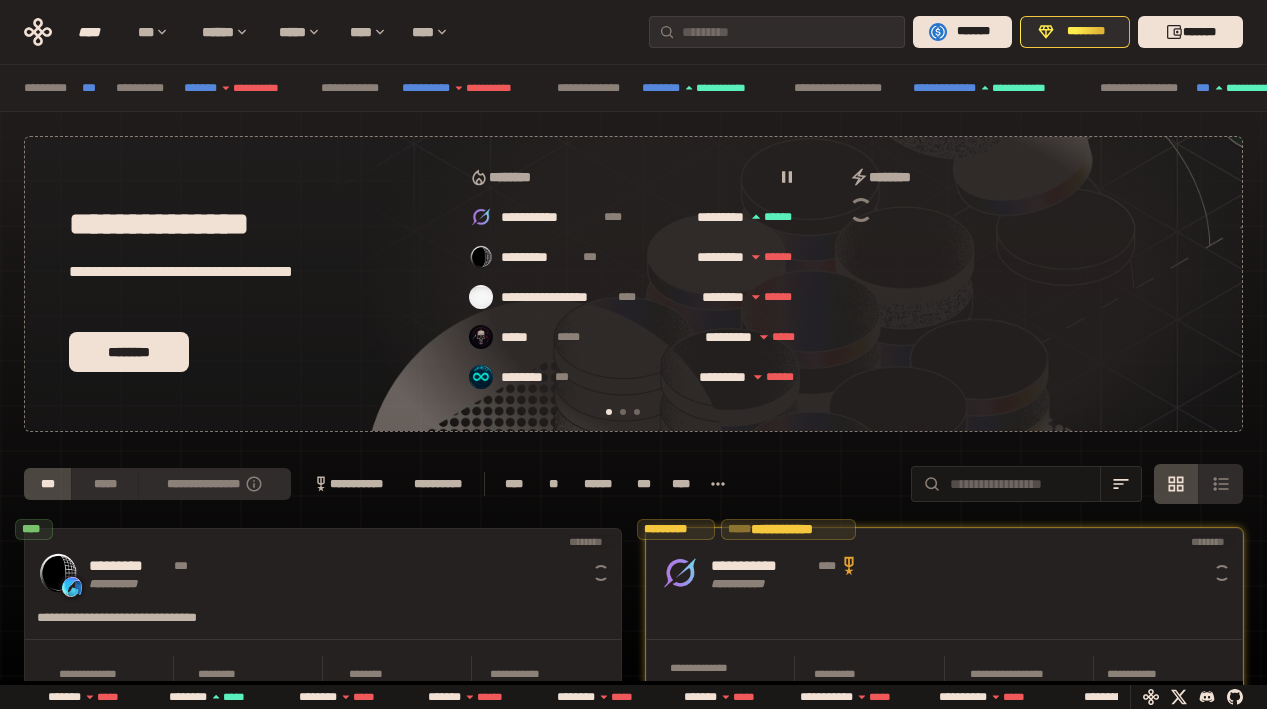 scroll, scrollTop: 0, scrollLeft: 16, axis: horizontal 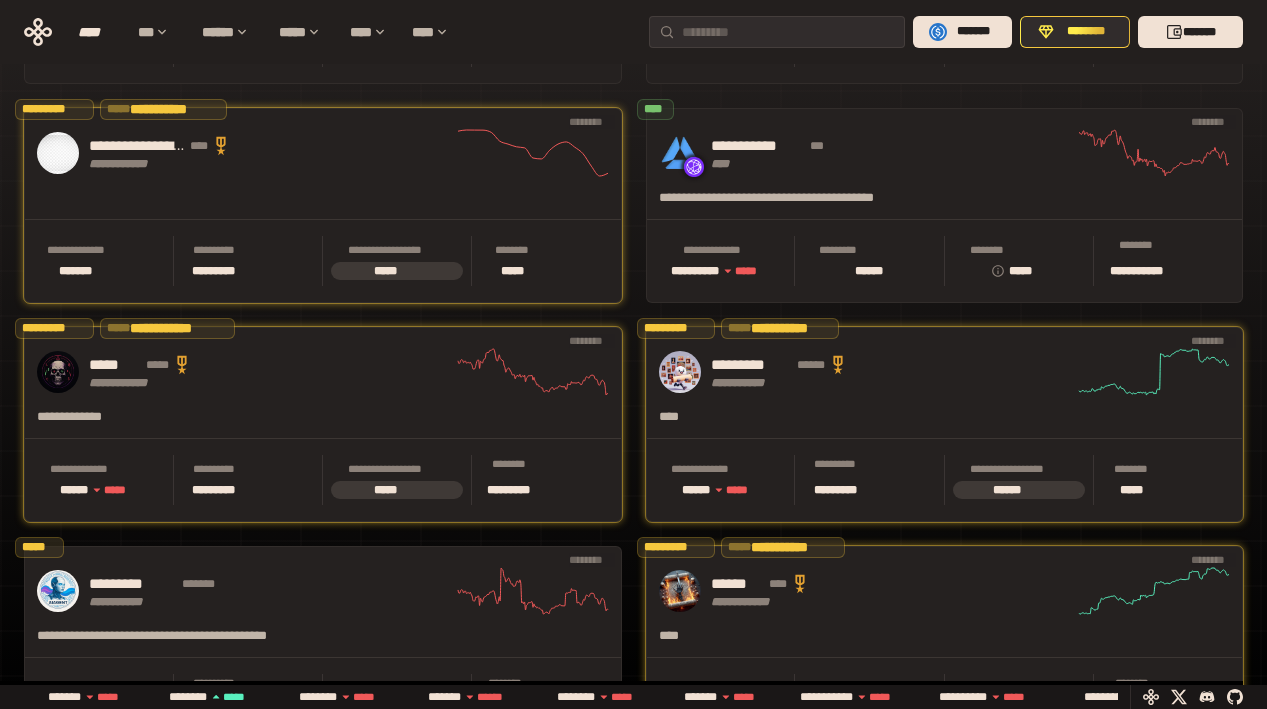 click on "**********" at bounding box center [945, 810] 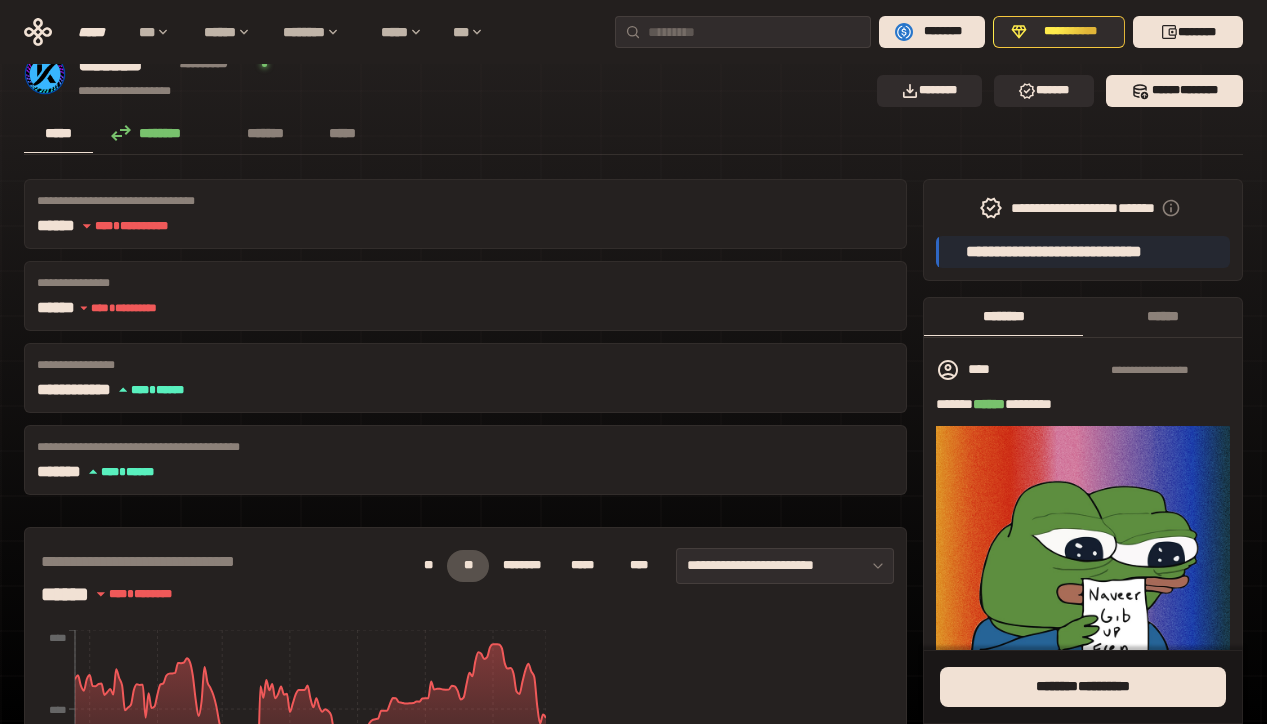 scroll, scrollTop: 0, scrollLeft: 0, axis: both 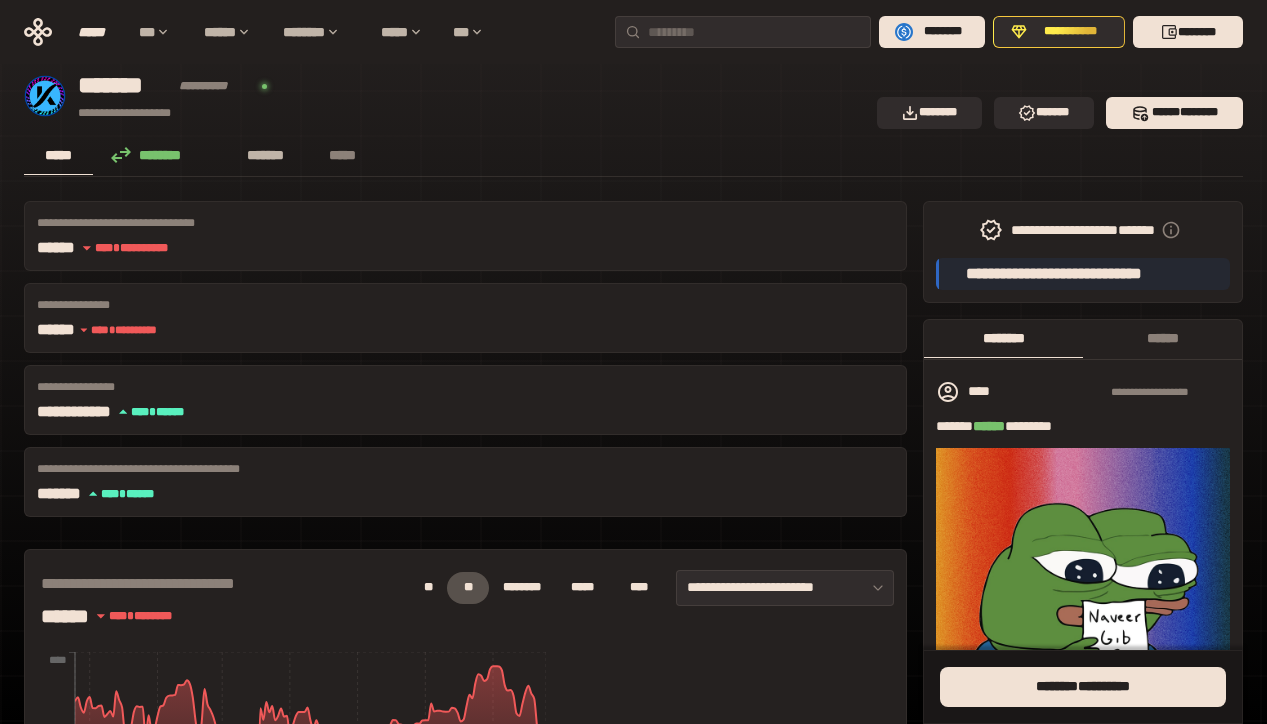 click on "*******" at bounding box center (265, 155) 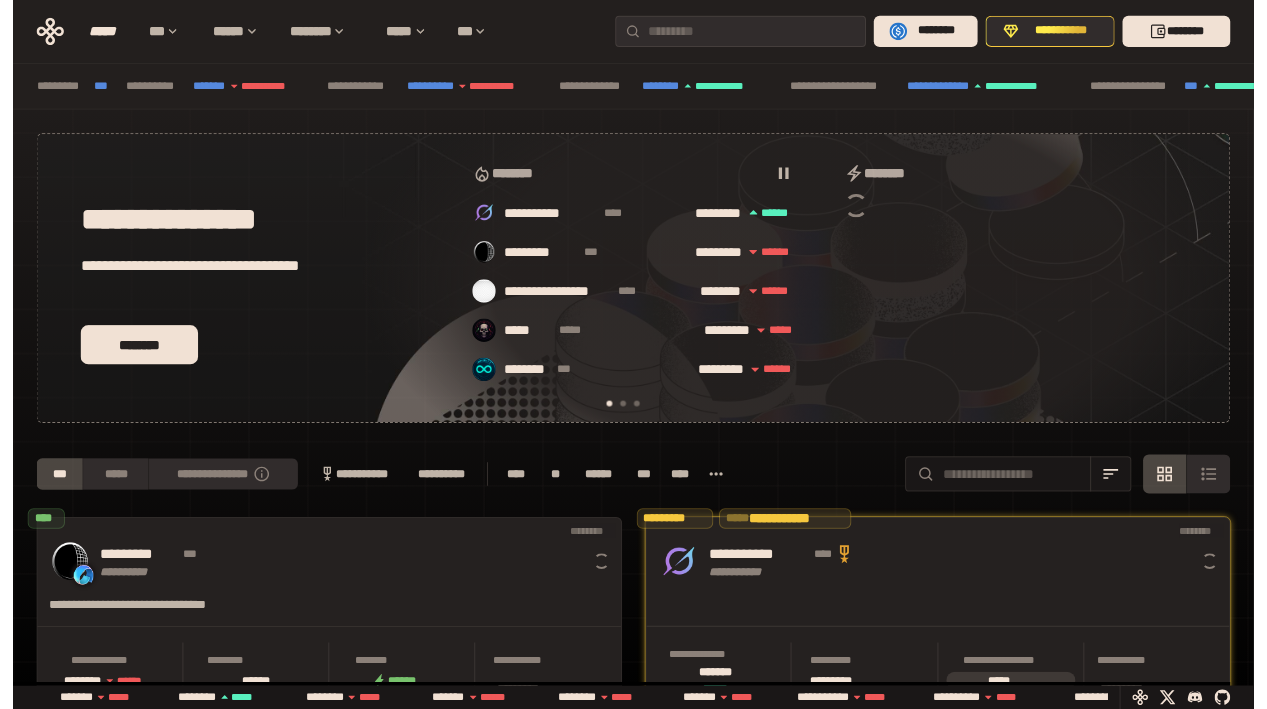 scroll, scrollTop: 42, scrollLeft: 0, axis: vertical 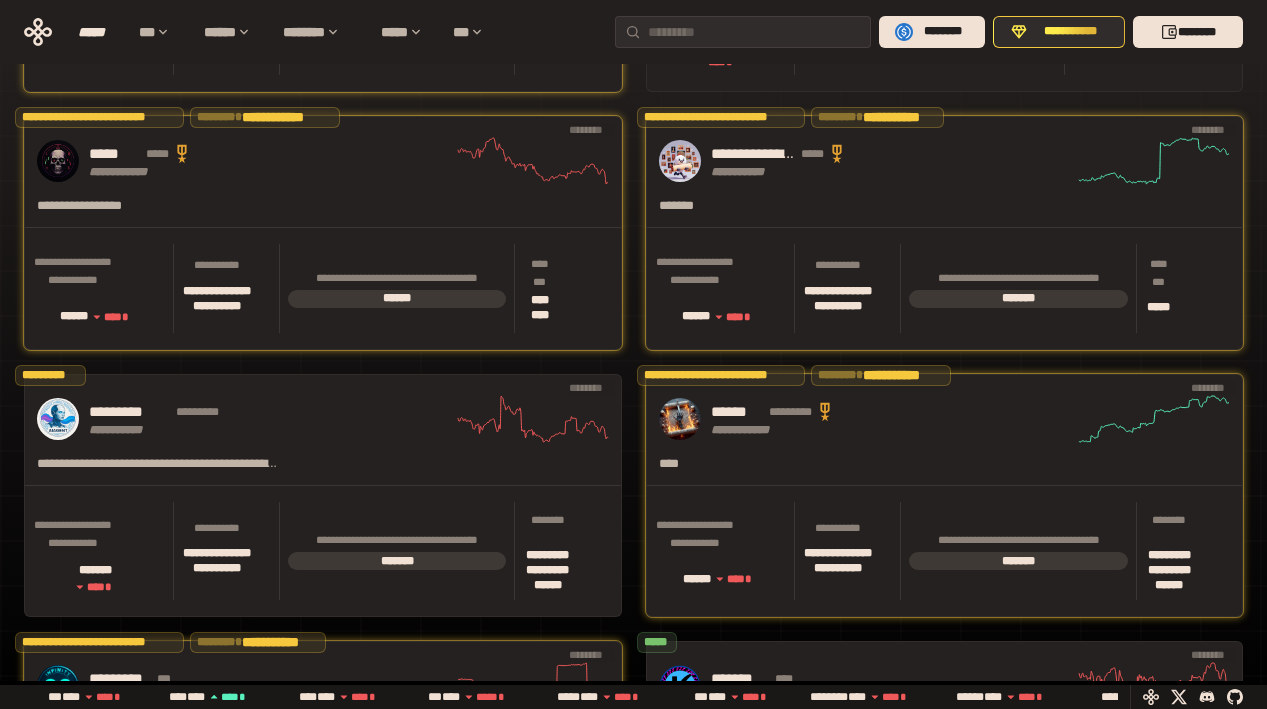 click on "**********" at bounding box center (731, 997) 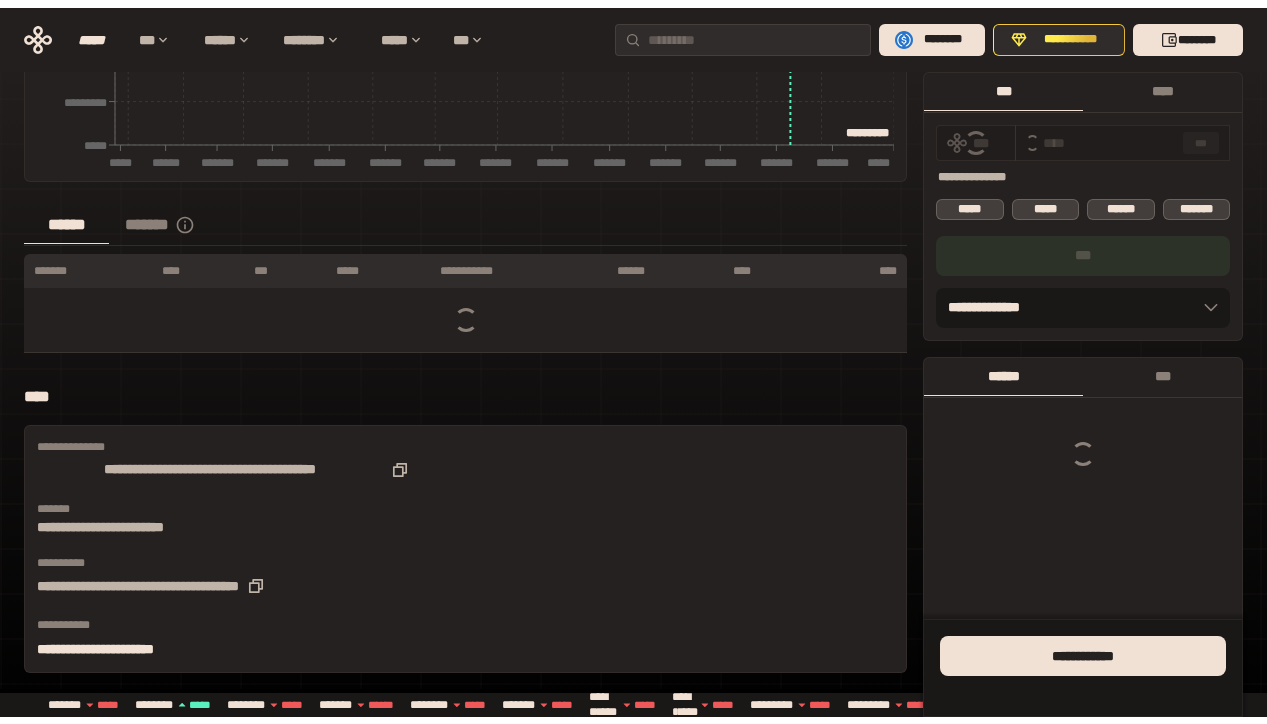 scroll, scrollTop: 0, scrollLeft: 0, axis: both 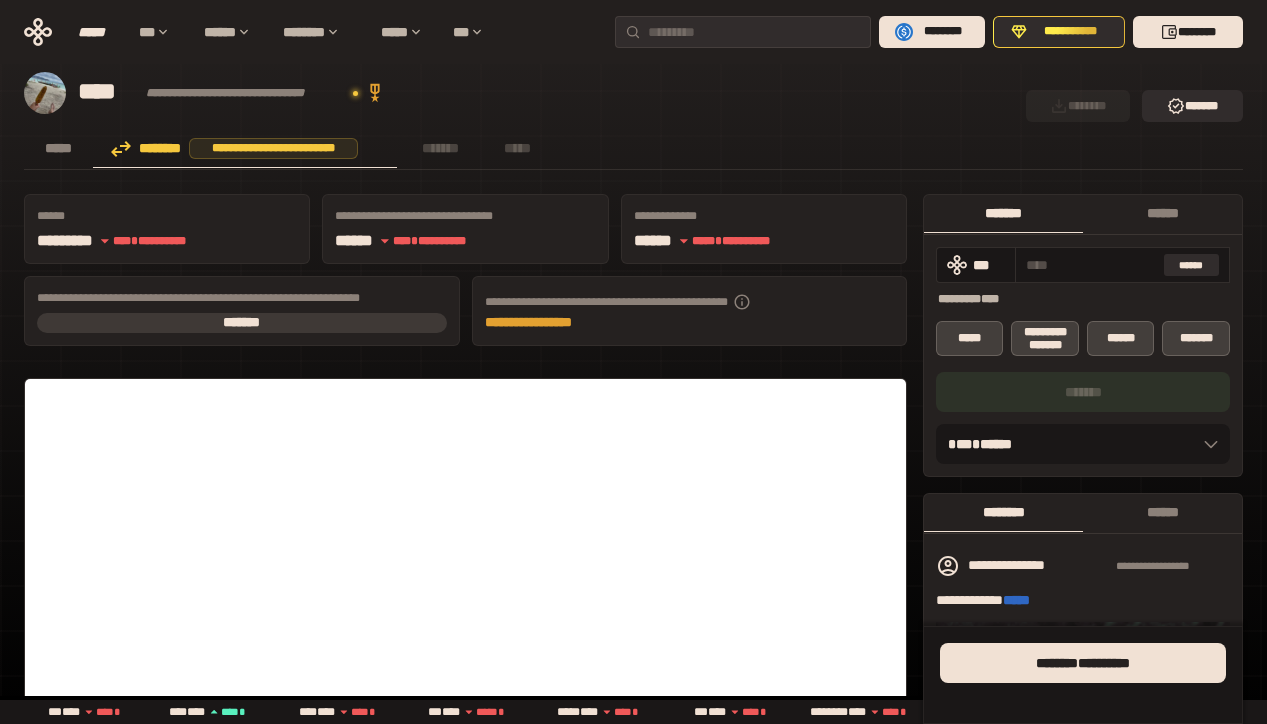 click on "* *** * ******" at bounding box center (1083, 444) 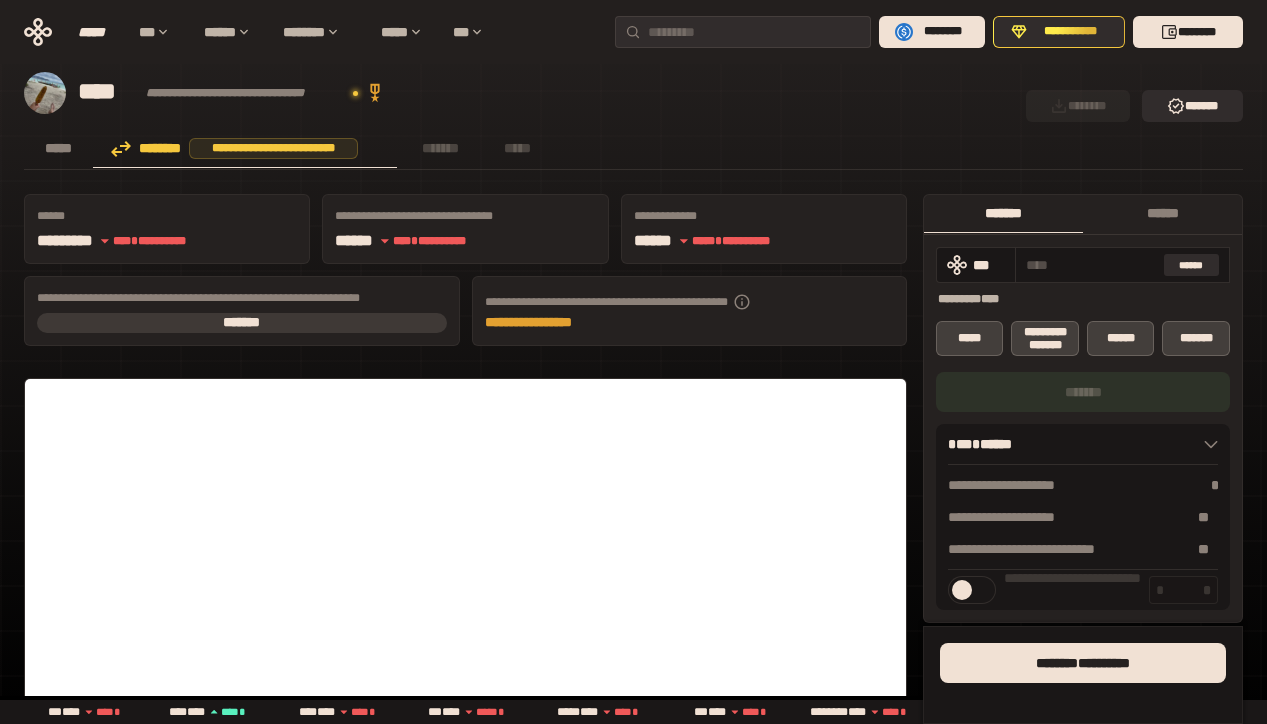 click on "**********" at bounding box center (1083, 335) 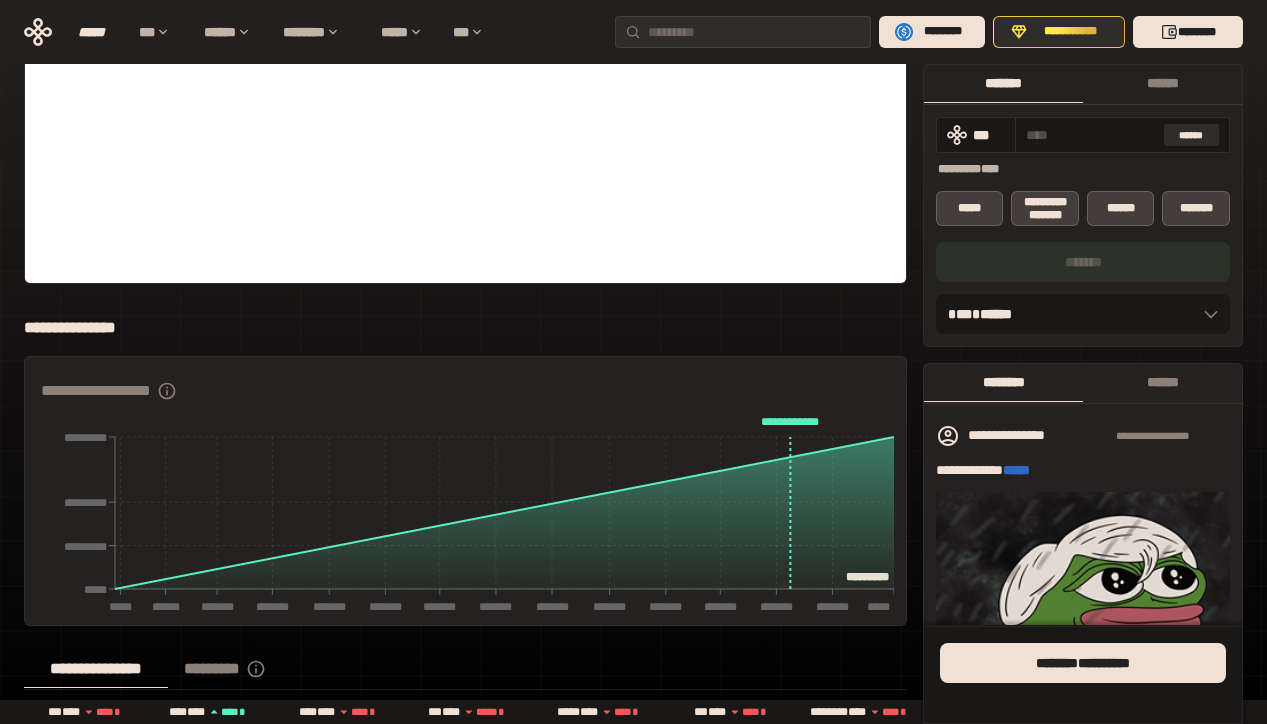 scroll, scrollTop: 433, scrollLeft: 0, axis: vertical 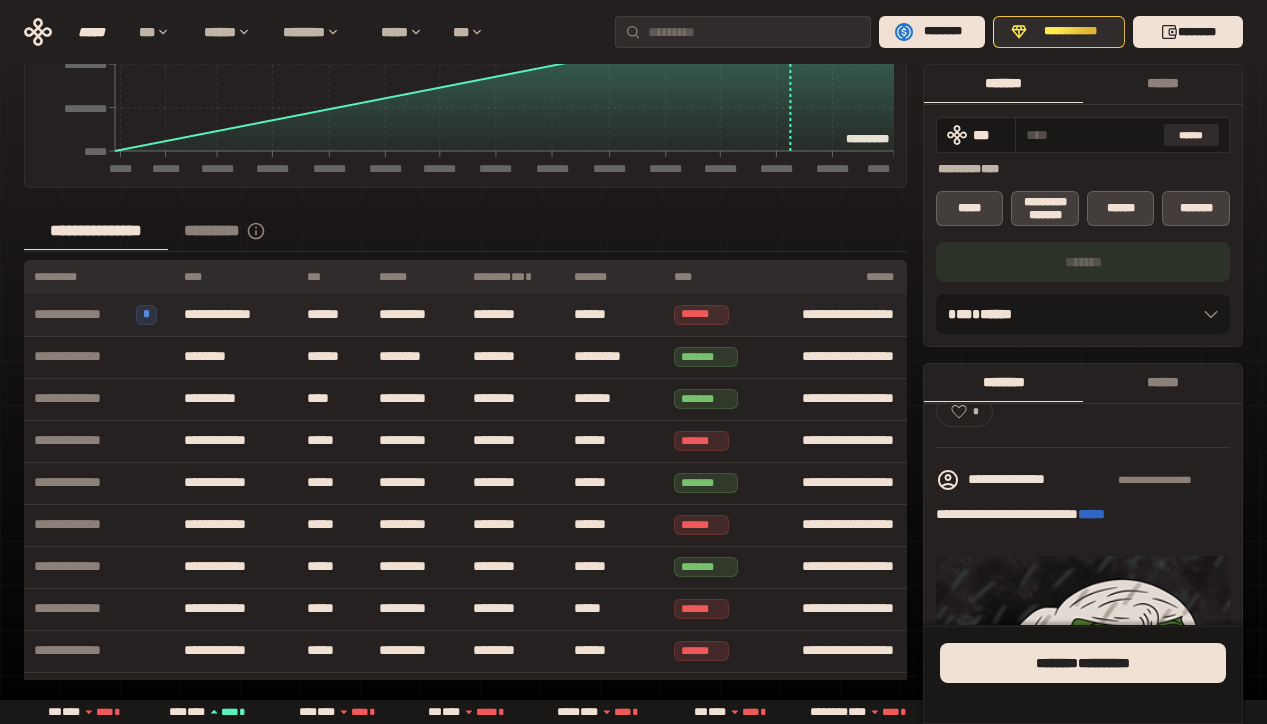 click on "**********" at bounding box center (235, 315) 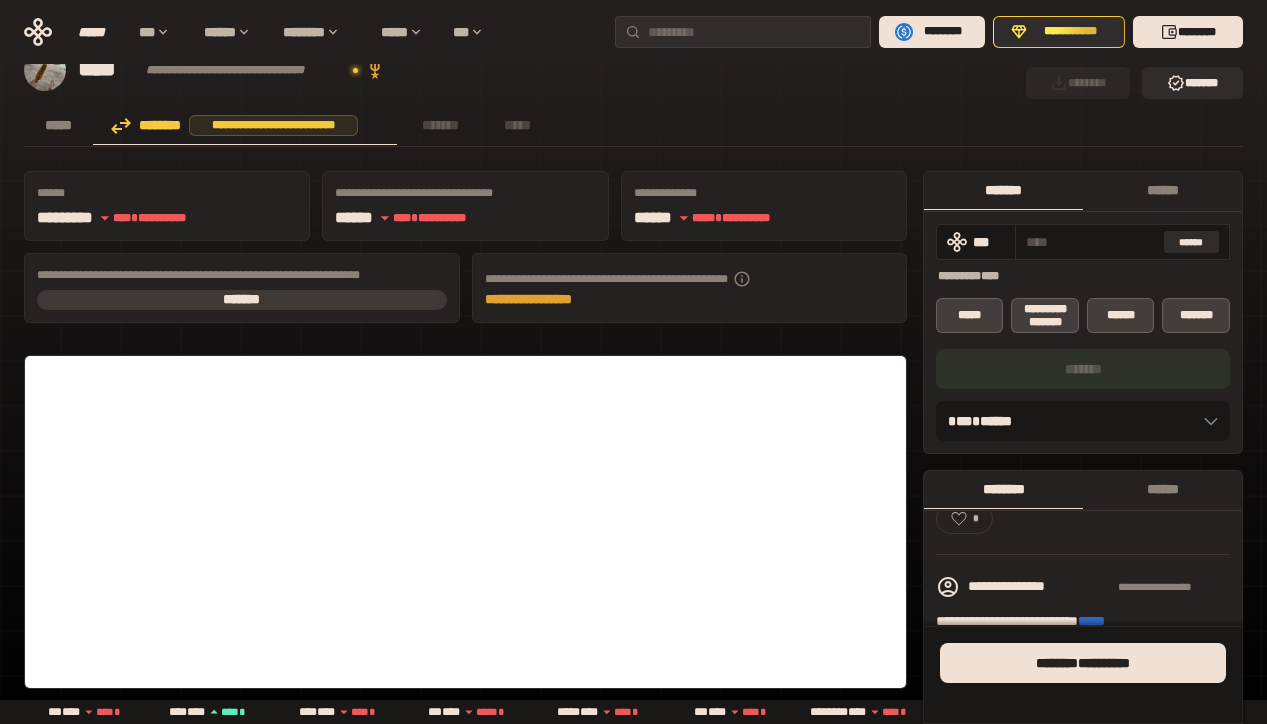 scroll, scrollTop: 0, scrollLeft: 0, axis: both 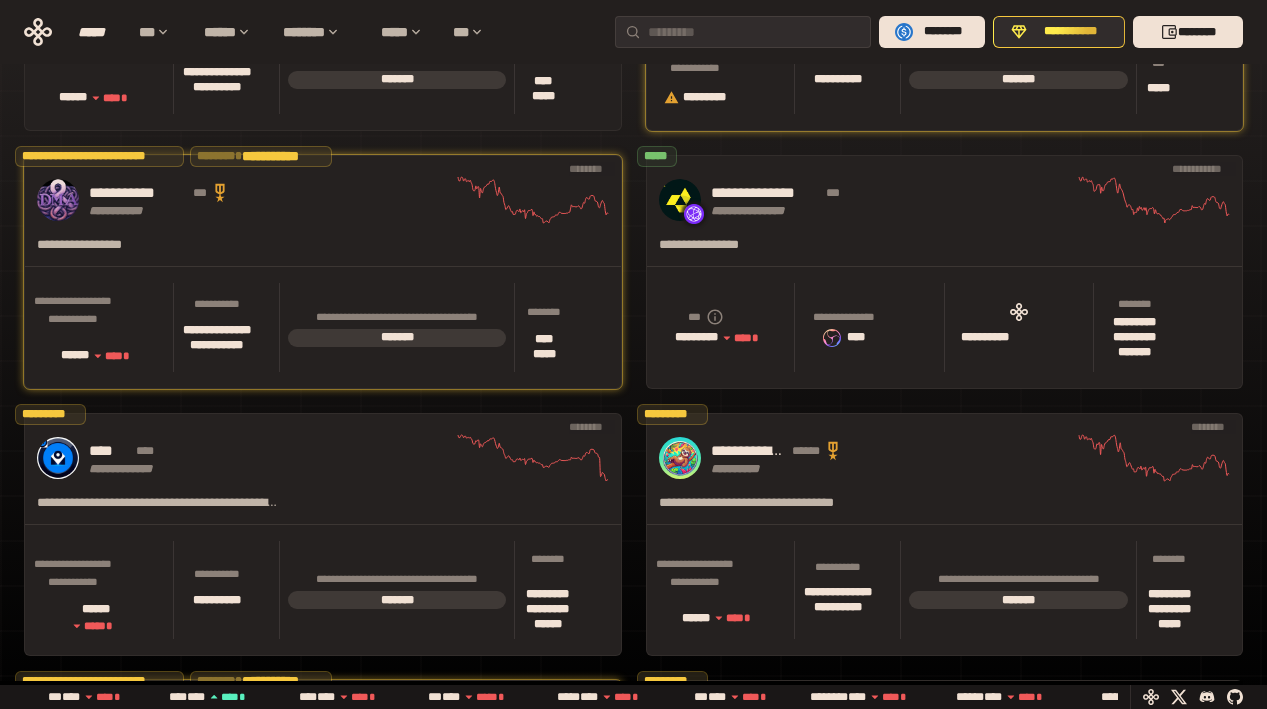 click on "**********" at bounding box center [945, 1386] 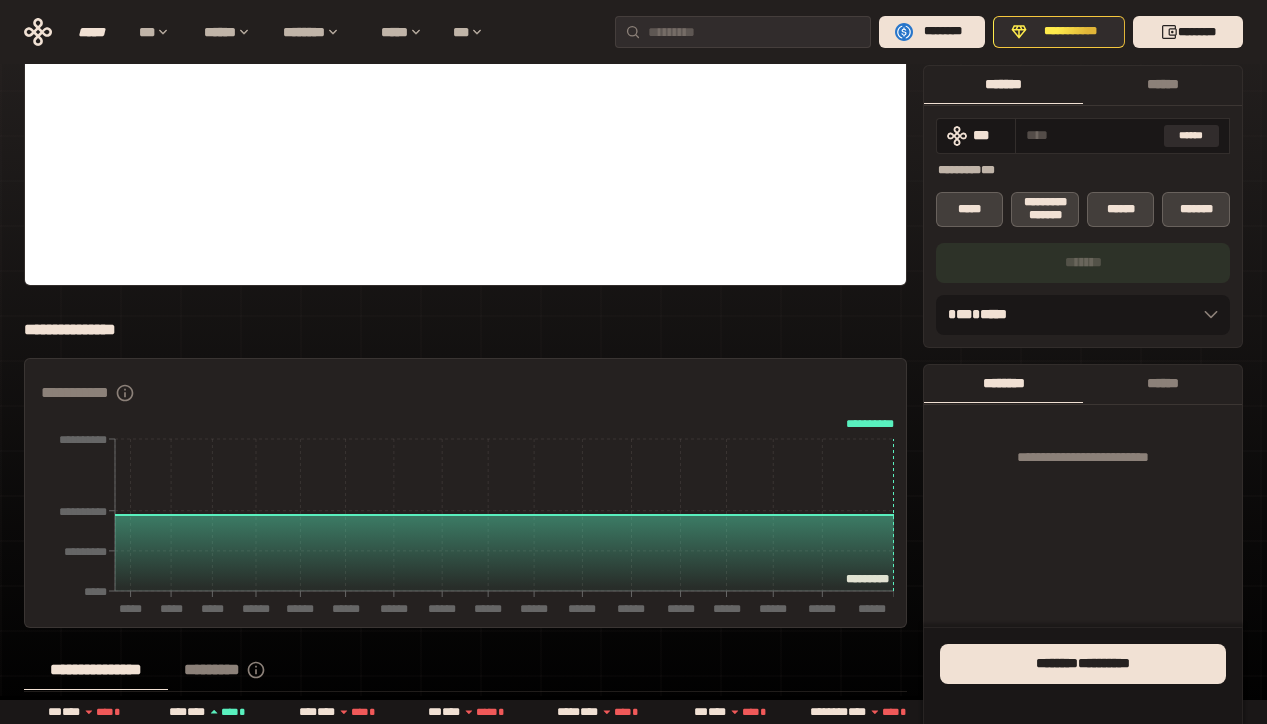 scroll, scrollTop: 0, scrollLeft: 0, axis: both 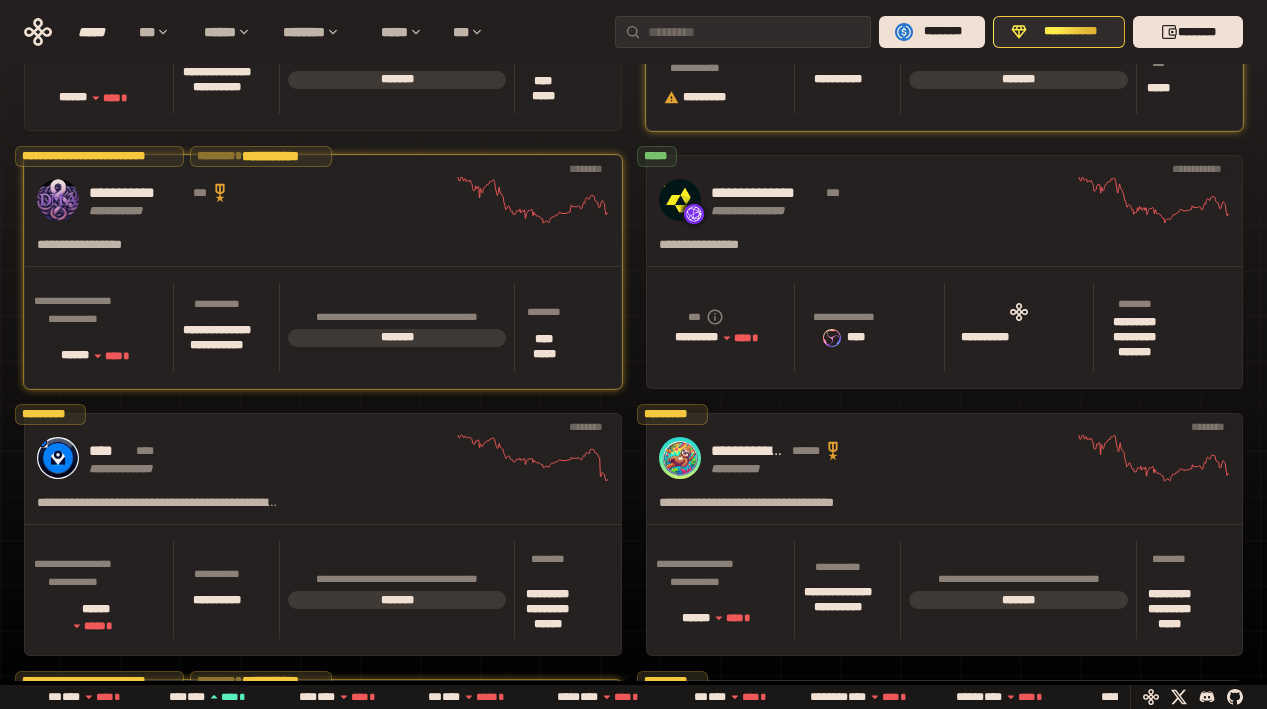 click on "**********" at bounding box center [781, 1310] 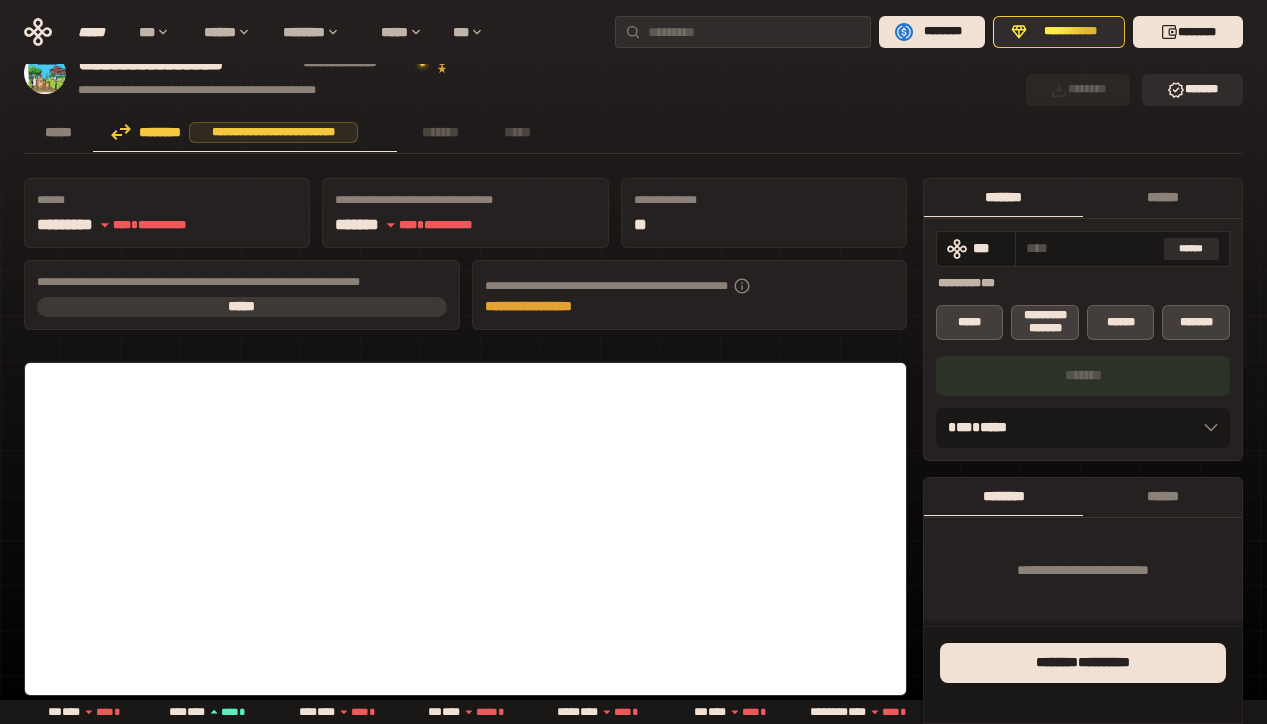 scroll, scrollTop: 0, scrollLeft: 0, axis: both 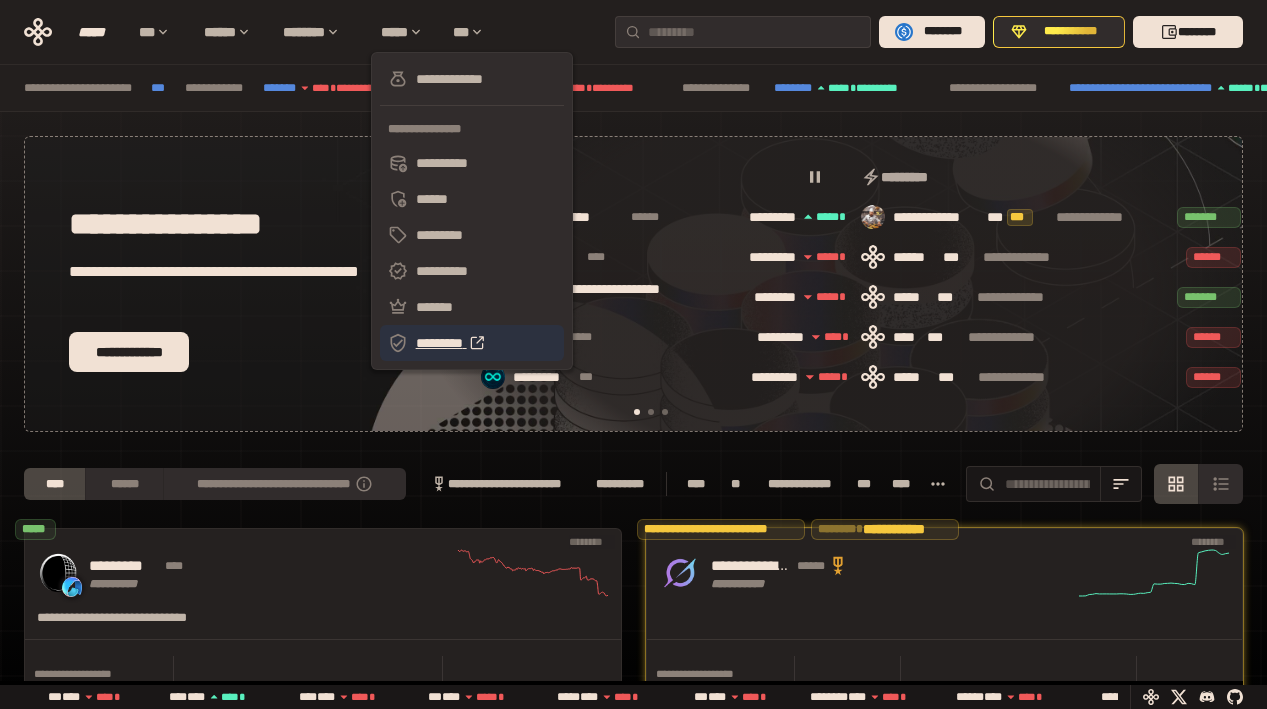 click on "*********" at bounding box center [439, 343] 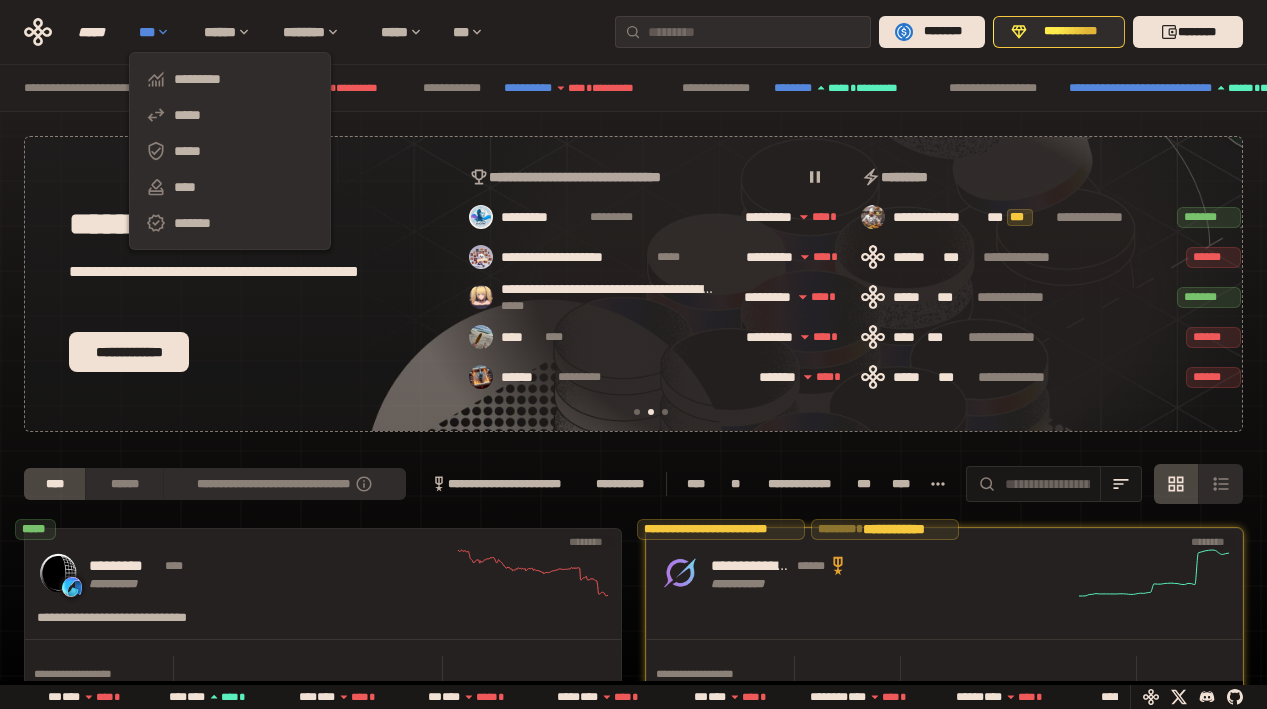 scroll, scrollTop: 0, scrollLeft: 436, axis: horizontal 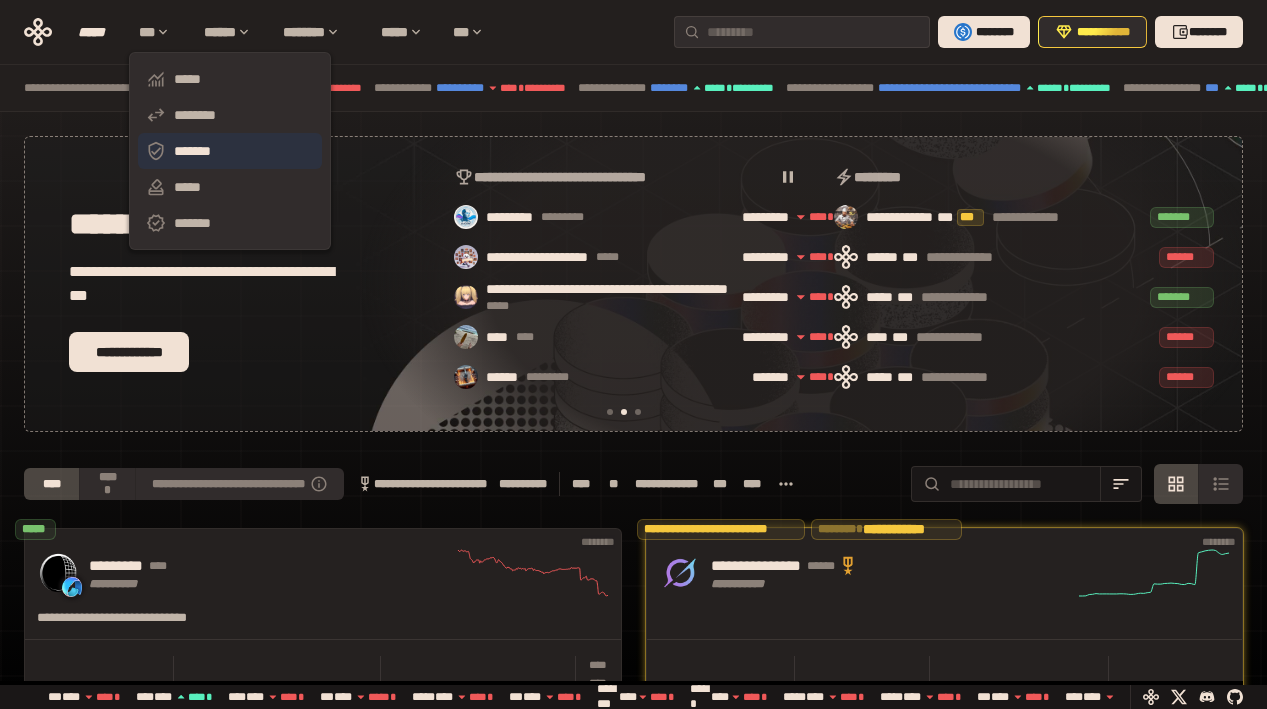 click on "*******" at bounding box center [192, 151] 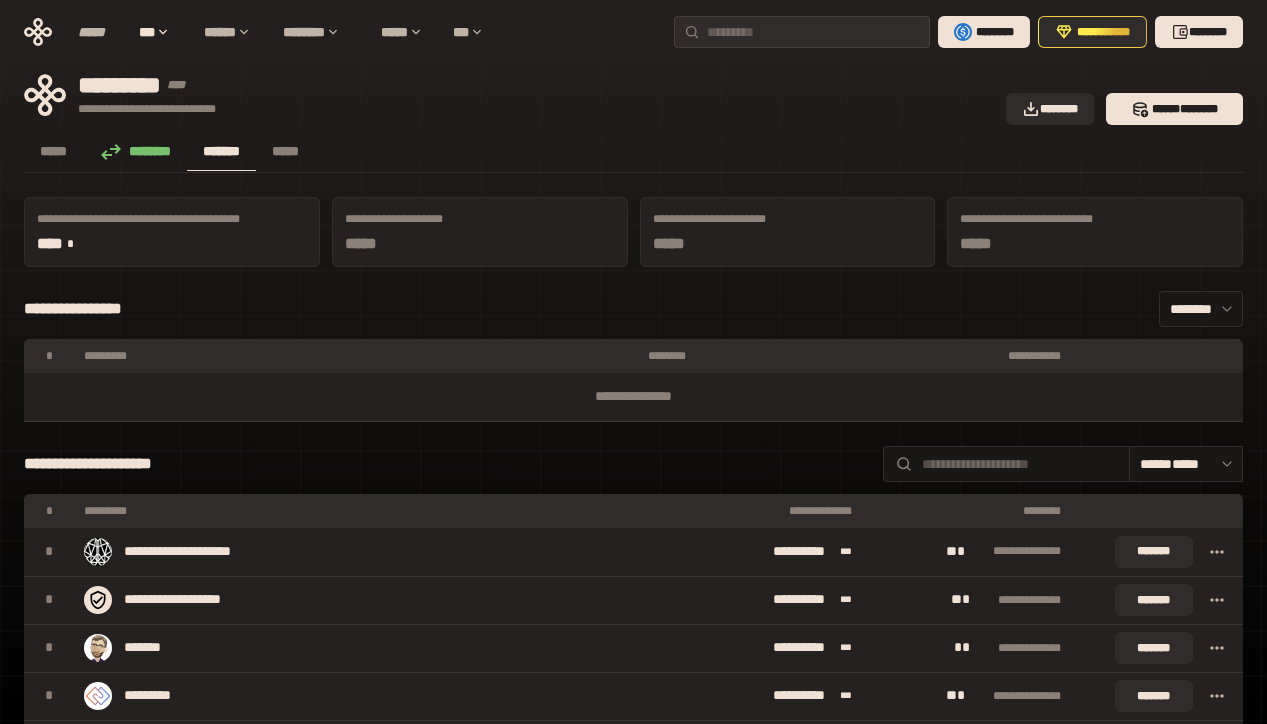 scroll, scrollTop: 433, scrollLeft: 0, axis: vertical 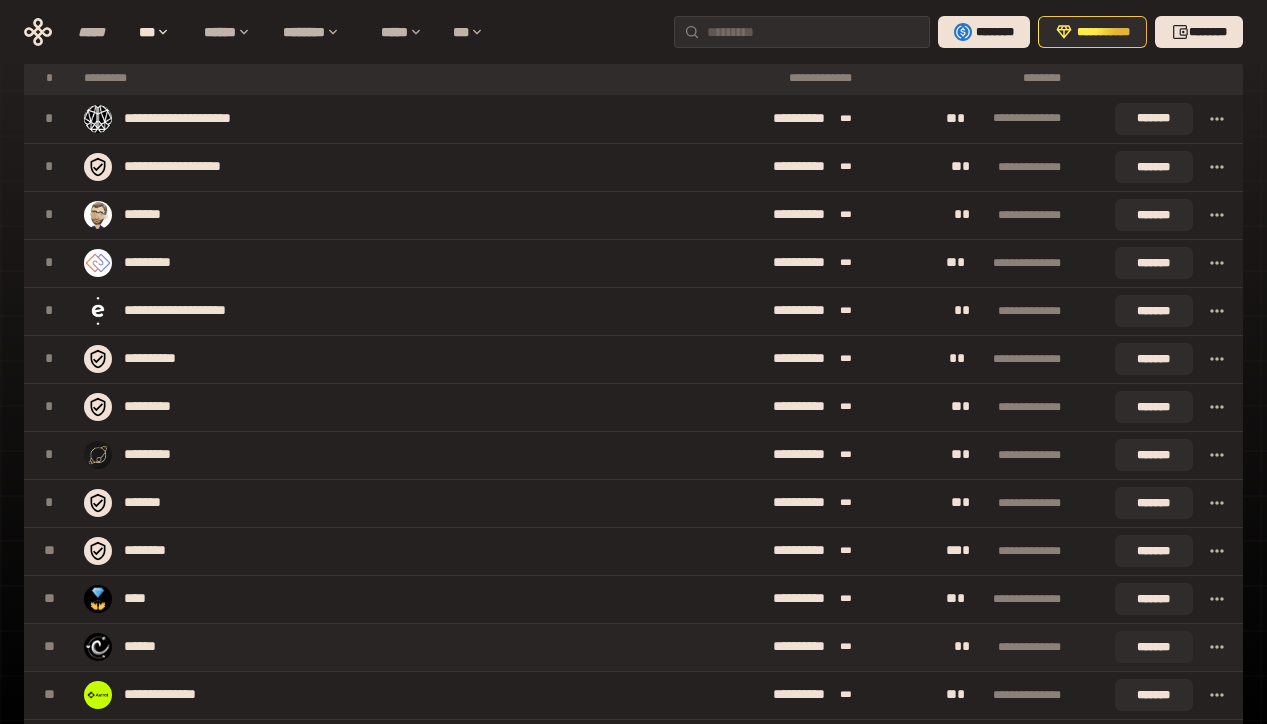 click on "******" at bounding box center [140, 646] 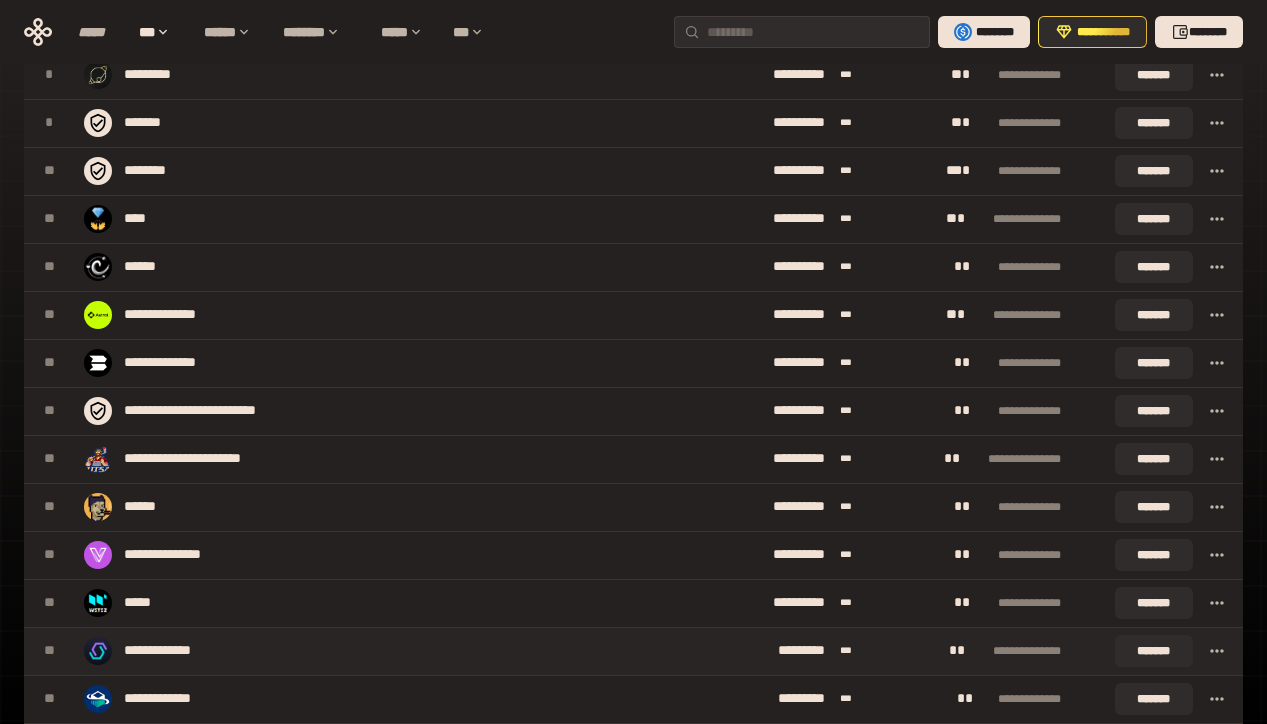 scroll, scrollTop: 866, scrollLeft: 0, axis: vertical 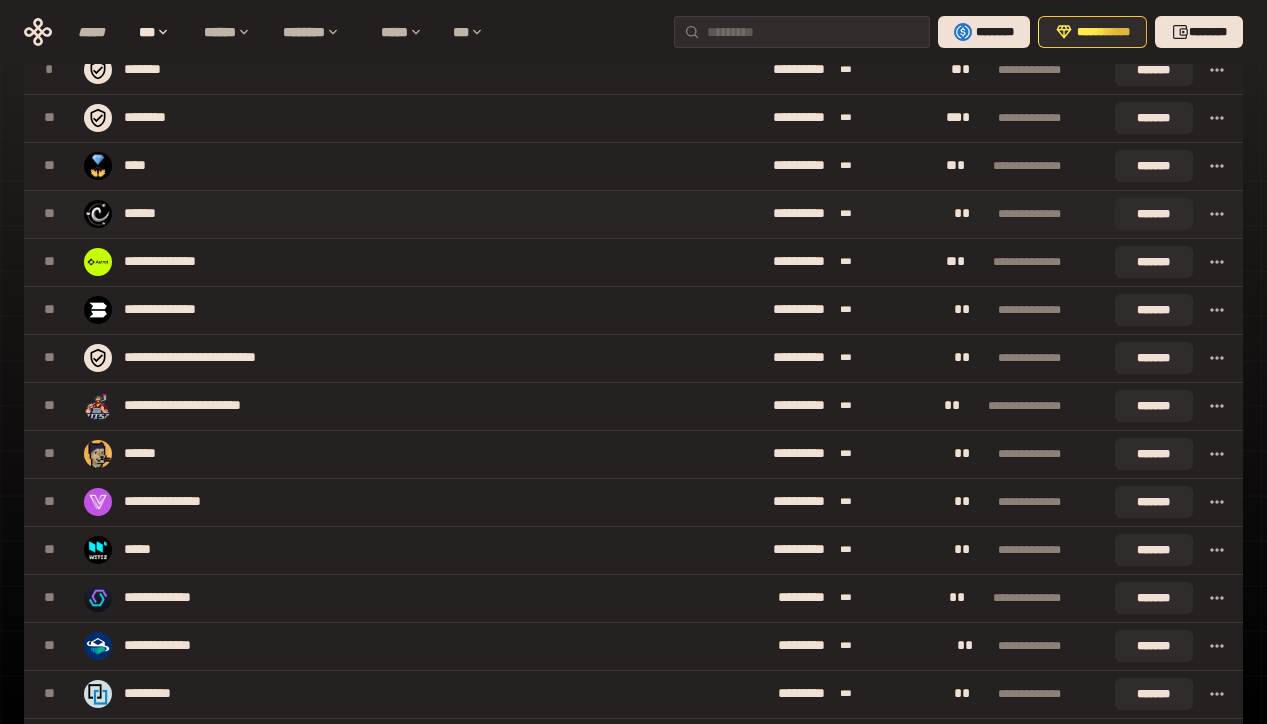 click on "******" at bounding box center (140, 213) 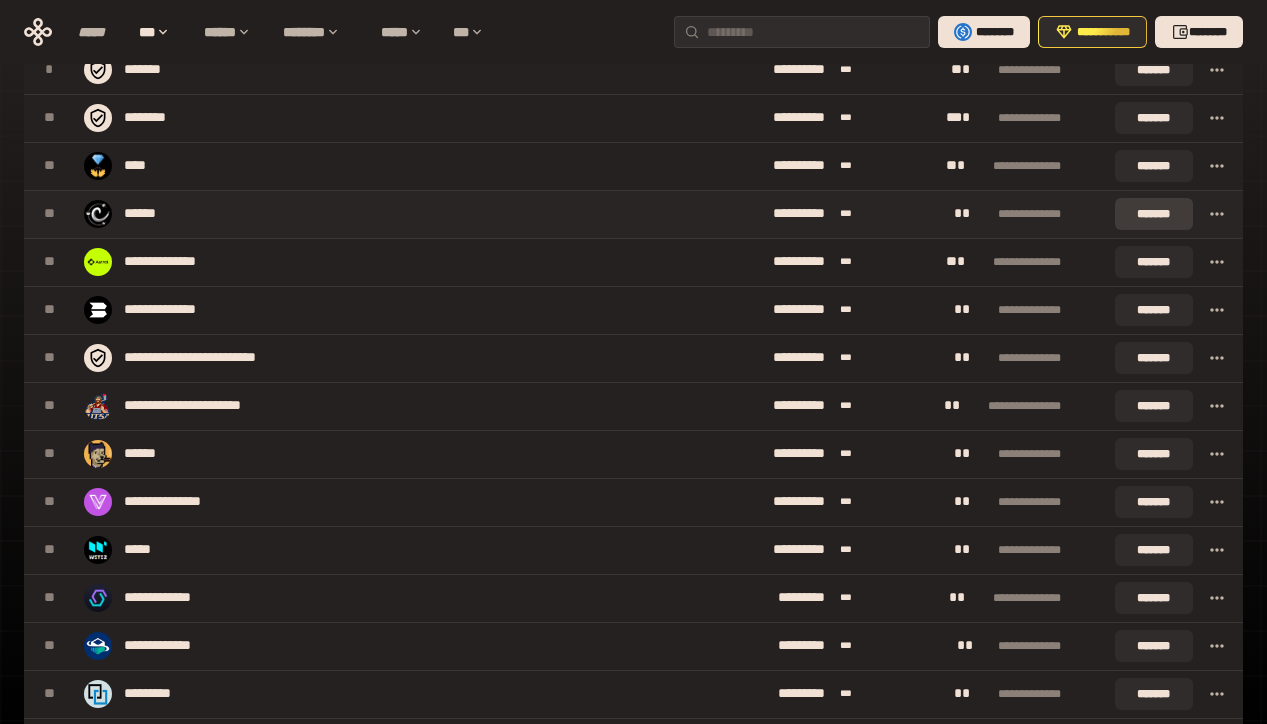 click on "*******" at bounding box center [1154, 214] 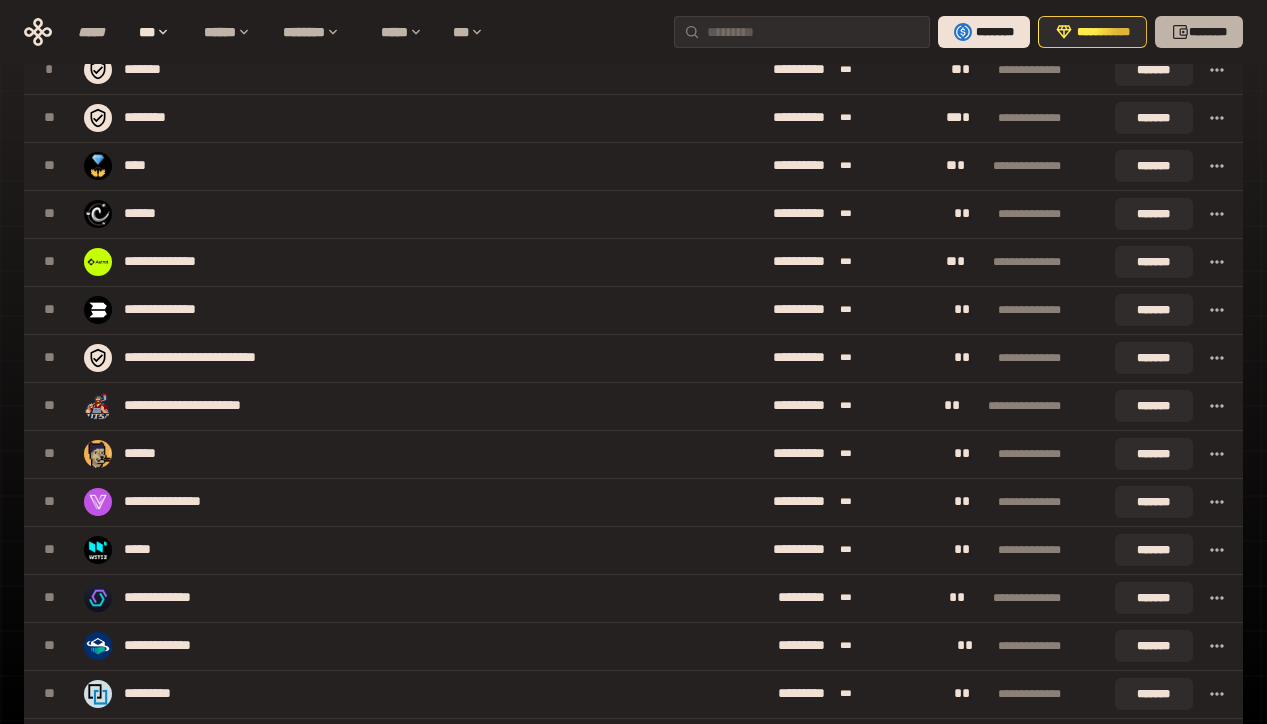 click on "********" at bounding box center [1208, 32] 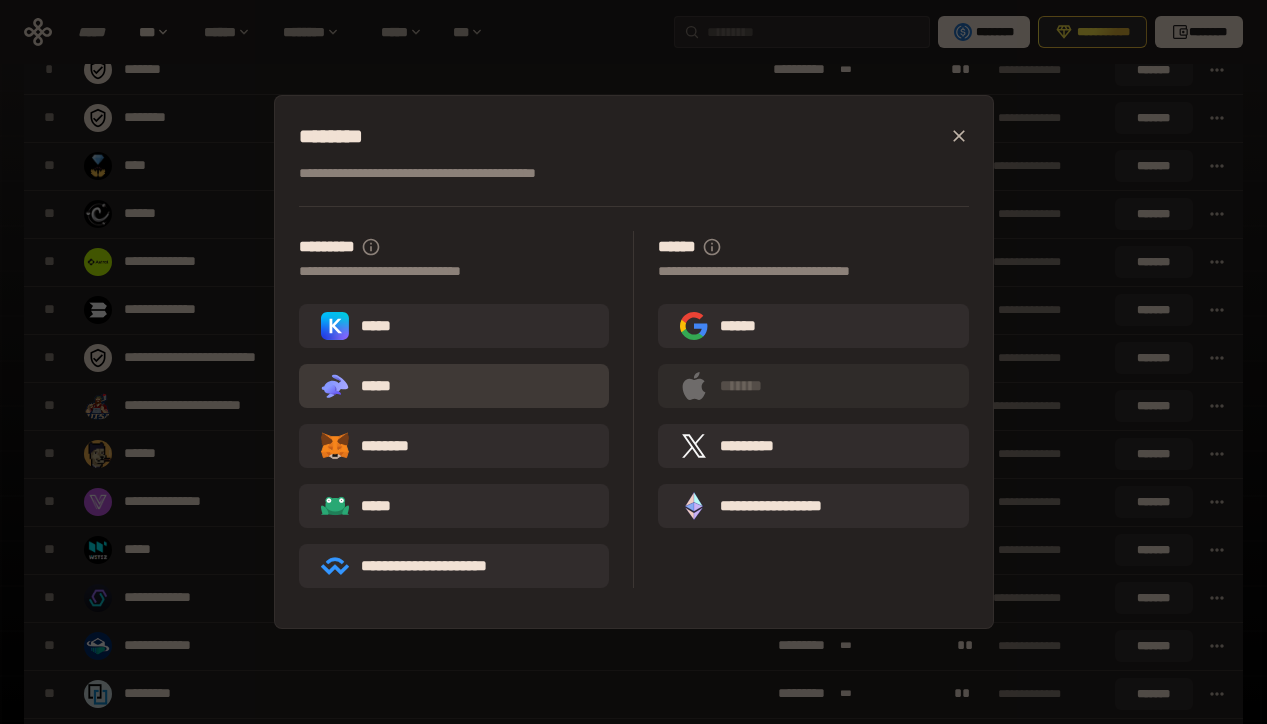 click on ".st0{fill:url(#SVGID_1_);}
.st1{fill-rule:evenodd;clip-rule:evenodd;fill:url(#SVGID_00000161597173617360504640000012432366591255278478_);}
.st2{fill-rule:evenodd;clip-rule:evenodd;fill:url(#SVGID_00000021803777515098205300000017382971856690286485_);}
.st3{fill:url(#SVGID_00000031192219548086493050000012287181694732331425_);}
*****" at bounding box center [454, 386] 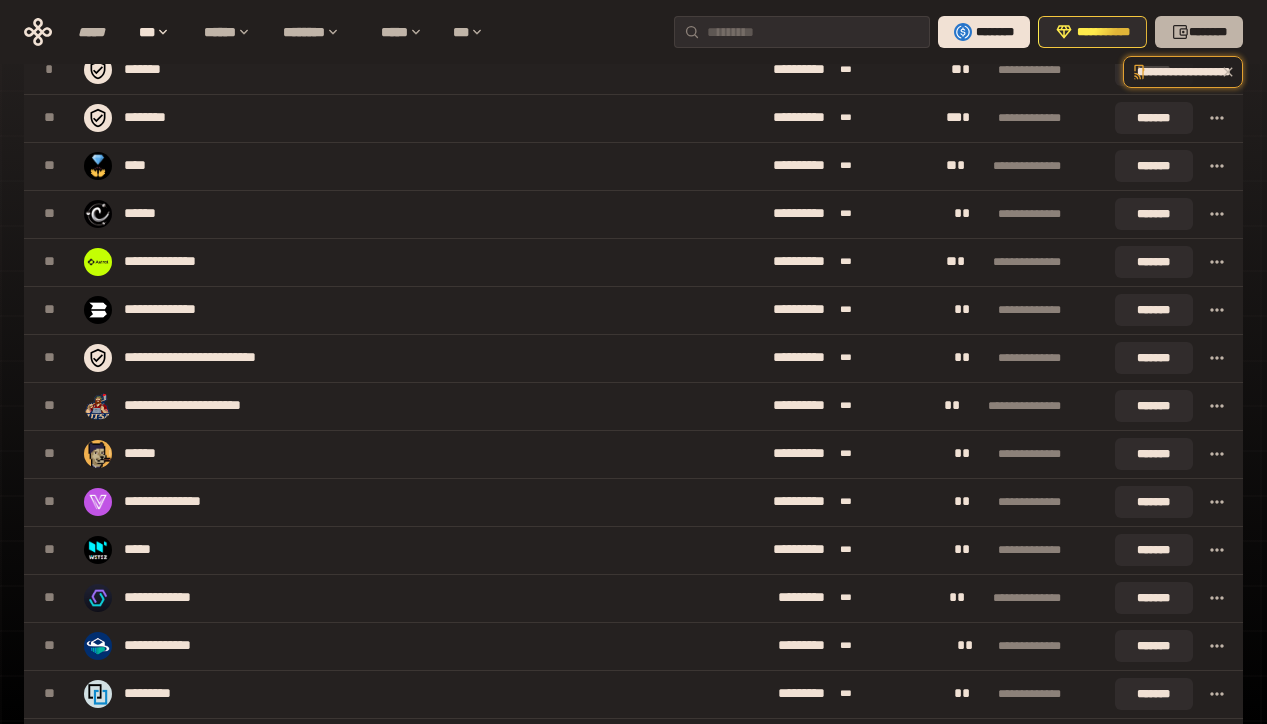 click on "********" at bounding box center (1199, 32) 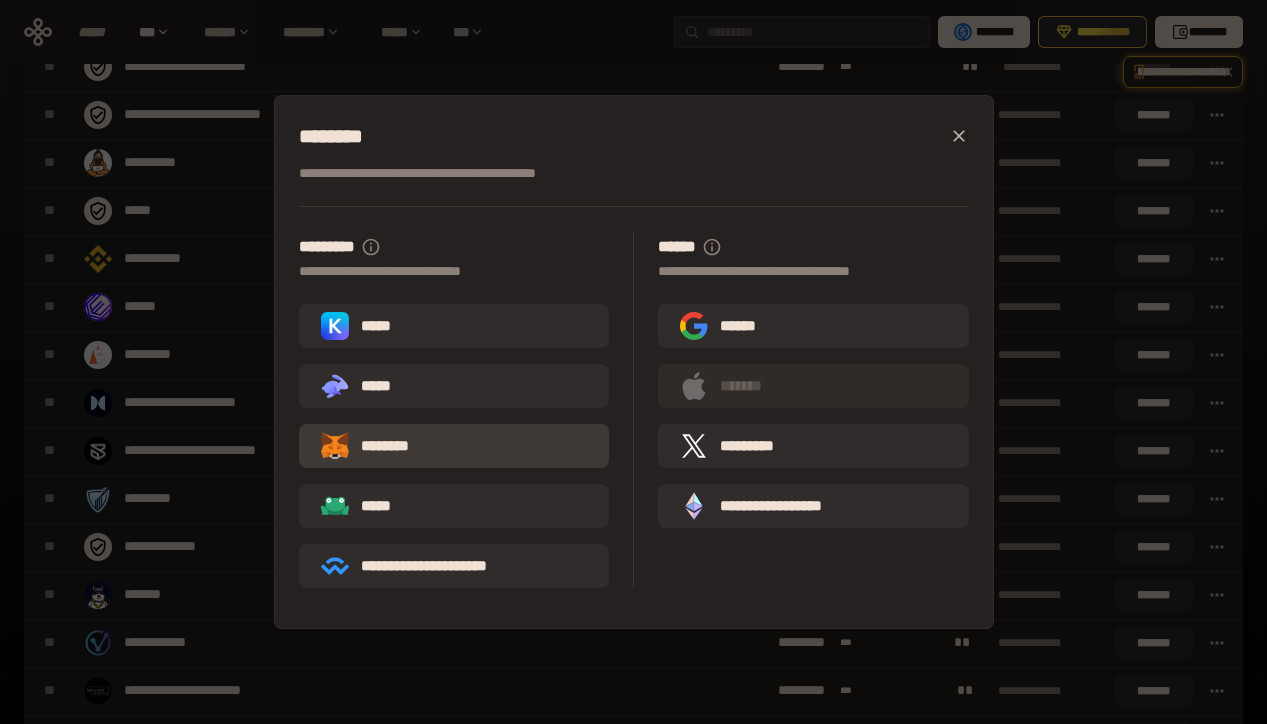 scroll, scrollTop: 1300, scrollLeft: 0, axis: vertical 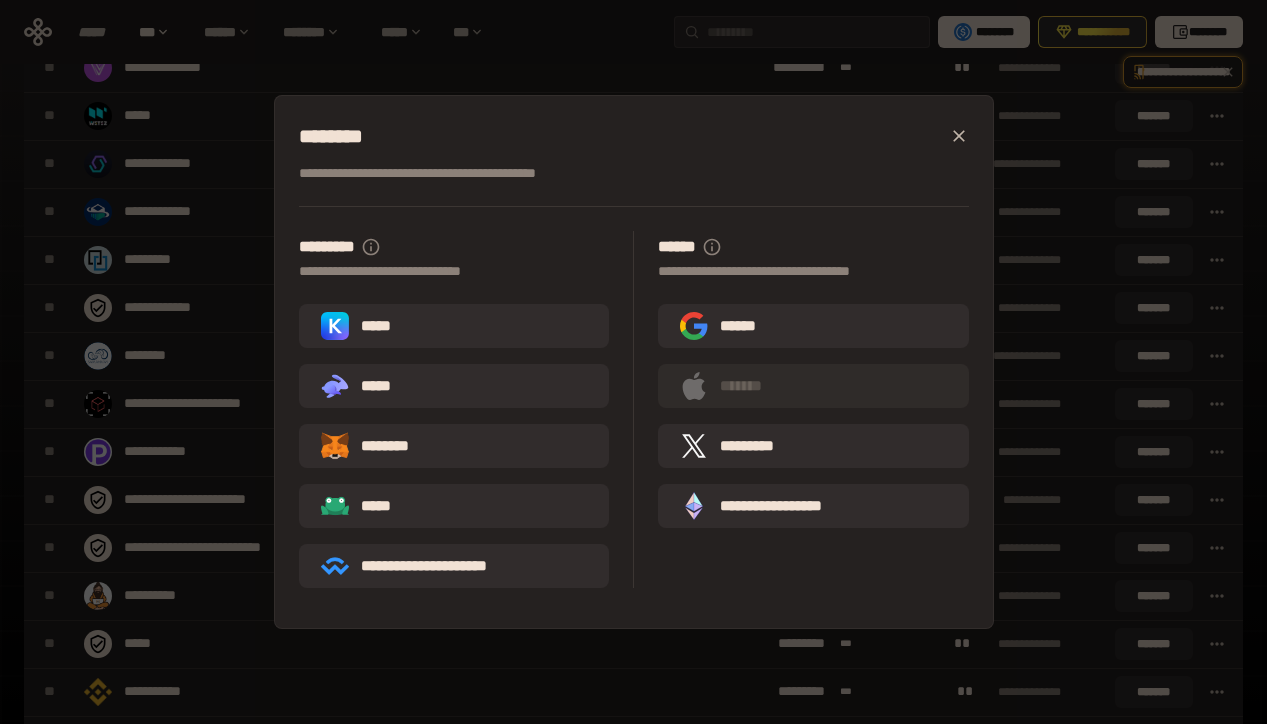 click 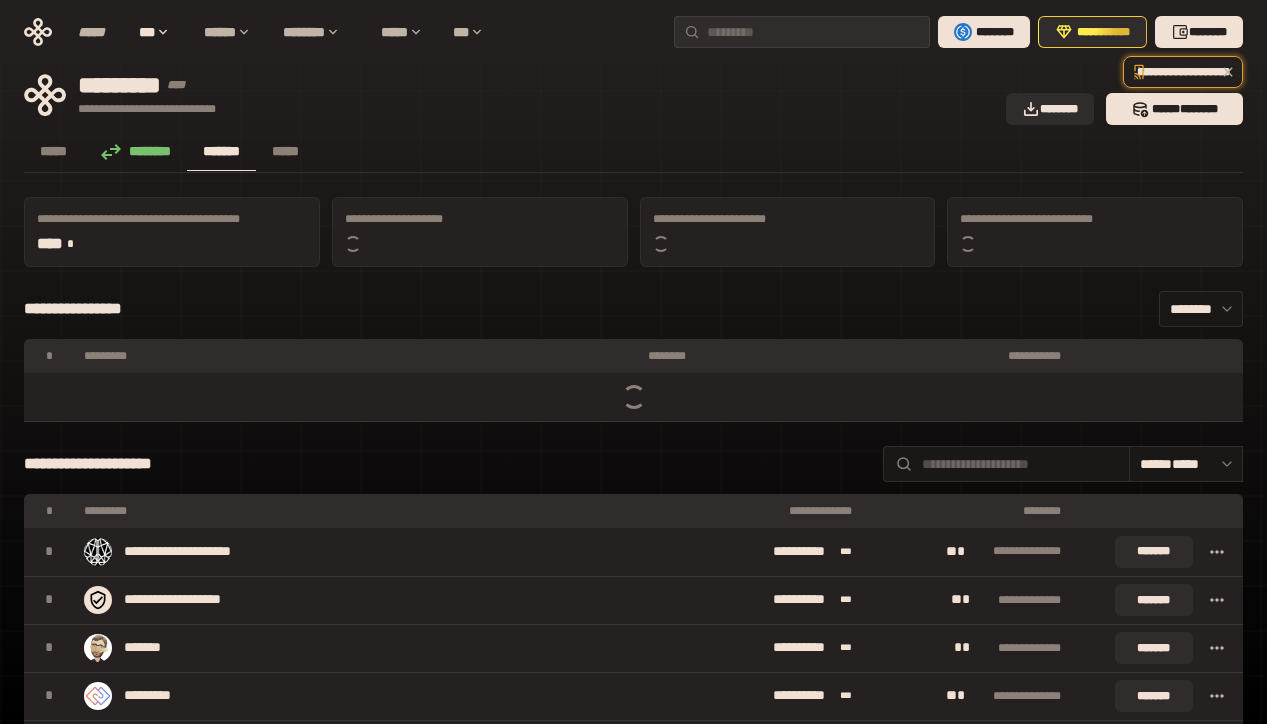 scroll, scrollTop: 433, scrollLeft: 0, axis: vertical 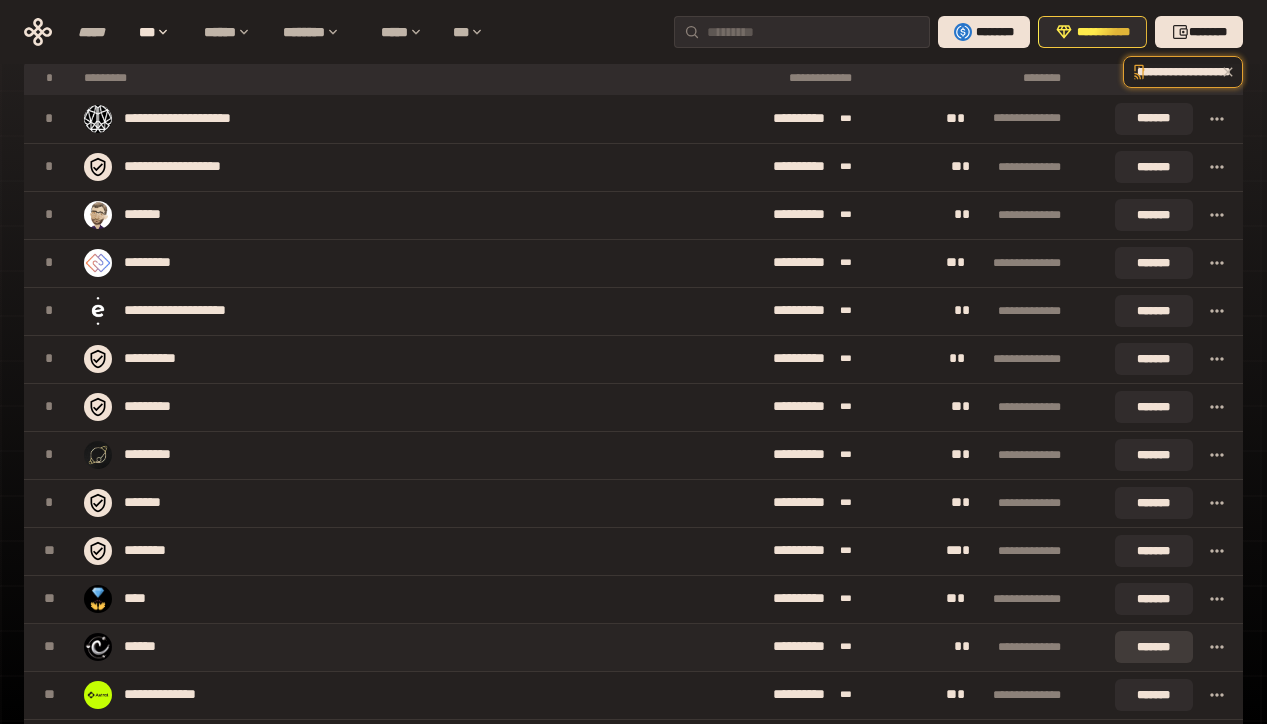 click on "*******" at bounding box center (1153, 647) 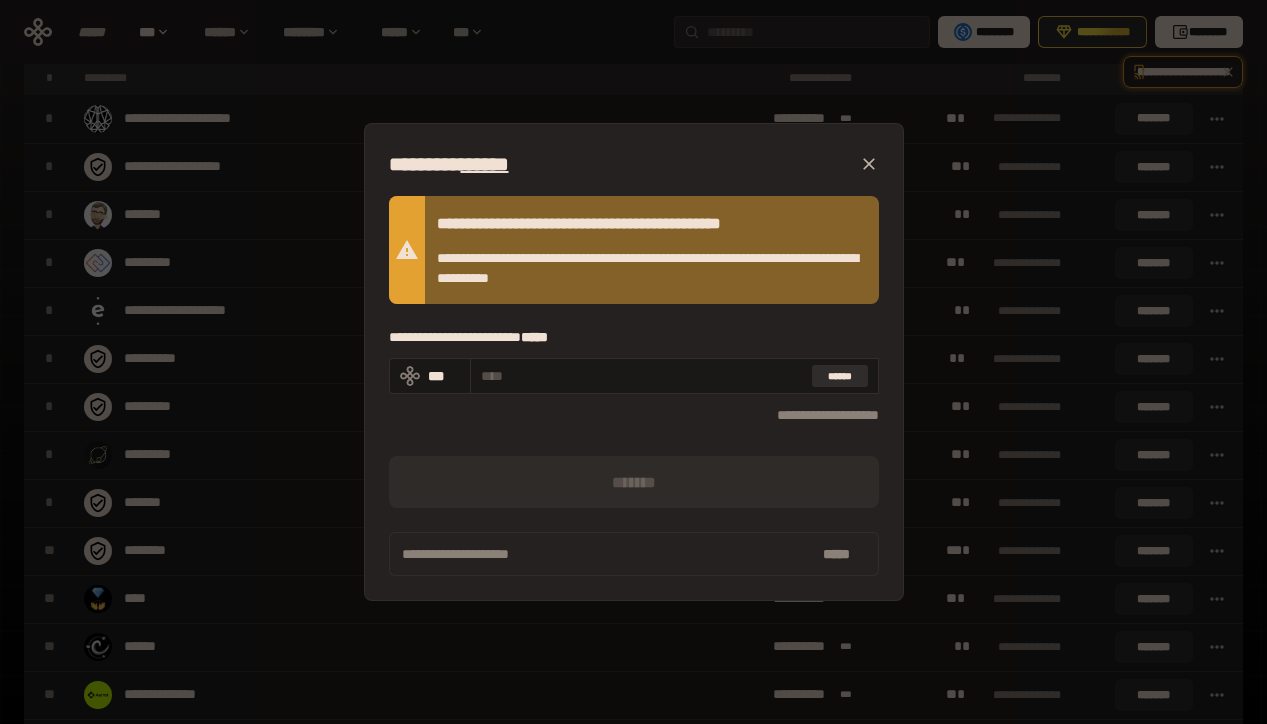 click 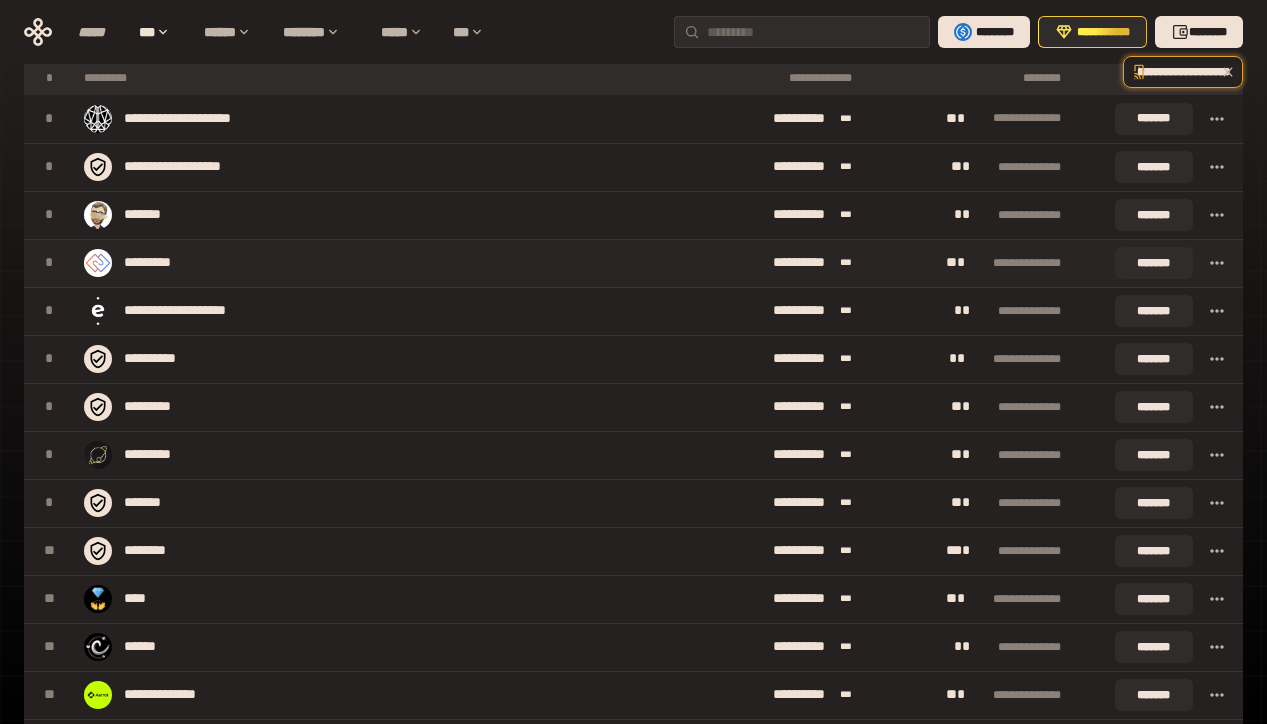 scroll, scrollTop: 0, scrollLeft: 0, axis: both 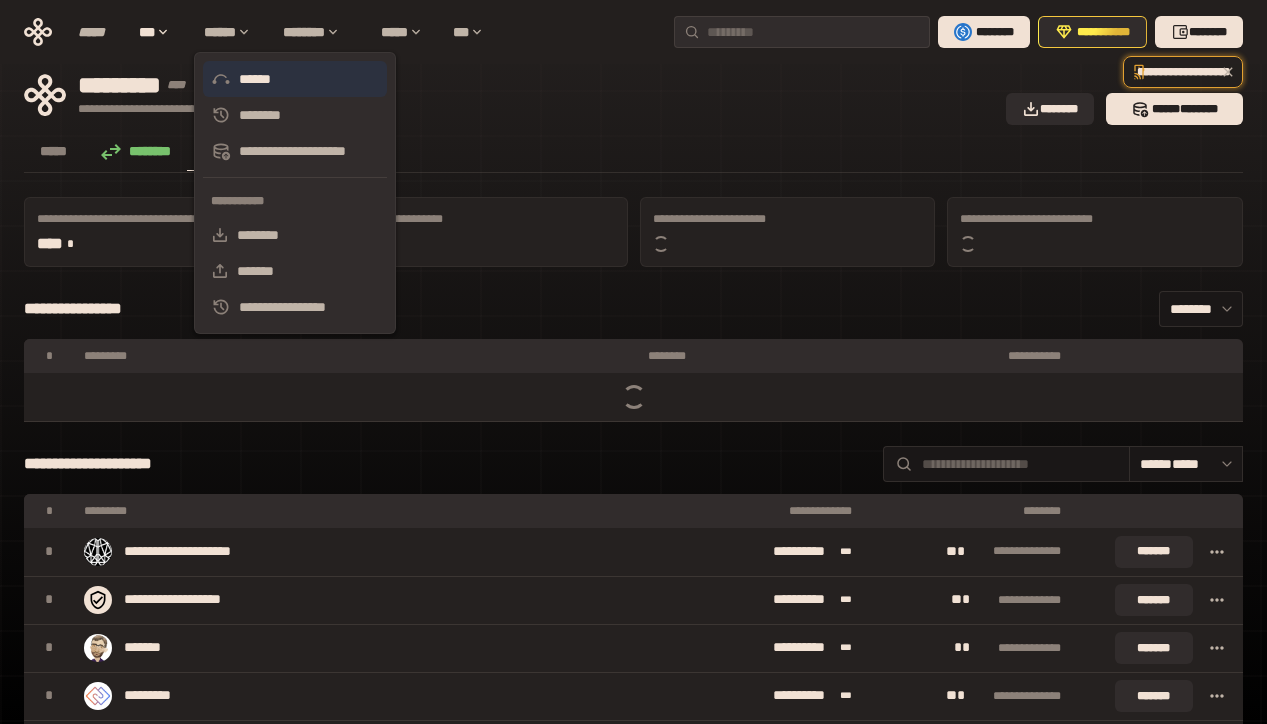click on "******" at bounding box center (255, 79) 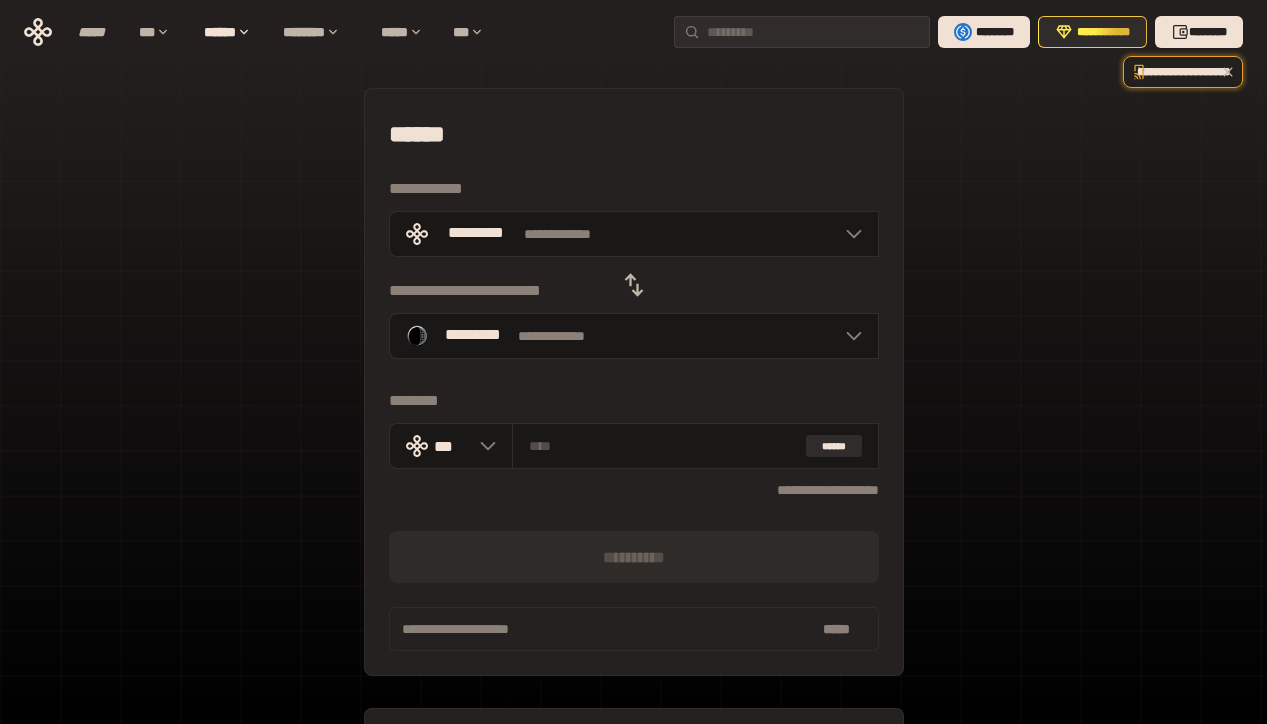 click on "**********" at bounding box center (633, 445) 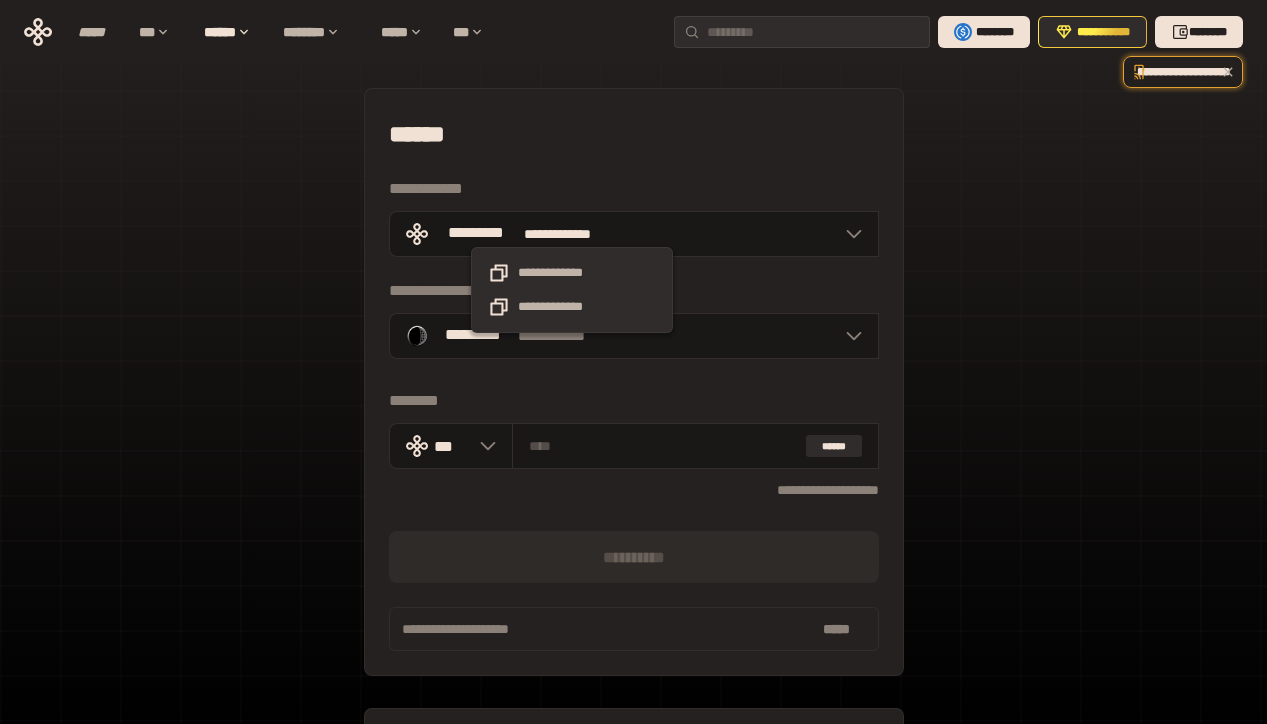 click on "**********" at bounding box center [633, 445] 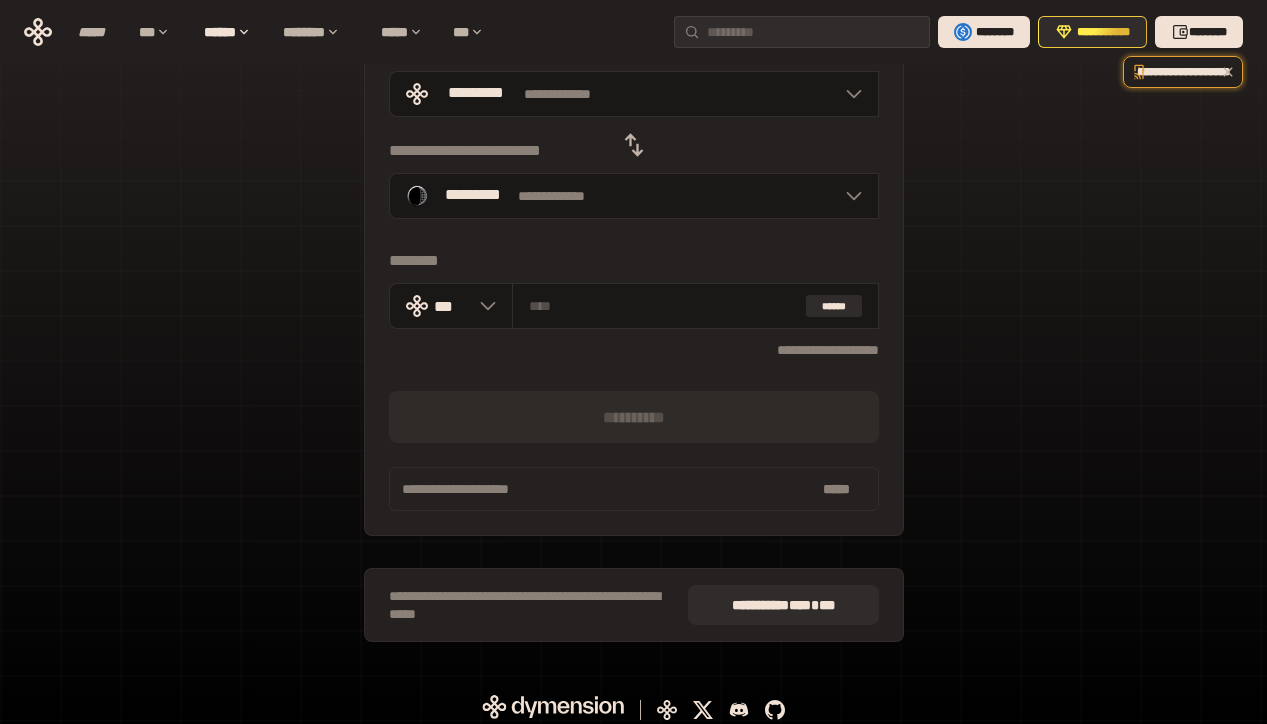 scroll, scrollTop: 150, scrollLeft: 0, axis: vertical 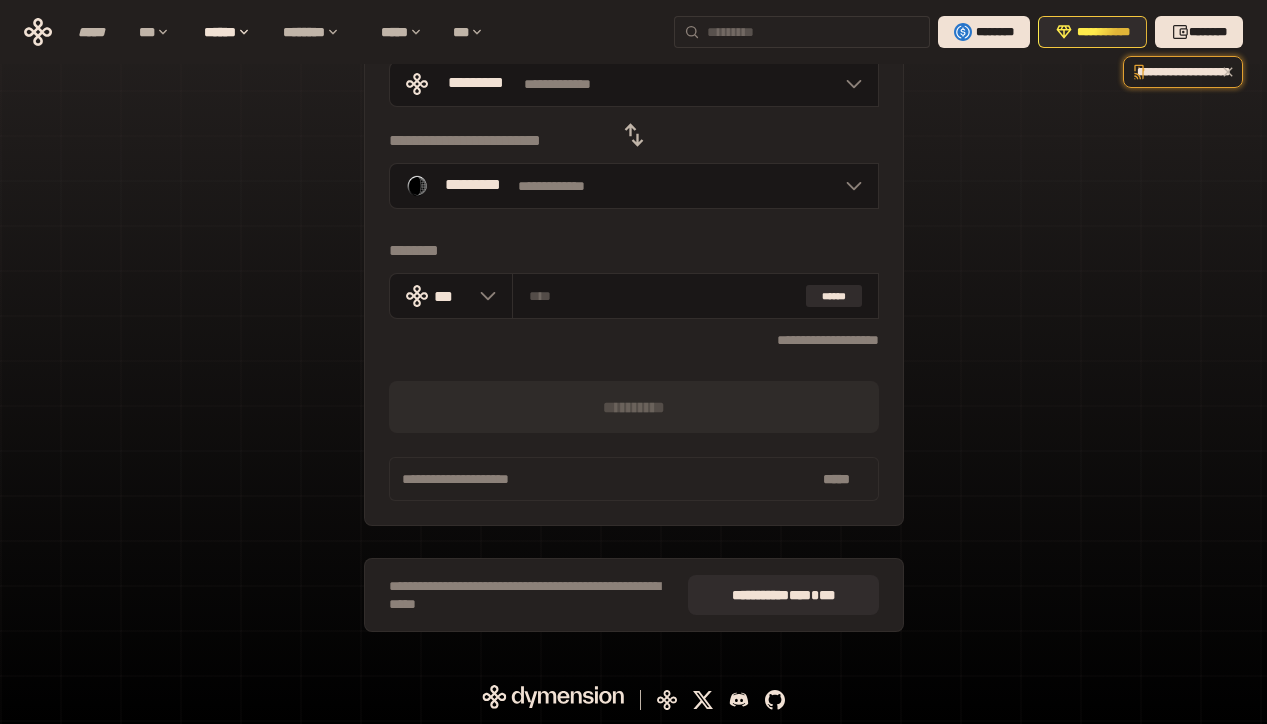drag, startPoint x: 955, startPoint y: 2, endPoint x: 778, endPoint y: 25, distance: 178.4881 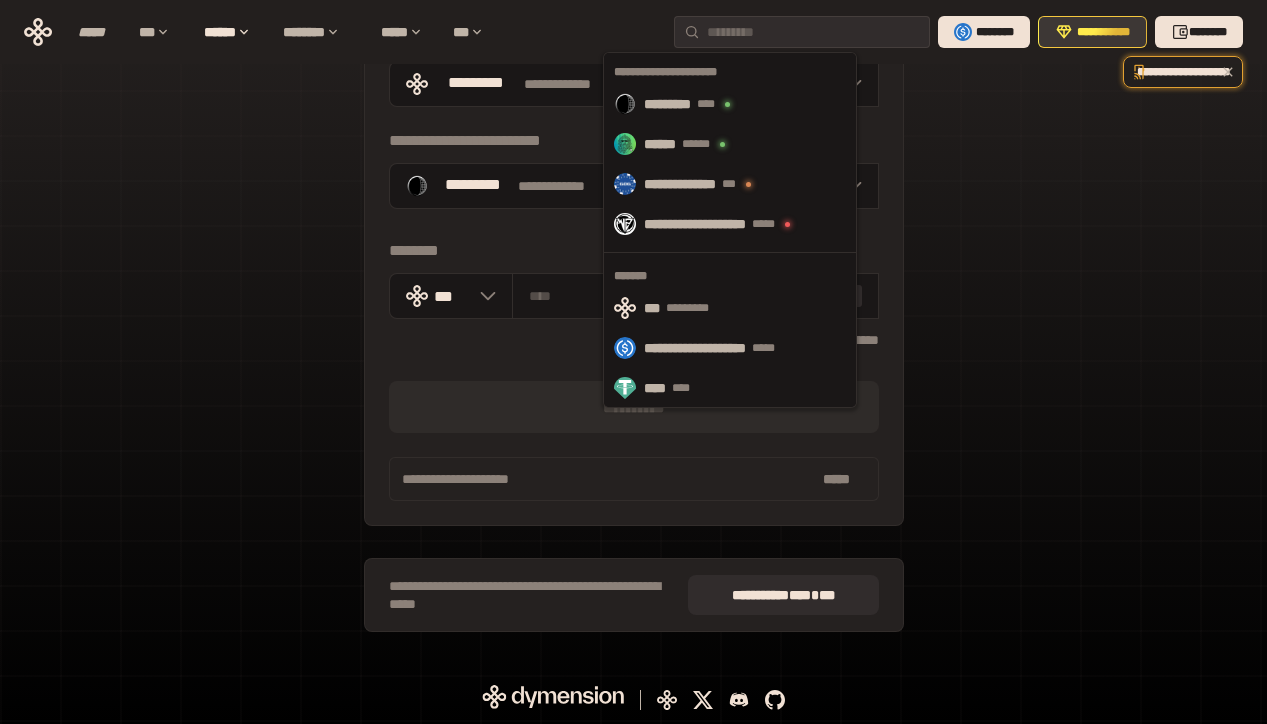 click on "**********" at bounding box center (1103, 32) 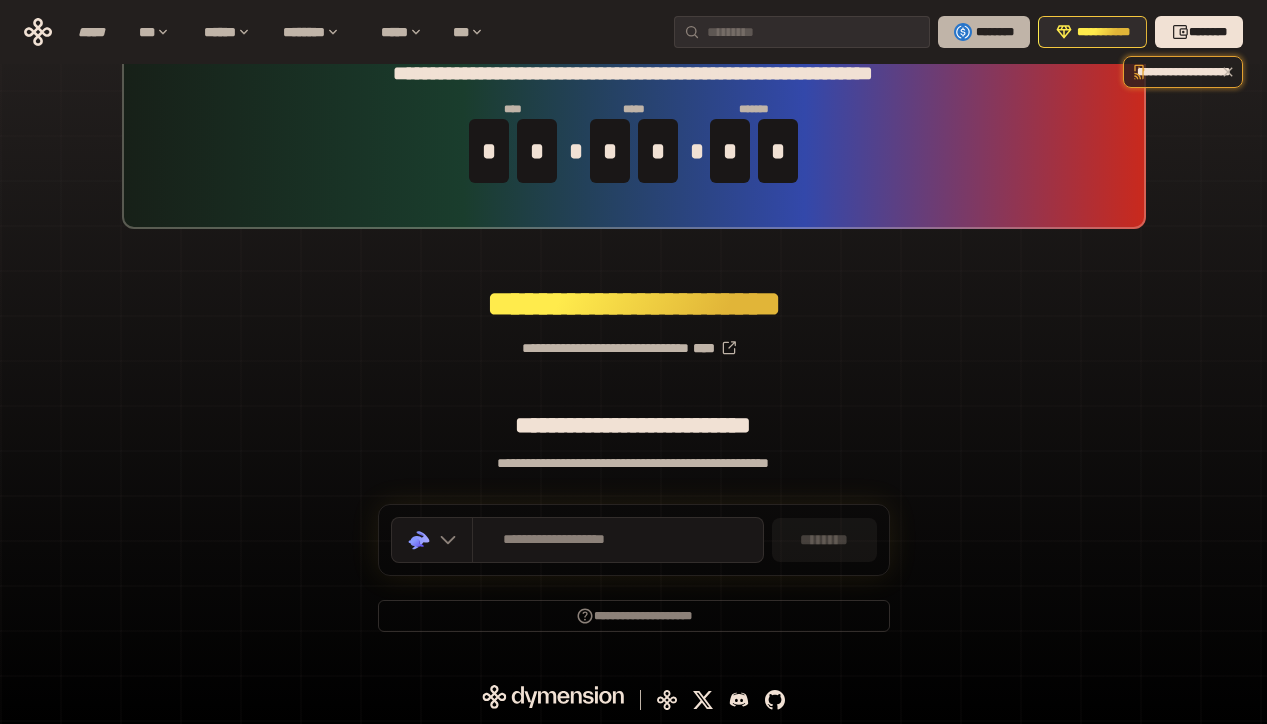 click on "********" at bounding box center [984, 32] 